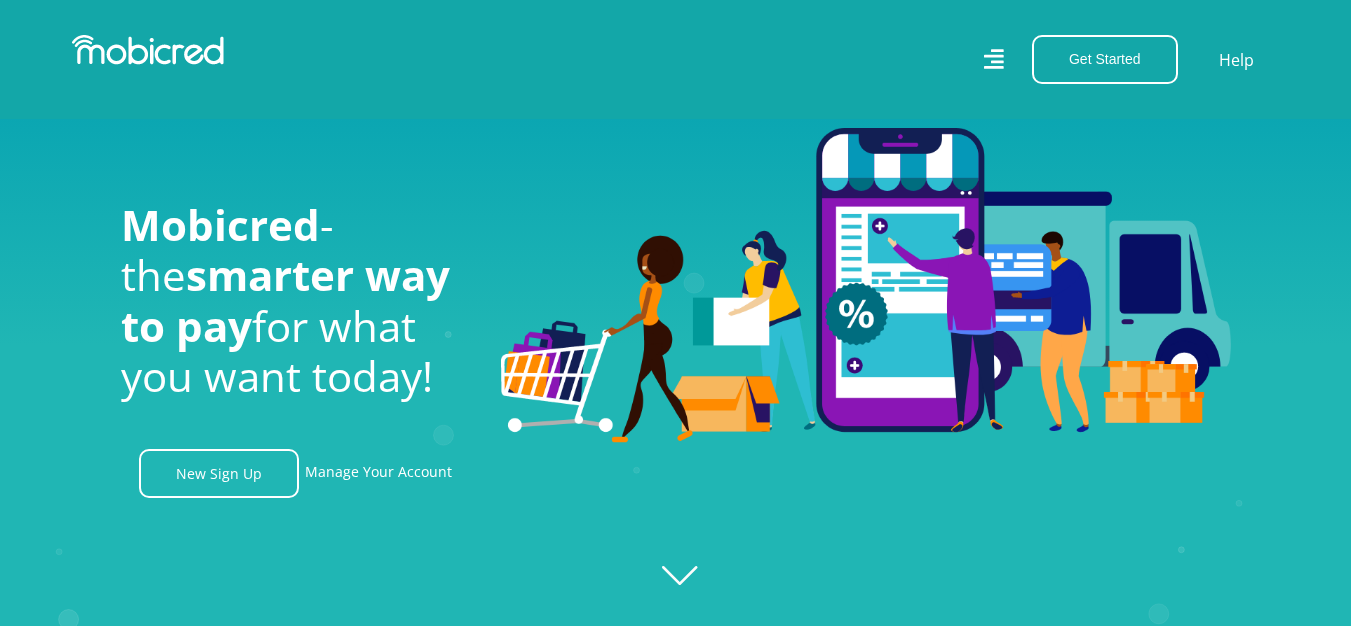scroll, scrollTop: 800, scrollLeft: 0, axis: vertical 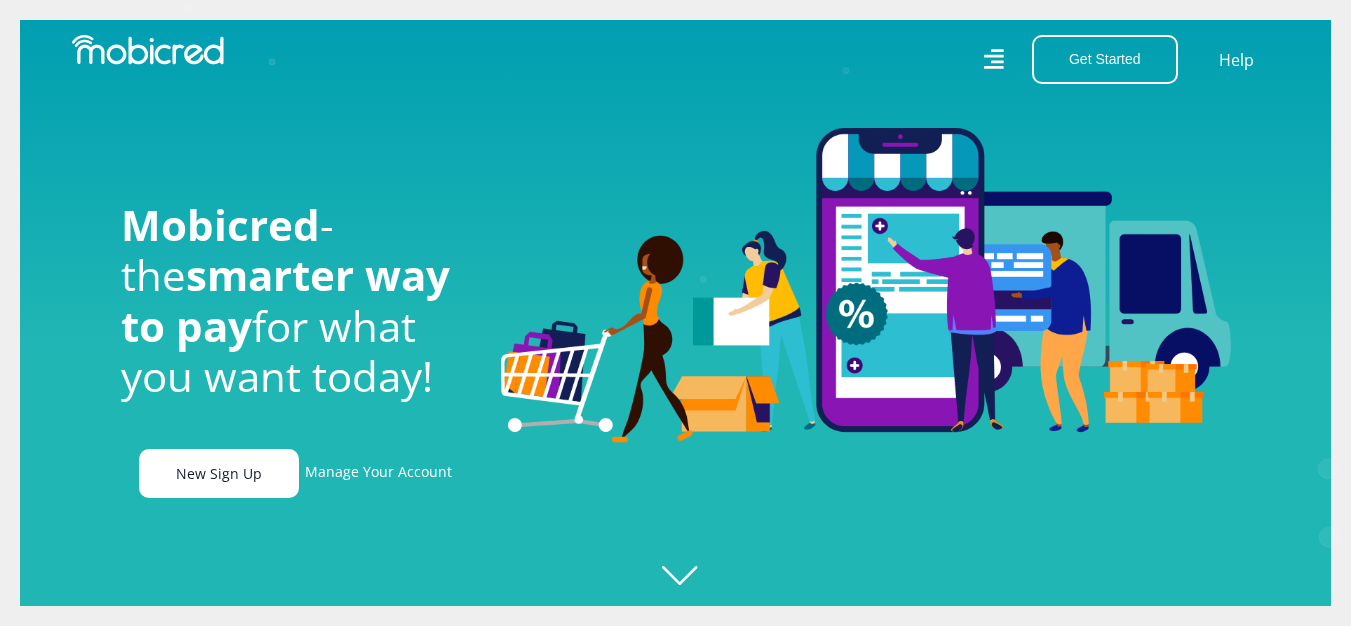click on "New Sign Up" at bounding box center (219, 473) 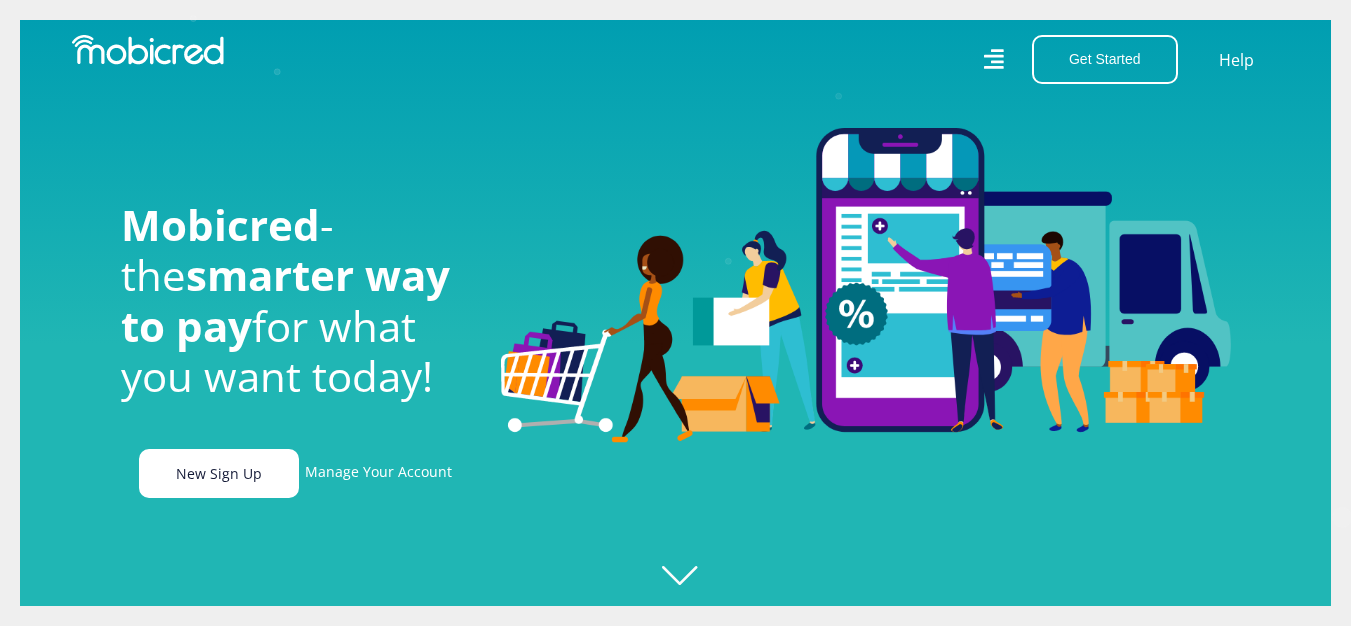 scroll, scrollTop: 0, scrollLeft: 4560, axis: horizontal 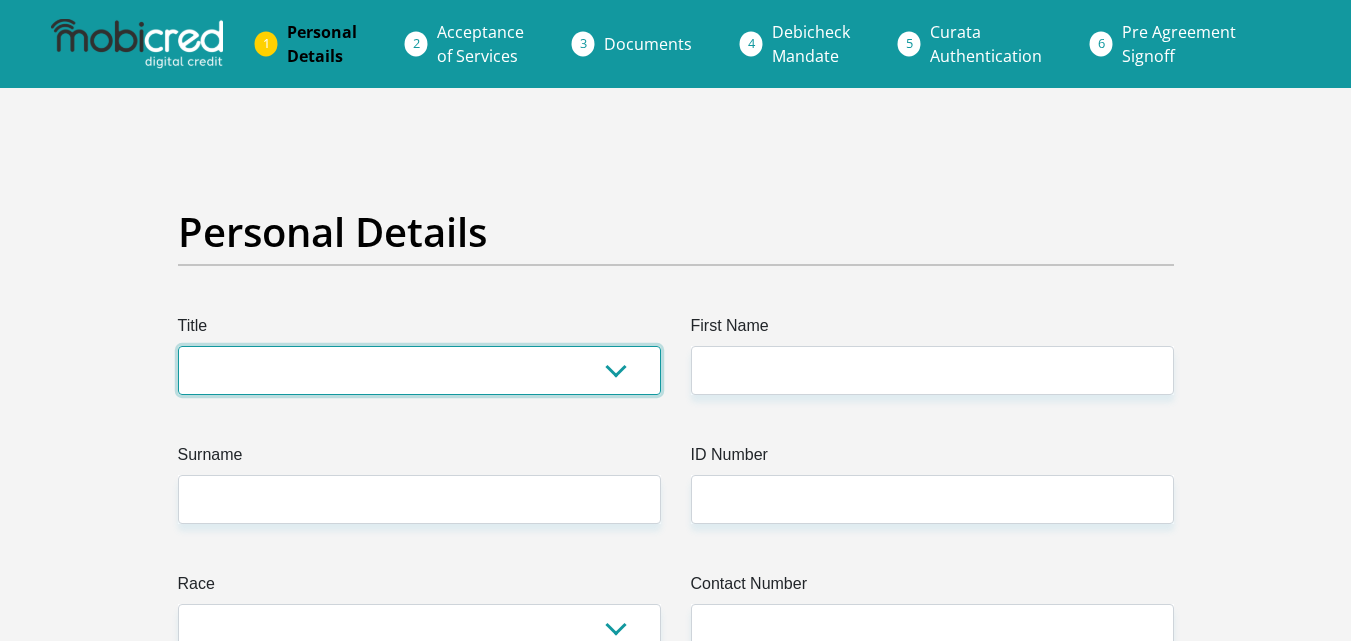 click on "Mr
Ms
Mrs
Dr
Other" at bounding box center [419, 370] 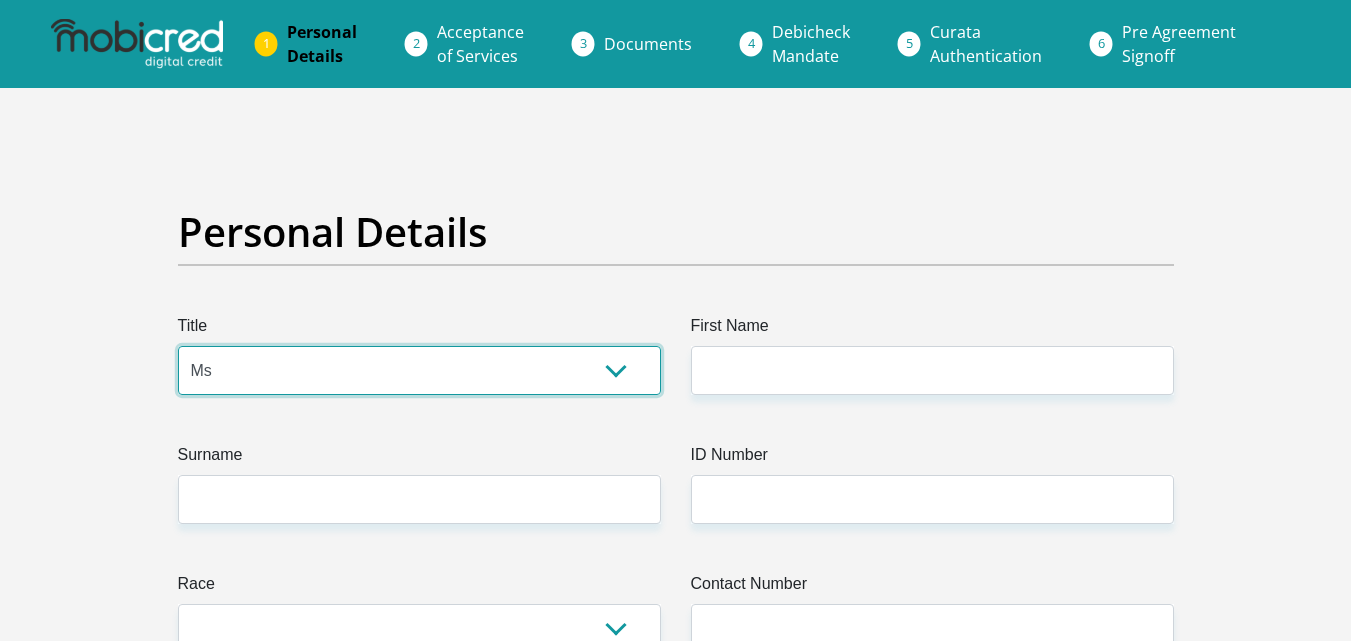 click on "Mr
Ms
Mrs
Dr
Other" at bounding box center [419, 370] 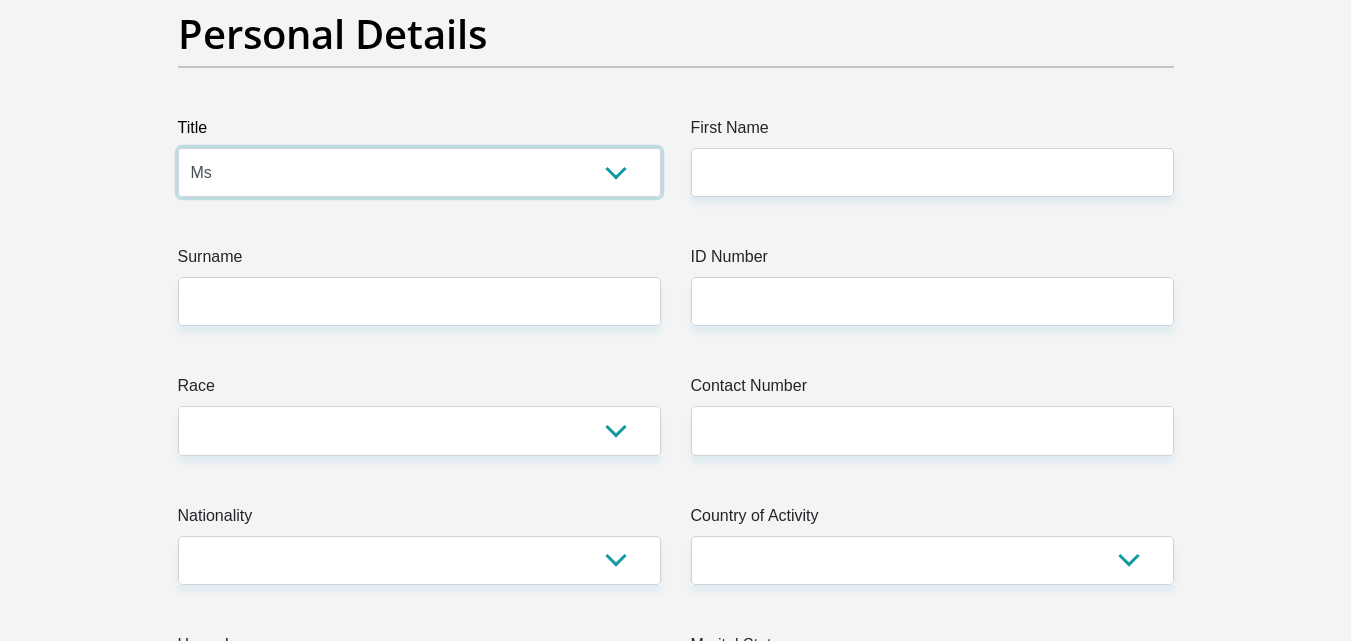 scroll, scrollTop: 200, scrollLeft: 0, axis: vertical 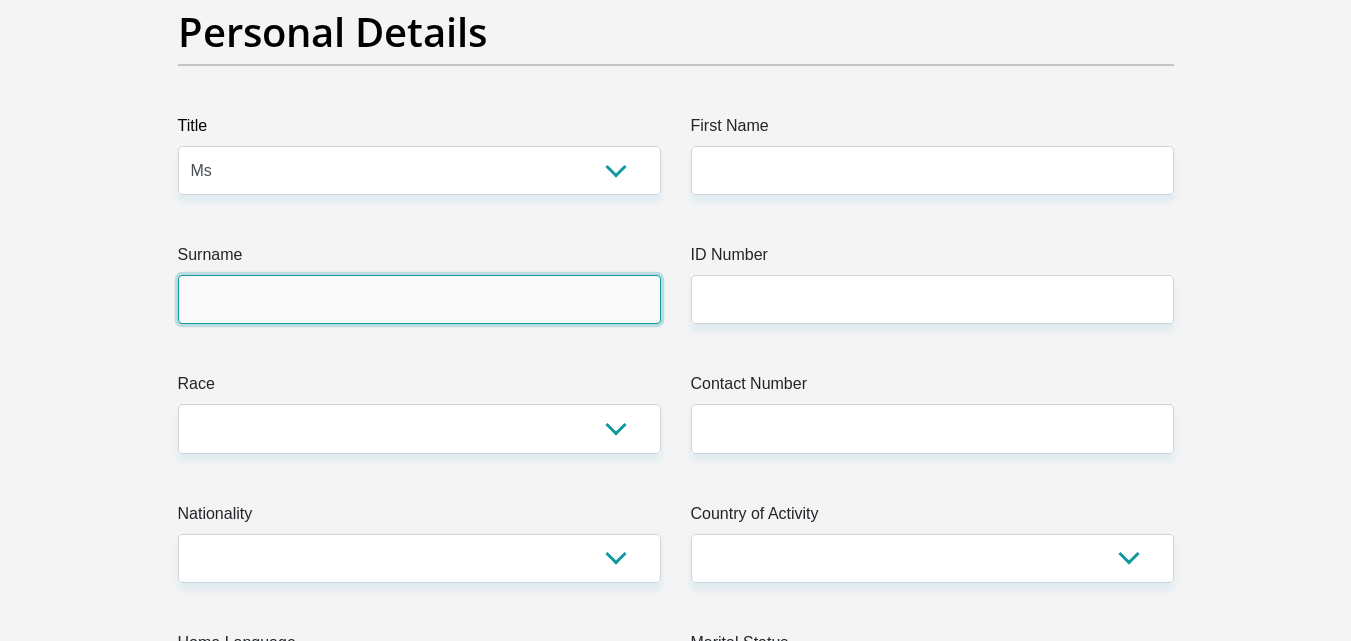 click on "Surname" at bounding box center [419, 299] 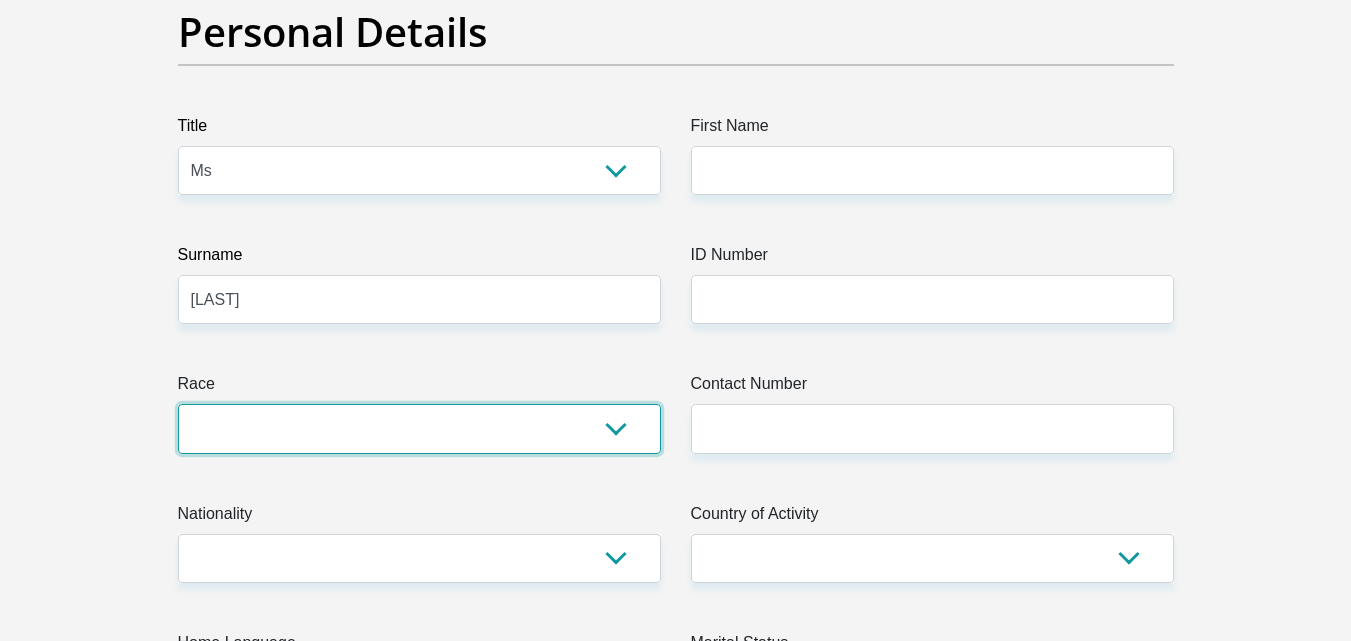 click on "Black
Coloured
Indian
White
Other" at bounding box center (419, 428) 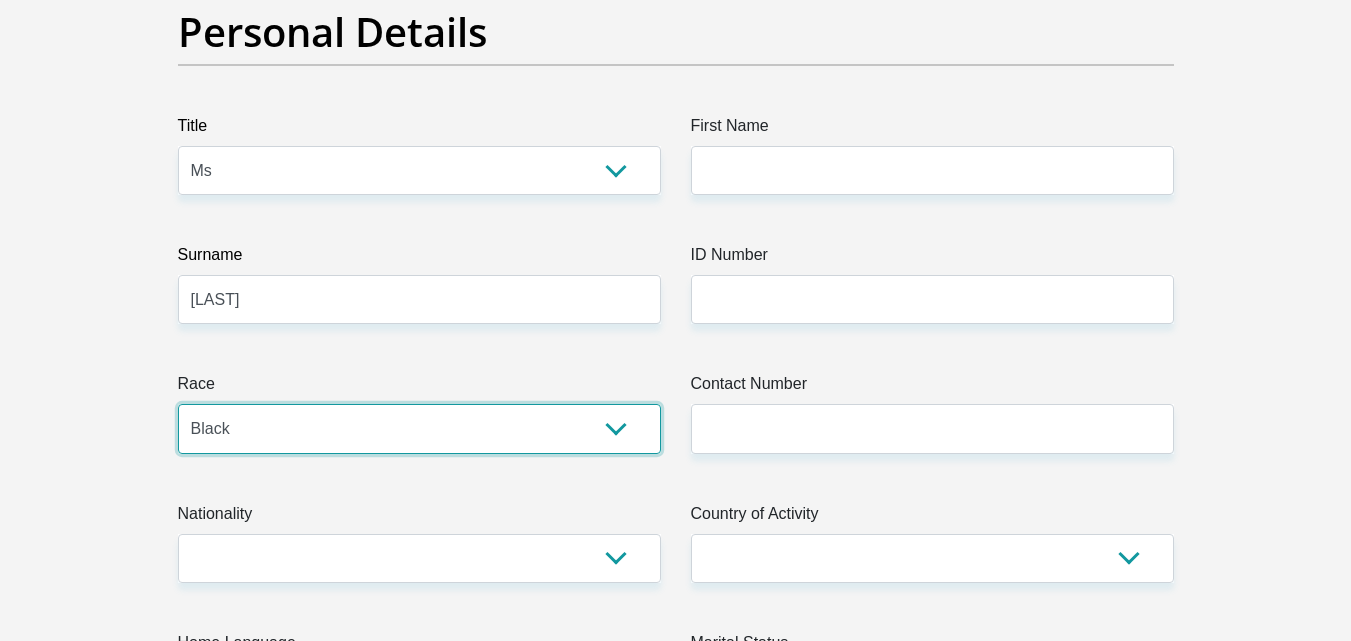 click on "Black
Coloured
Indian
White
Other" at bounding box center [419, 428] 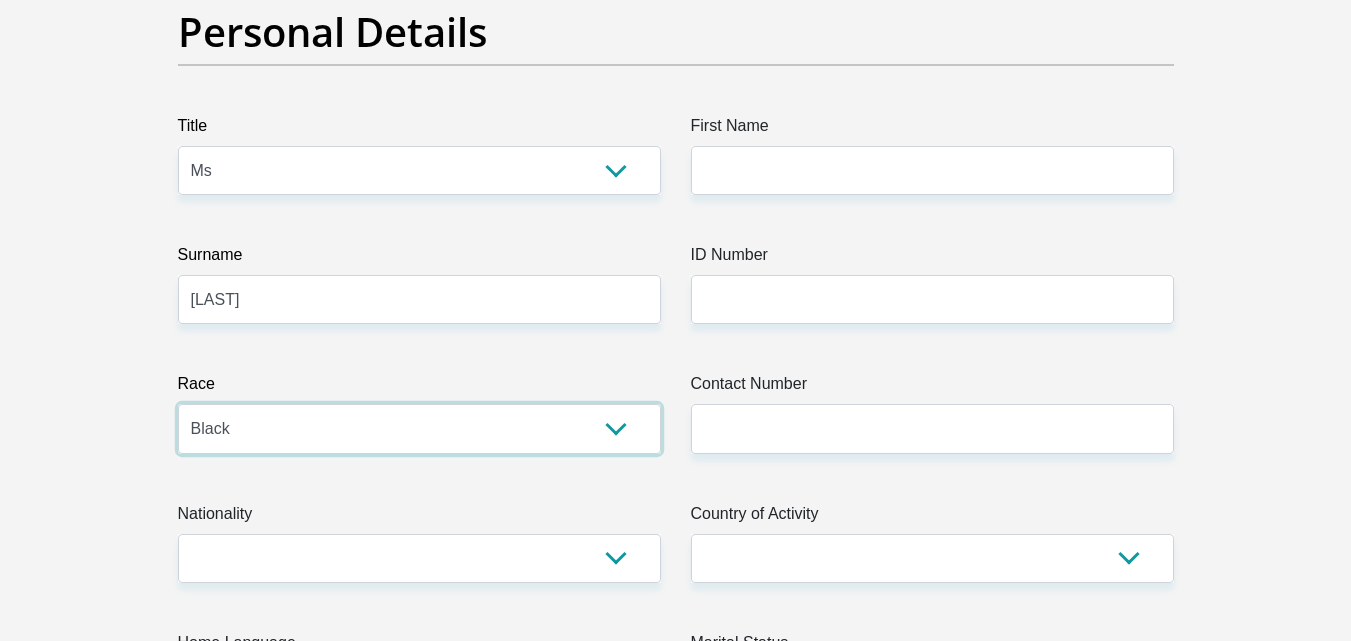 scroll, scrollTop: 400, scrollLeft: 0, axis: vertical 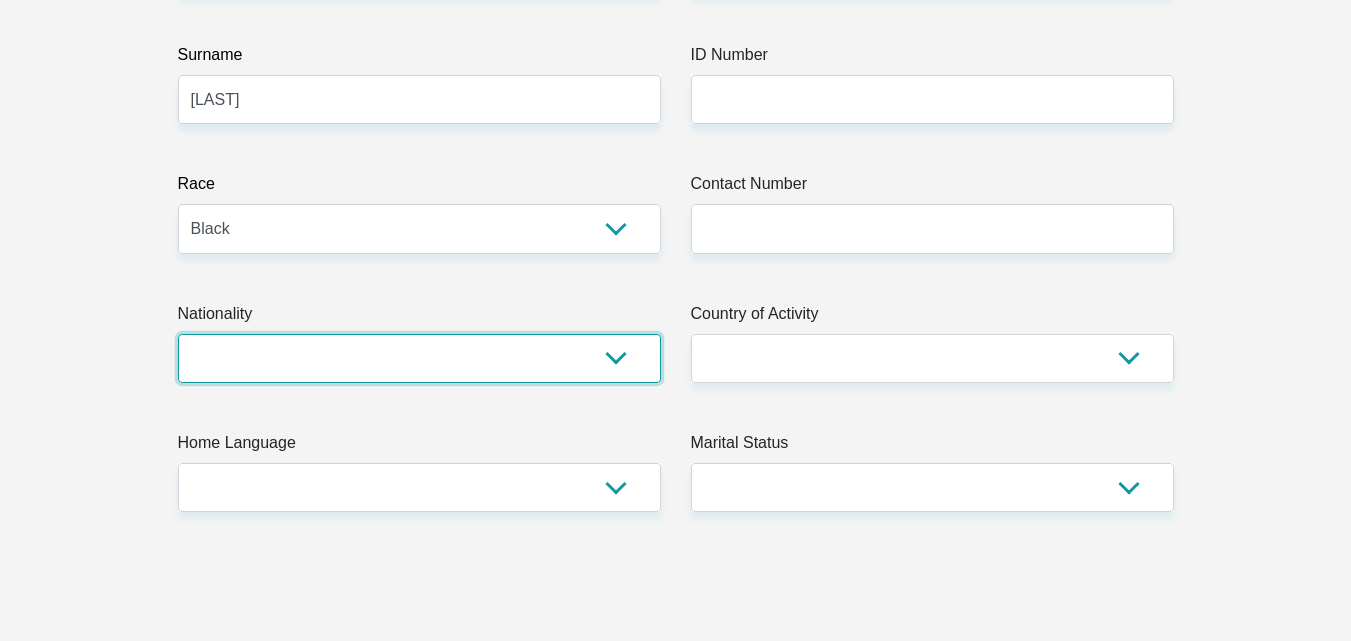 click on "South Africa
Afghanistan
Aland Islands
Albania
Algeria
America Samoa
American Virgin Islands
Andorra
Angola
Anguilla
Antarctica
Antigua and Barbuda
Argentina
Armenia
Aruba
Ascension Island
Australia
Austria
Azerbaijan
Bahamas
Bahrain
Bangladesh
Barbados
Chad" at bounding box center [419, 358] 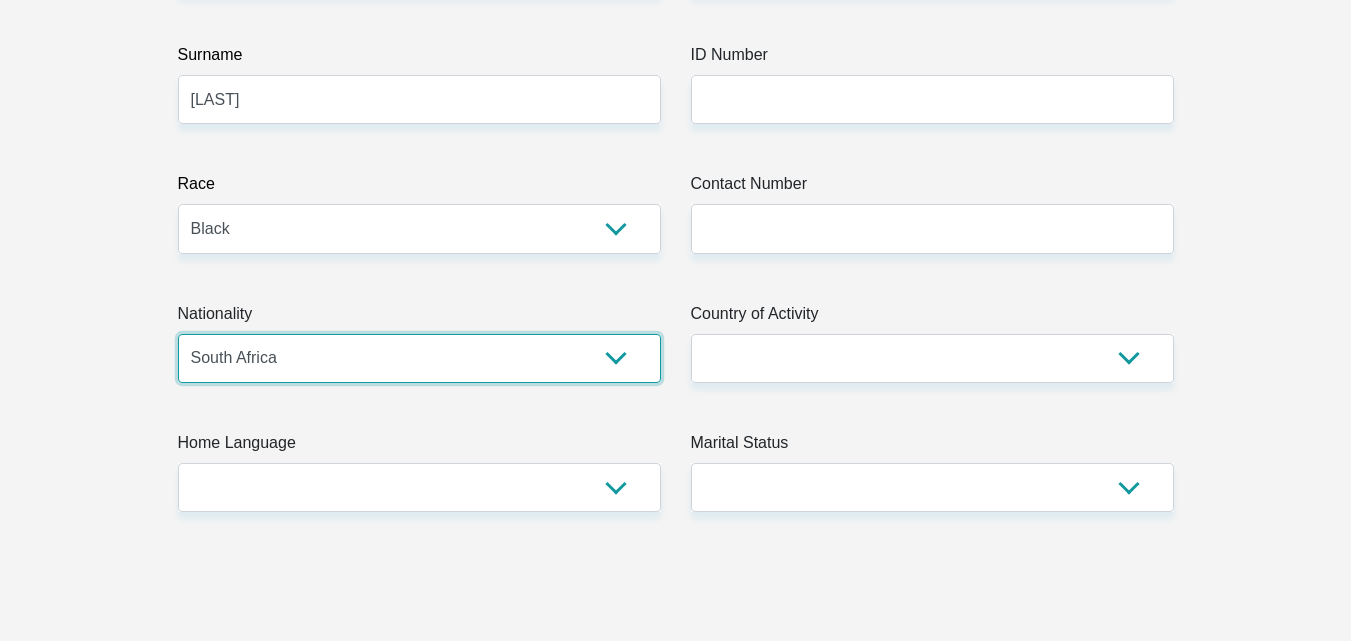 click on "South Africa
Afghanistan
Aland Islands
Albania
Algeria
America Samoa
American Virgin Islands
Andorra
Angola
Anguilla
Antarctica
Antigua and Barbuda
Argentina
Armenia
Aruba
Ascension Island
Australia
Austria
Azerbaijan
Bahamas
Bahrain
Bangladesh
Barbados
Chad" at bounding box center (419, 358) 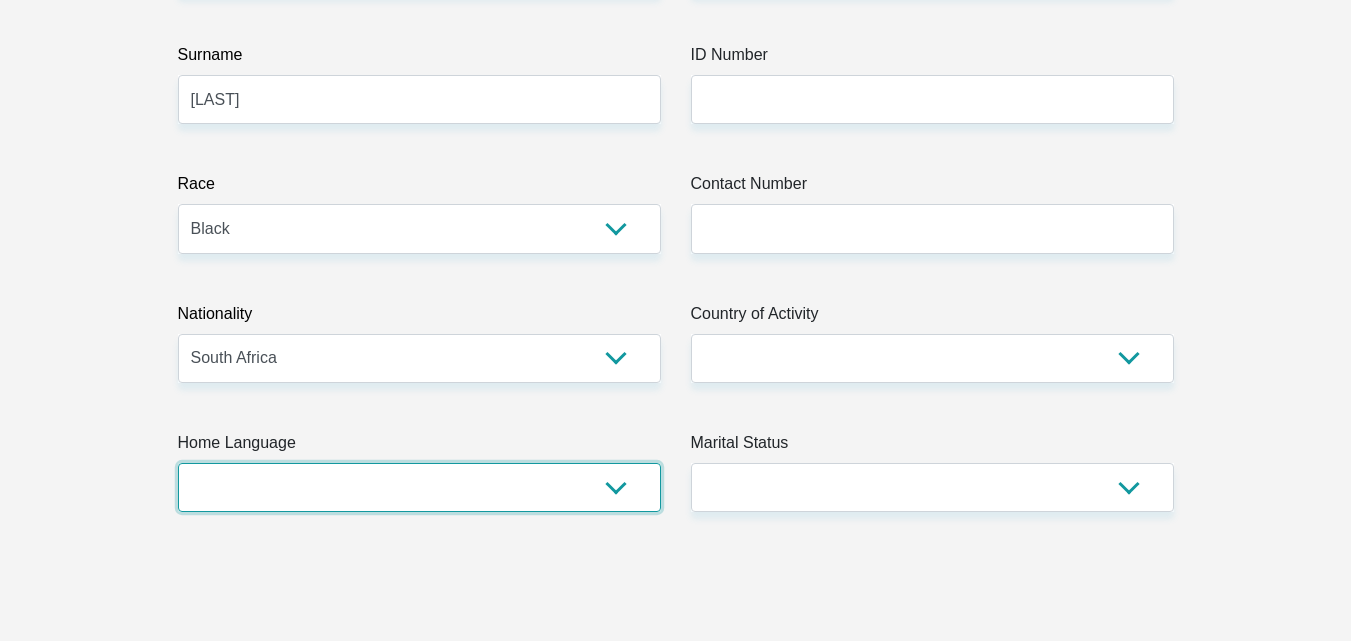 click on "Afrikaans
English
Sepedi
South Ndebele
Southern Sotho
Swati
Tsonga
Tswana
Venda
Xhosa
Zulu
Other" at bounding box center [419, 487] 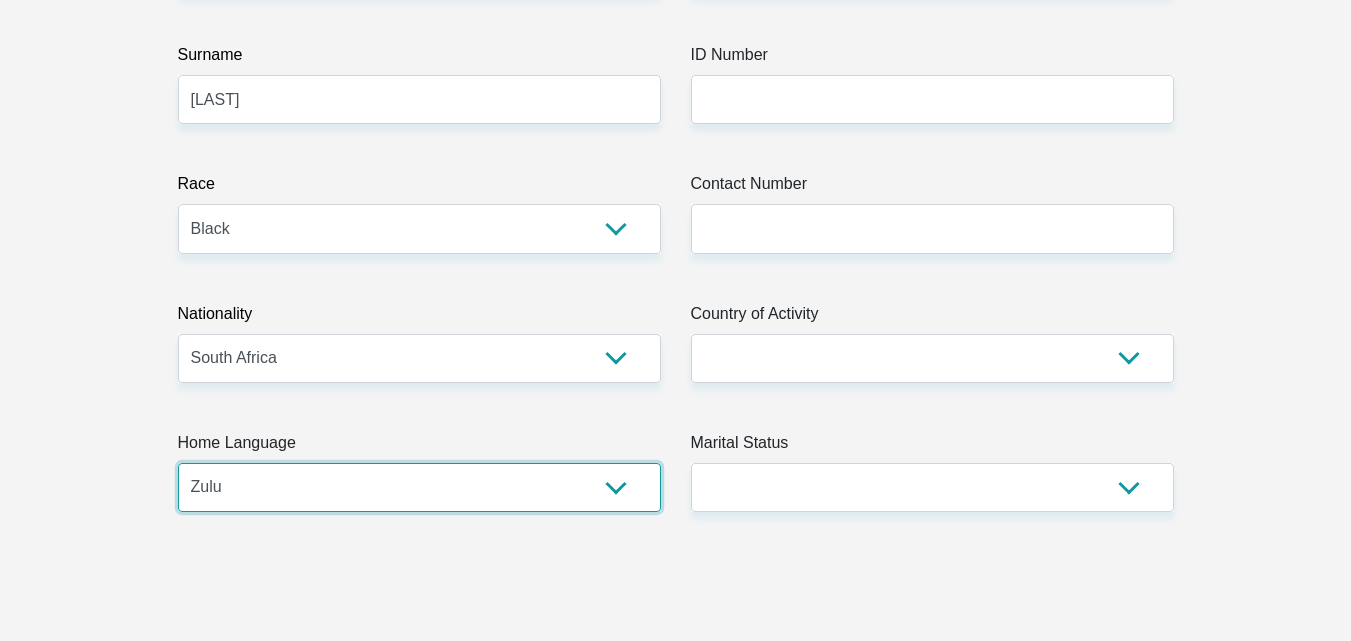 click on "Afrikaans
English
Sepedi
South Ndebele
Southern Sotho
Swati
Tsonga
Tswana
Venda
Xhosa
Zulu
Other" at bounding box center [419, 487] 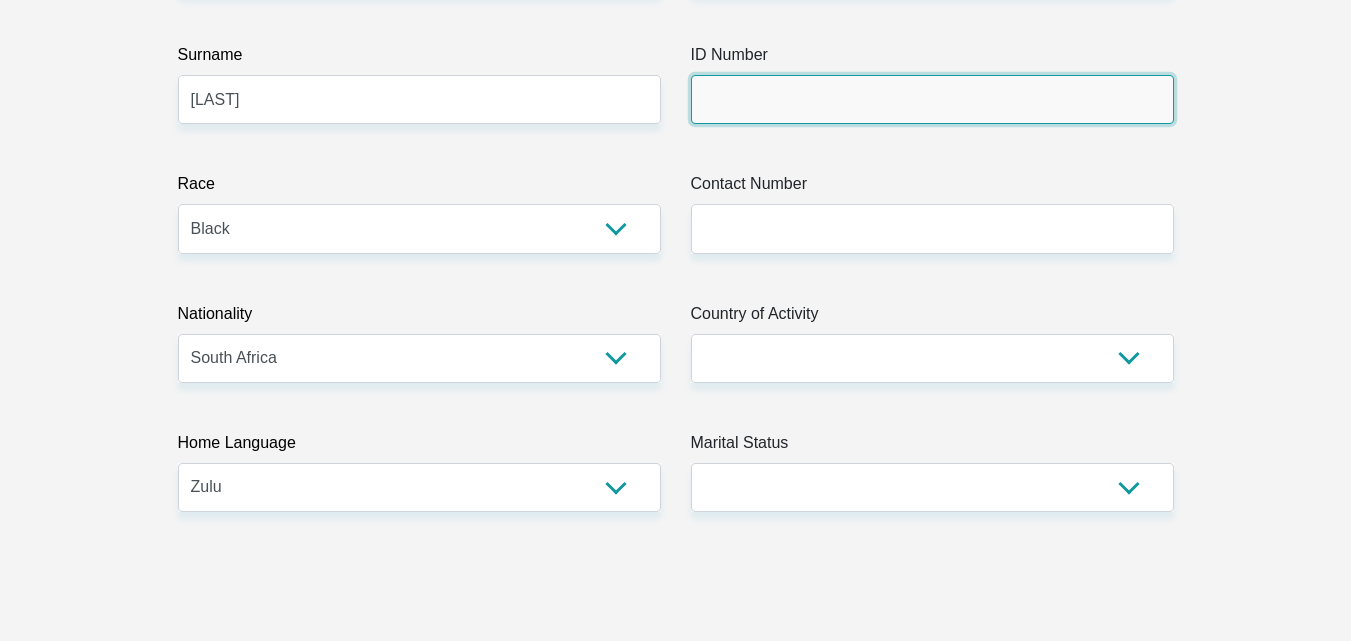 click on "ID Number" at bounding box center [932, 99] 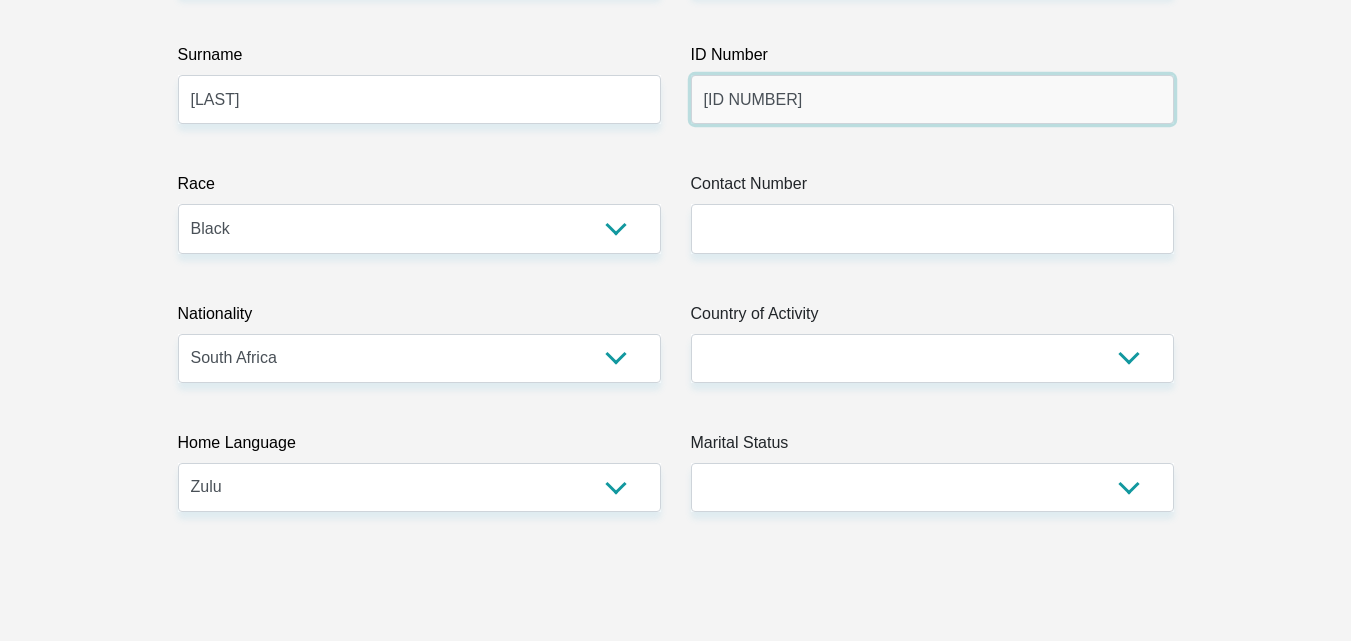 type on "9403230720085" 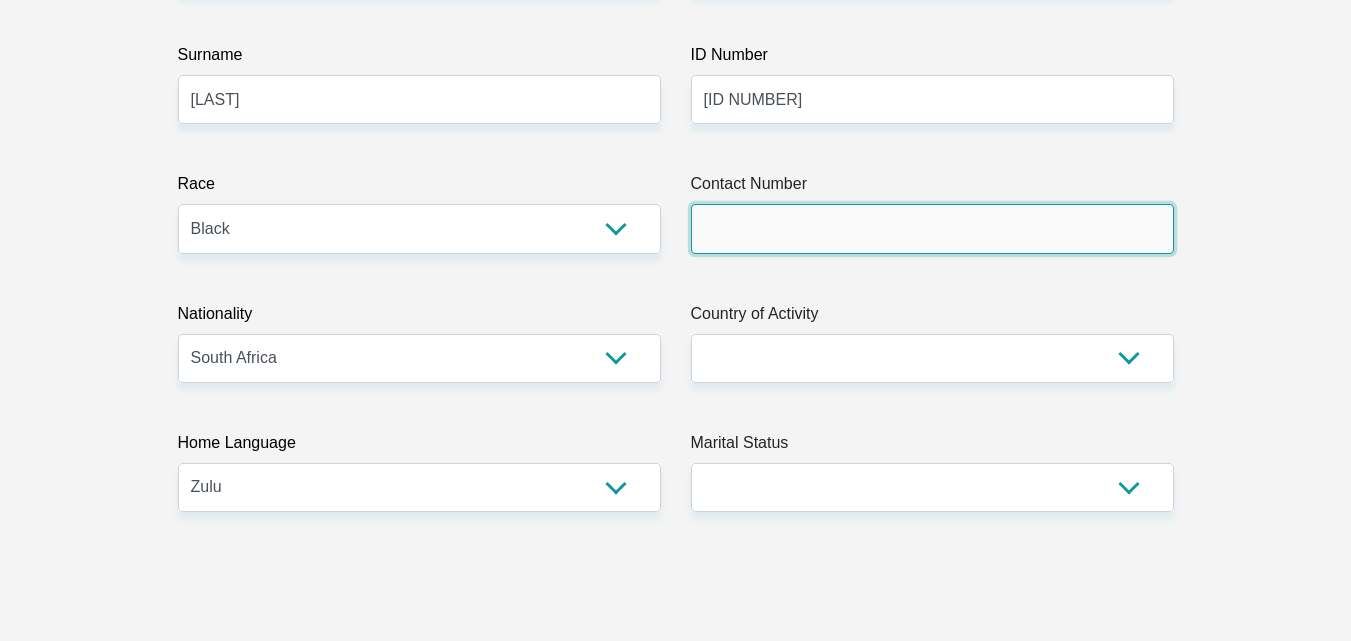 click on "Contact Number" at bounding box center (932, 228) 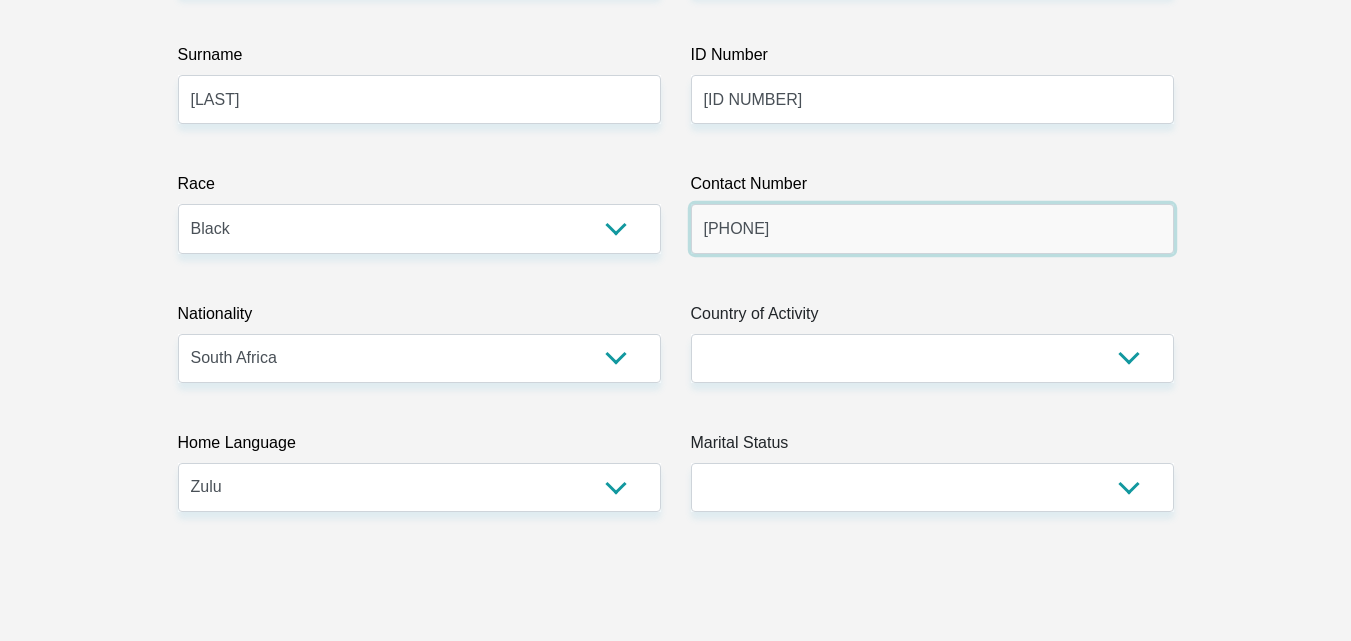 type on "0737733322" 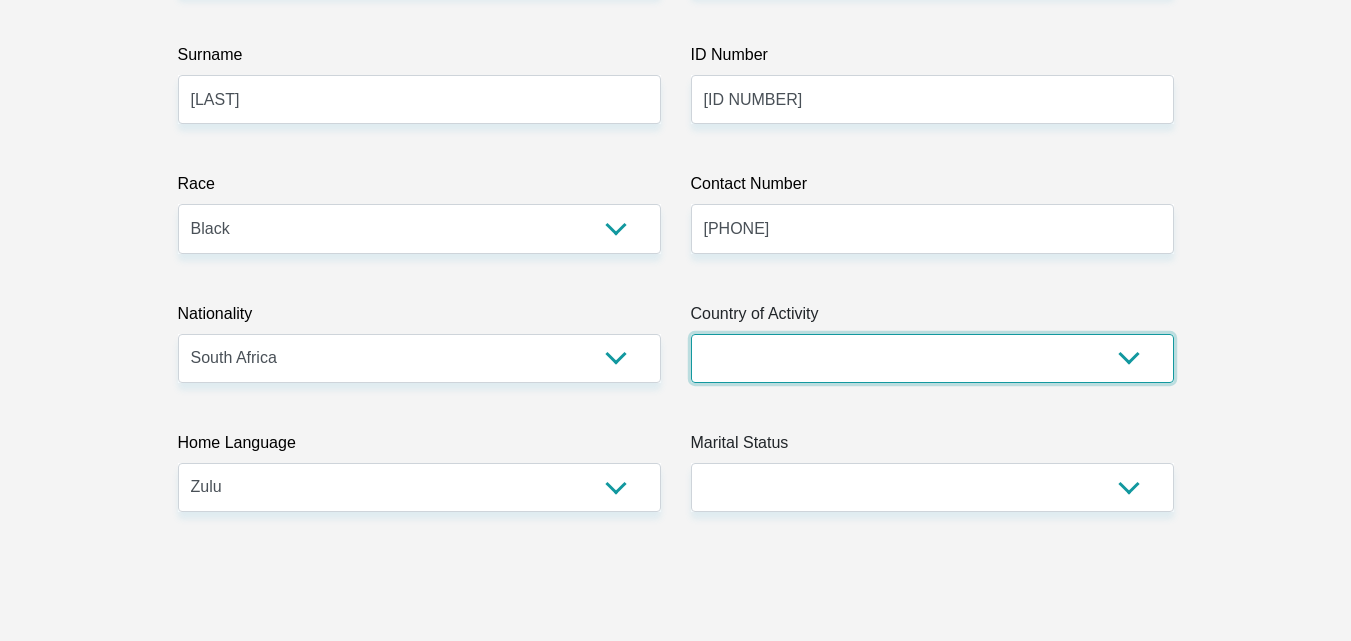 click on "South Africa
Afghanistan
Aland Islands
Albania
Algeria
America Samoa
American Virgin Islands
Andorra
Angola
Anguilla
Antarctica
Antigua and Barbuda
Argentina
Armenia
Aruba
Ascension Island
Australia
Austria
Azerbaijan
Chad" at bounding box center (932, 358) 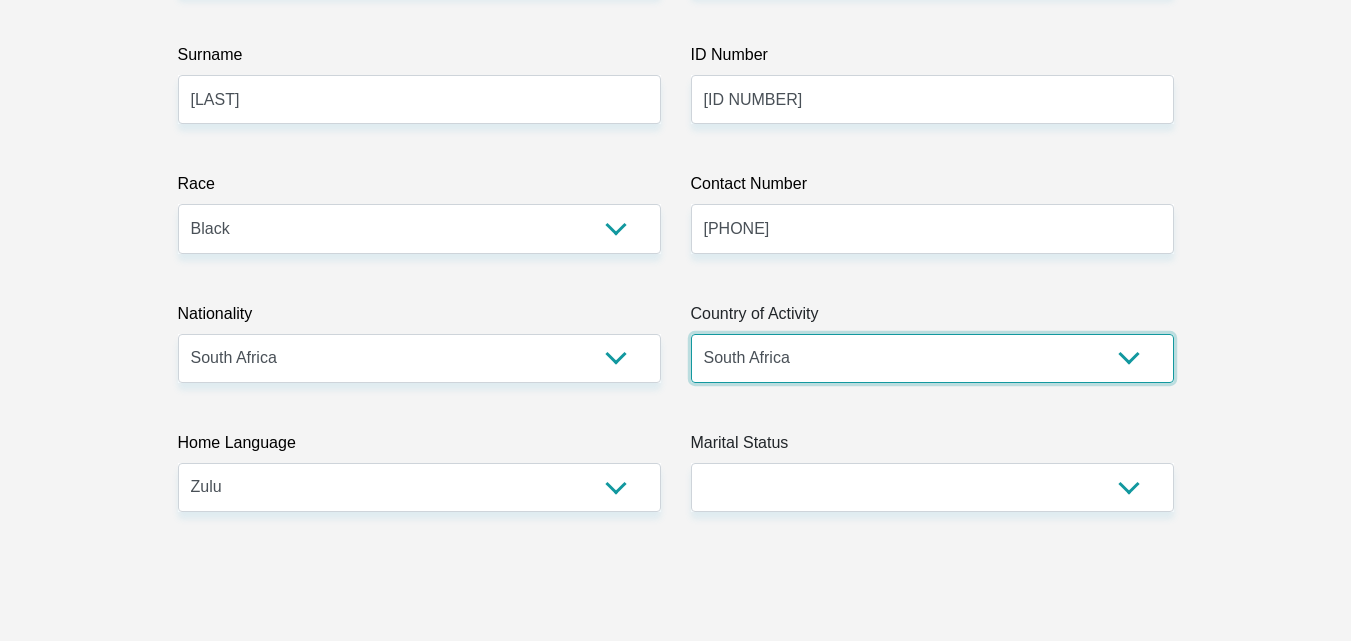 click on "South Africa
Afghanistan
Aland Islands
Albania
Algeria
America Samoa
American Virgin Islands
Andorra
Angola
Anguilla
Antarctica
Antigua and Barbuda
Argentina
Armenia
Aruba
Ascension Island
Australia
Austria
Azerbaijan
Chad" at bounding box center (932, 358) 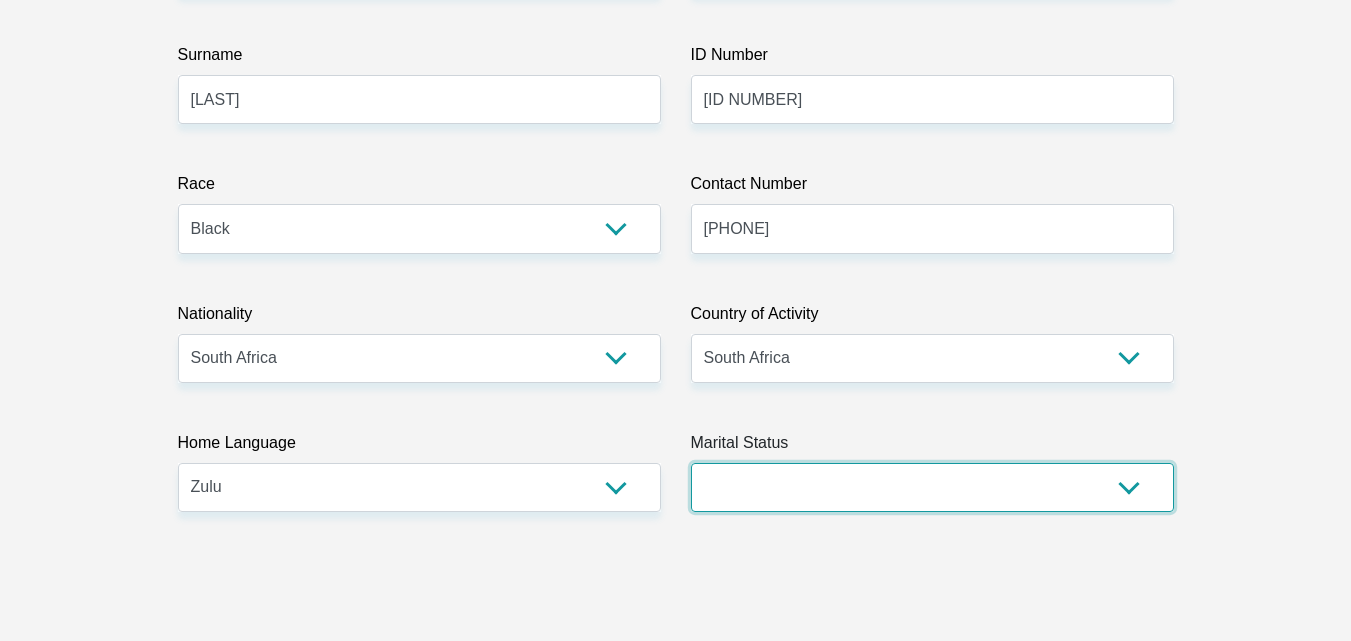 click on "Married ANC
Single
Divorced
Widowed
Married COP or Customary Law" at bounding box center [932, 487] 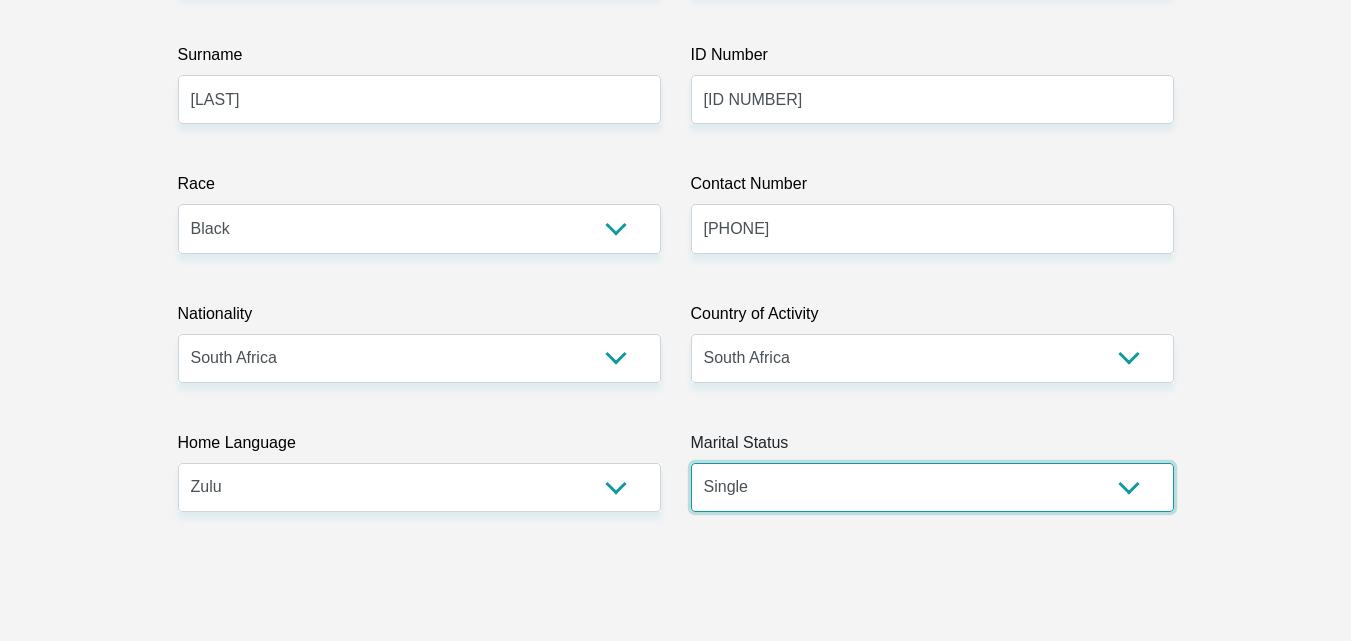 click on "Married ANC
Single
Divorced
Widowed
Married COP or Customary Law" at bounding box center [932, 487] 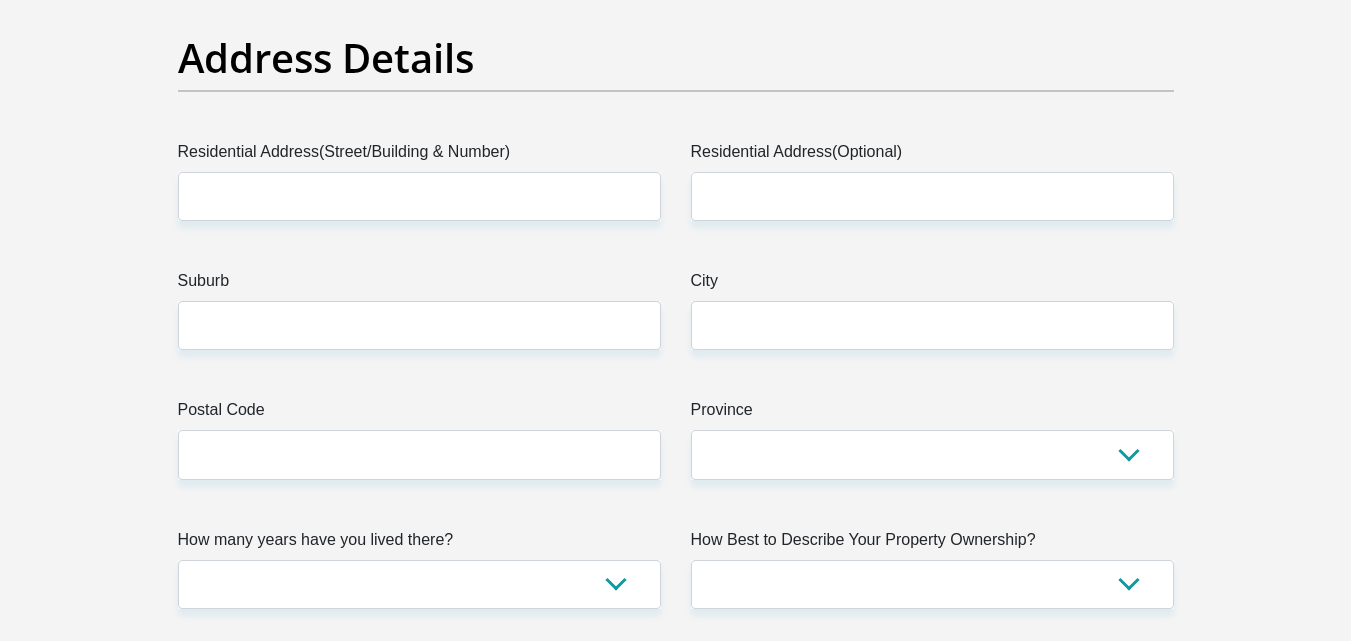 scroll, scrollTop: 1000, scrollLeft: 0, axis: vertical 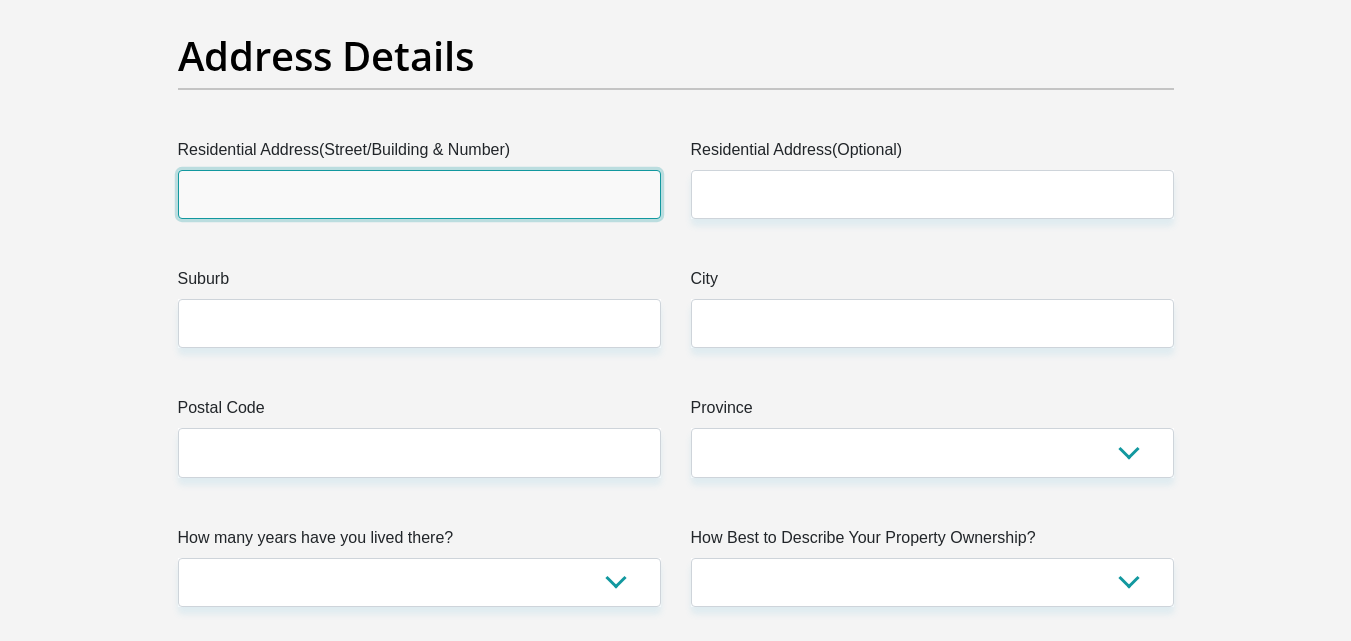 click on "Residential Address(Street/Building & Number)" at bounding box center (419, 194) 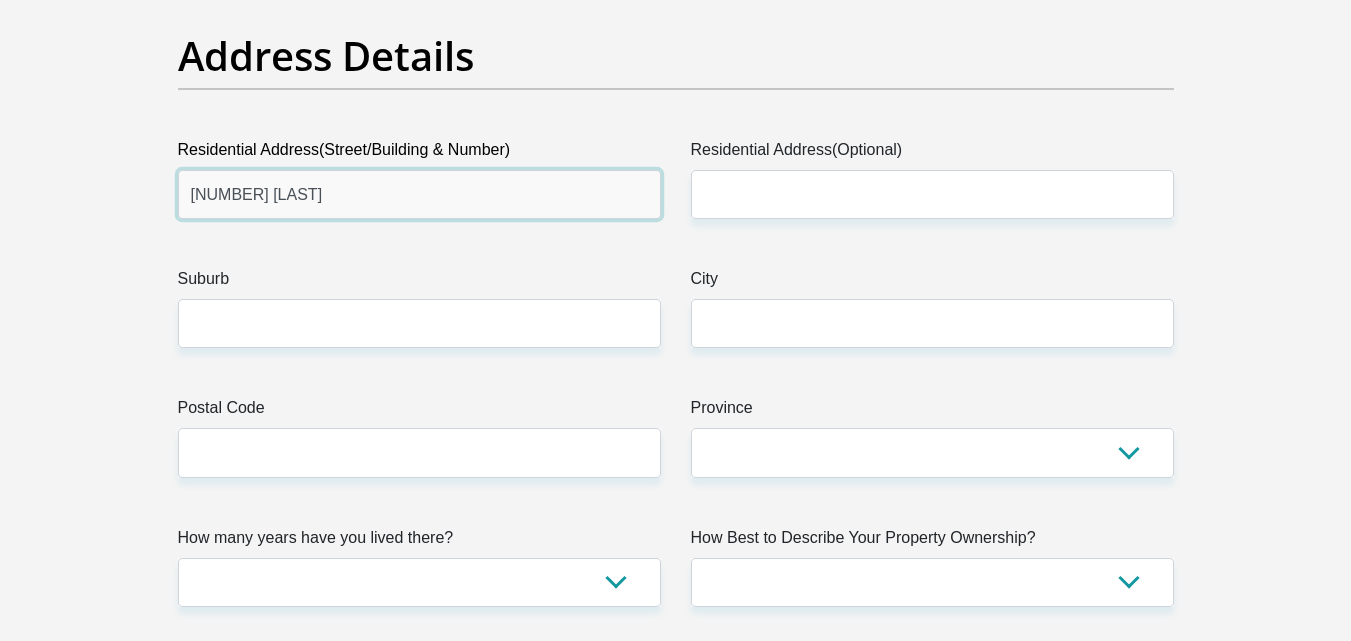 type on "11422 Bester" 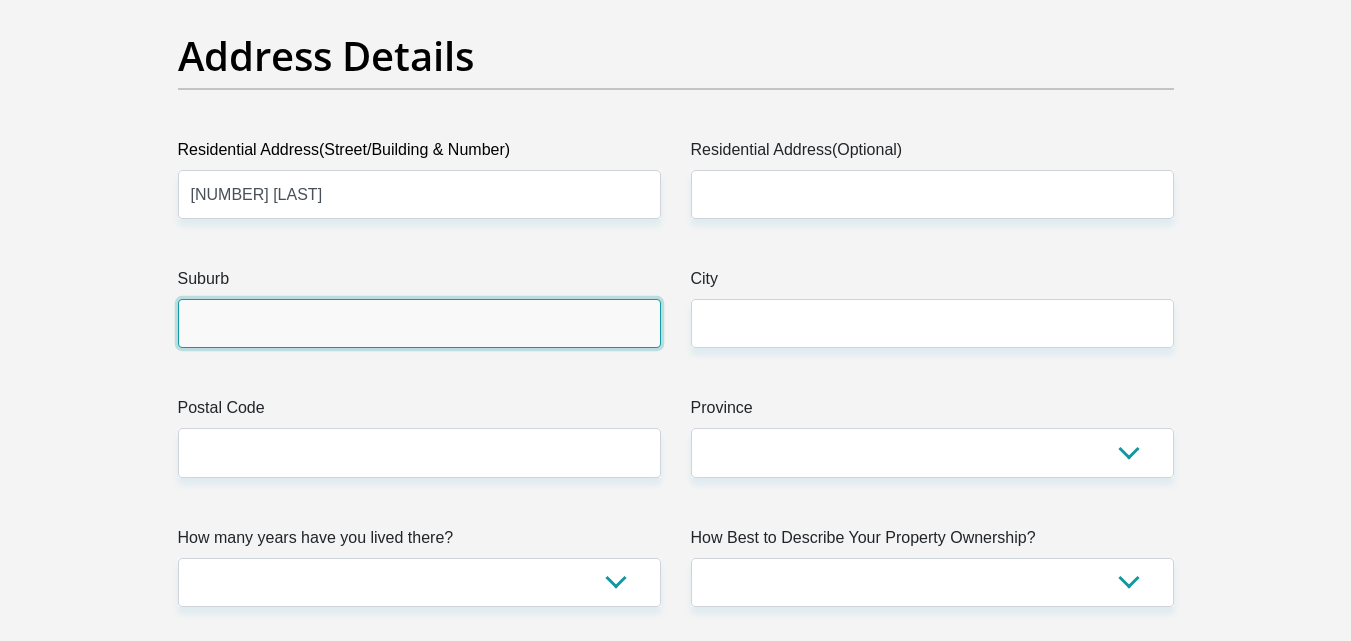 drag, startPoint x: 468, startPoint y: 325, endPoint x: 463, endPoint y: 350, distance: 25.495098 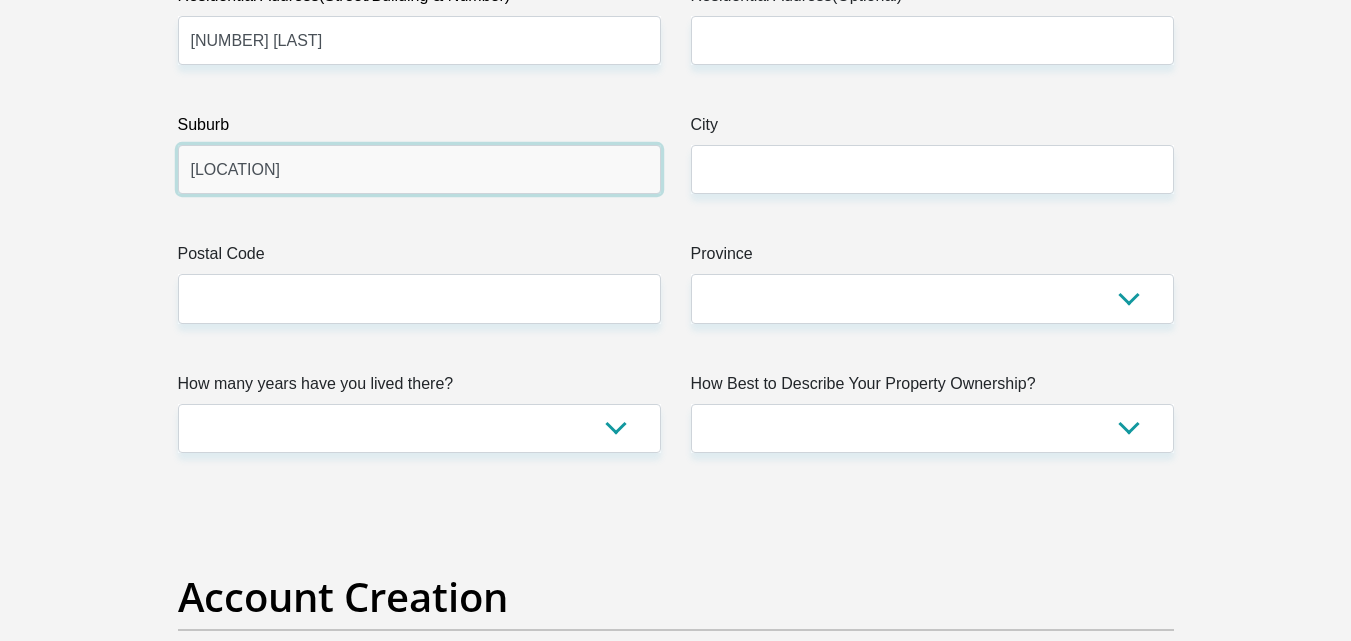 scroll, scrollTop: 1200, scrollLeft: 0, axis: vertical 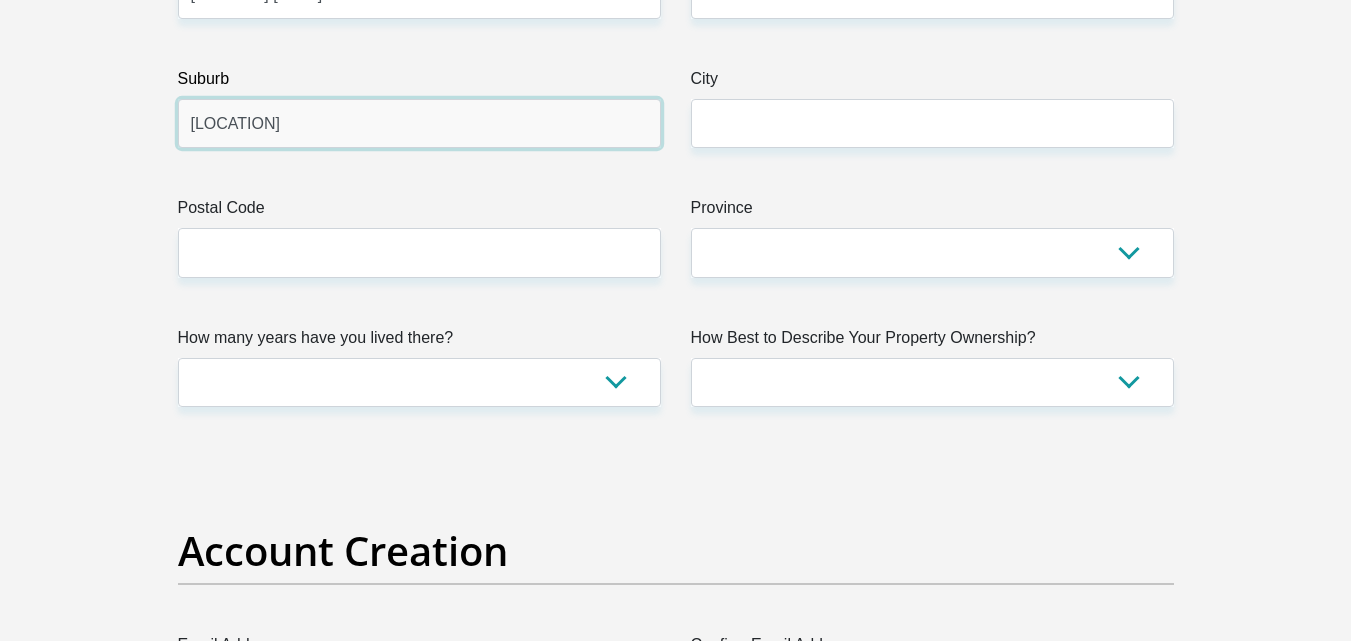 type on "KwaMashu" 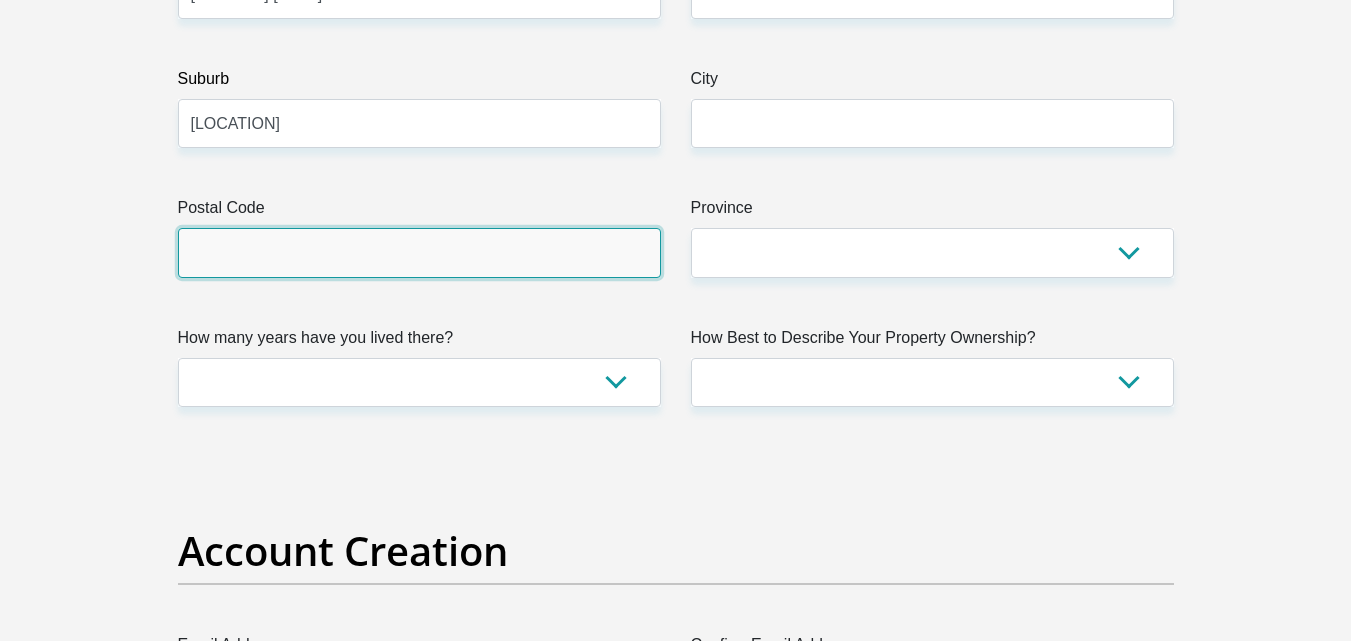 click on "Postal Code" at bounding box center [419, 252] 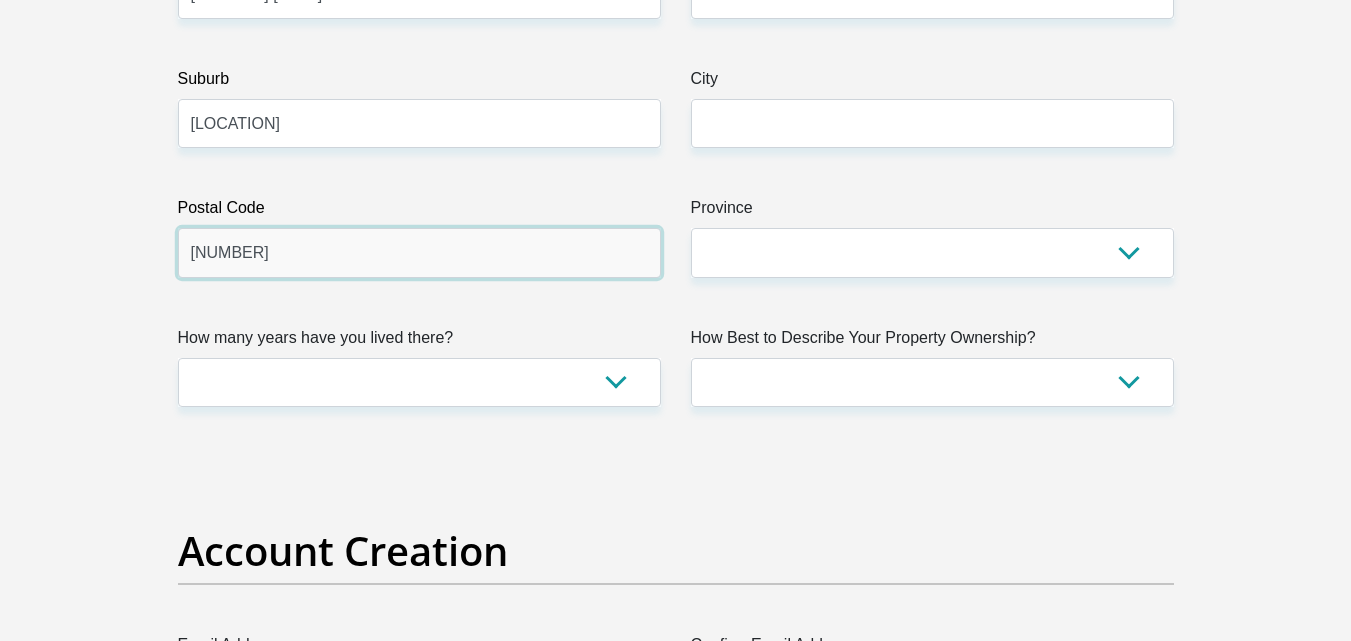 type on "4359" 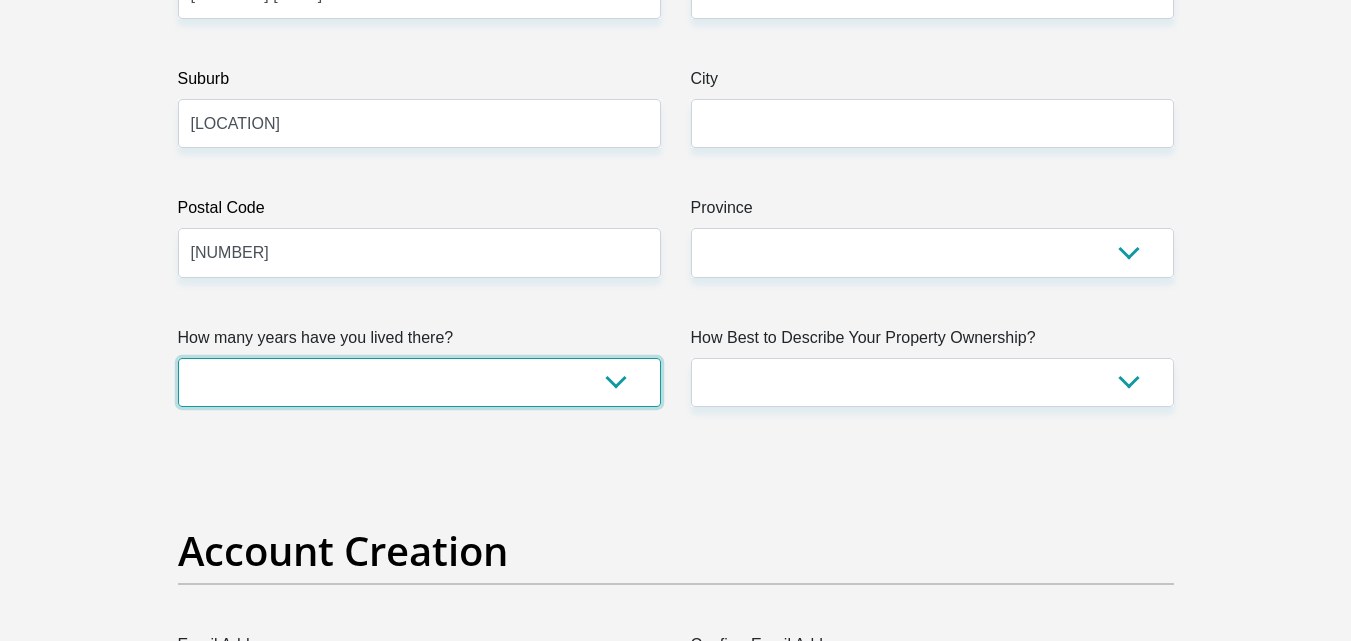 click on "less than 1 year
1-3 years
3-5 years
5+ years" at bounding box center (419, 382) 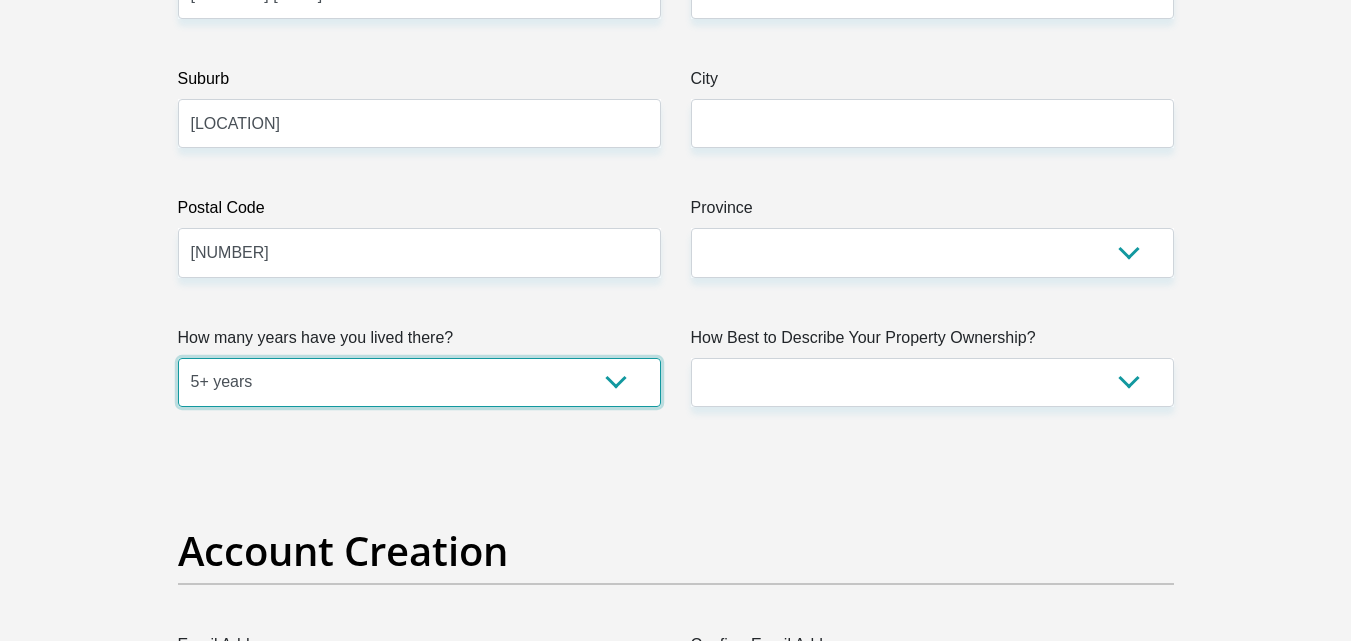 click on "less than 1 year
1-3 years
3-5 years
5+ years" at bounding box center (419, 382) 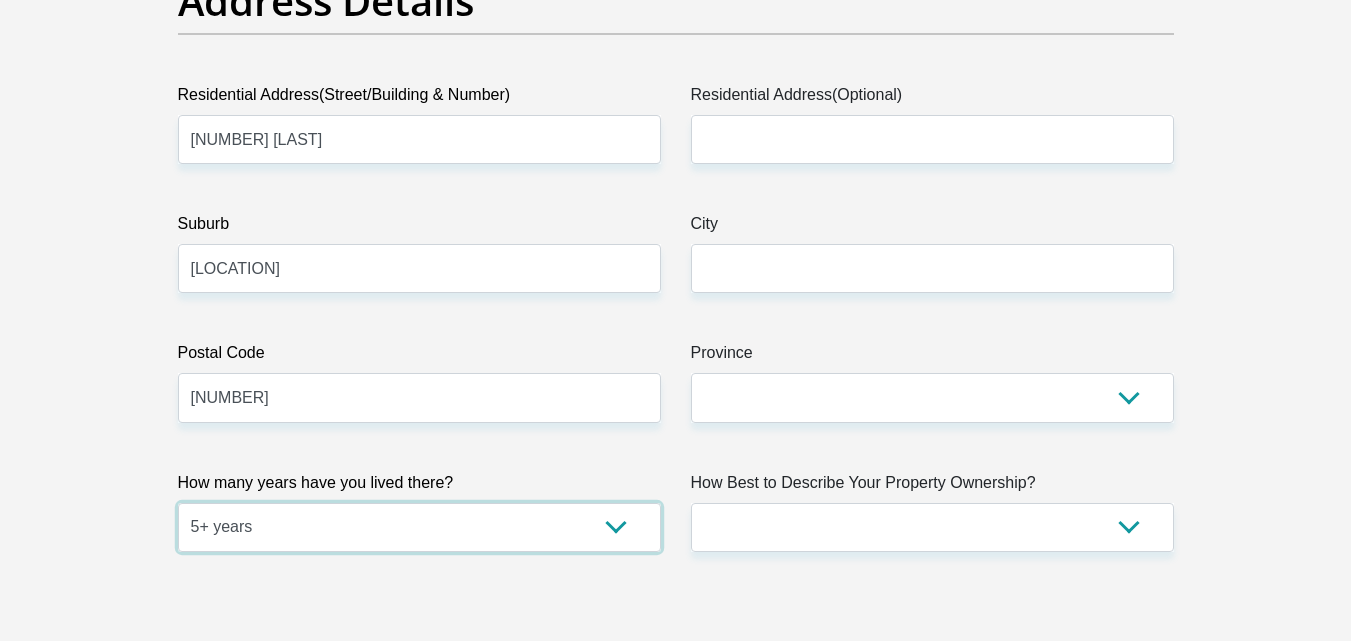 scroll, scrollTop: 1100, scrollLeft: 0, axis: vertical 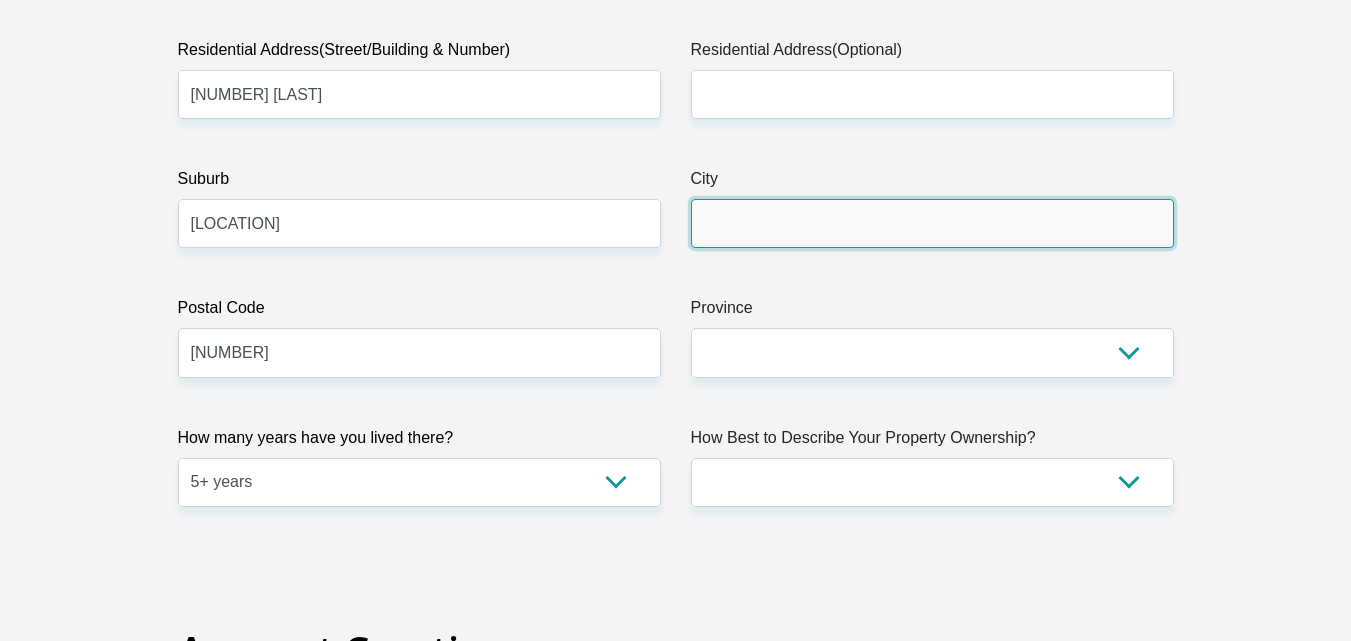 click on "City" at bounding box center (932, 223) 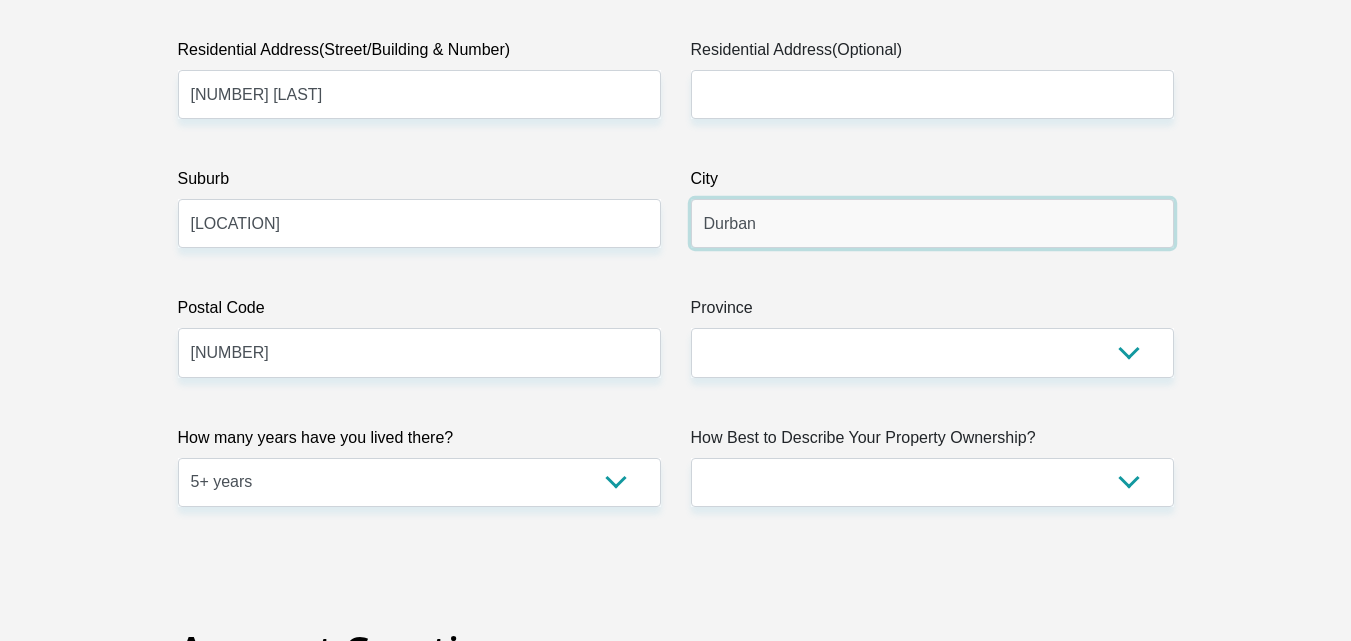 type on "Durban" 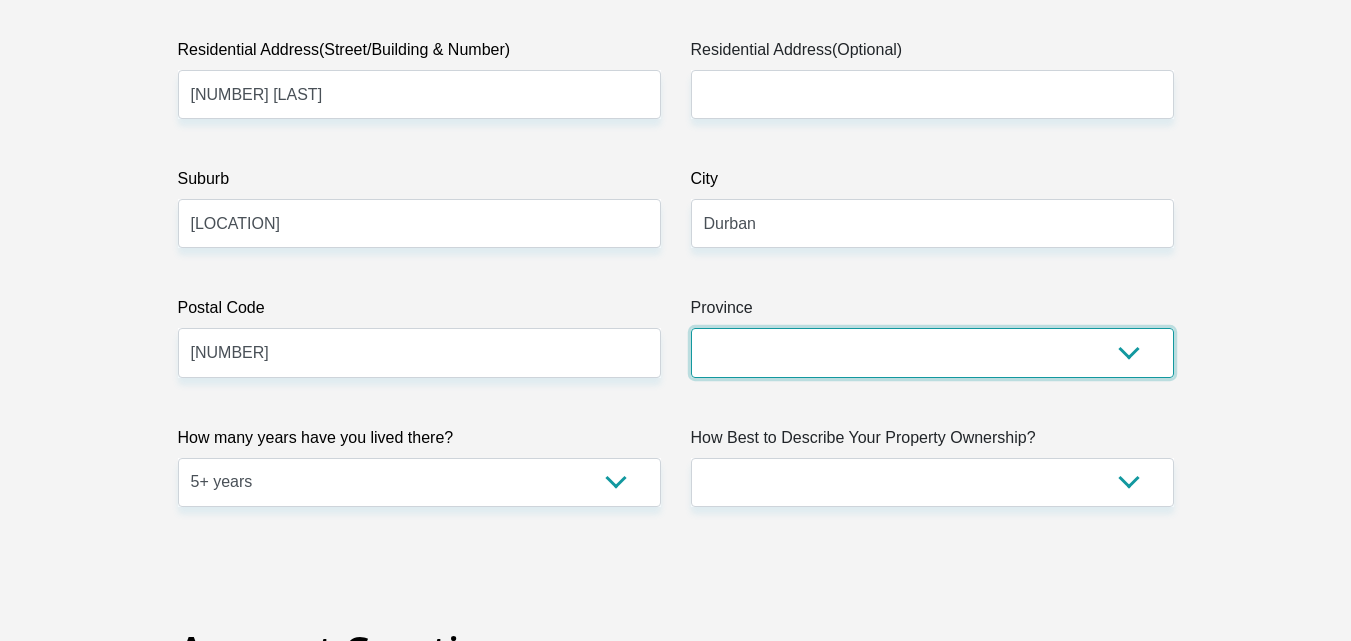 click on "Eastern Cape
Free State
Gauteng
KwaZulu-Natal
Limpopo
Mpumalanga
Northern Cape
North West
Western Cape" at bounding box center (932, 352) 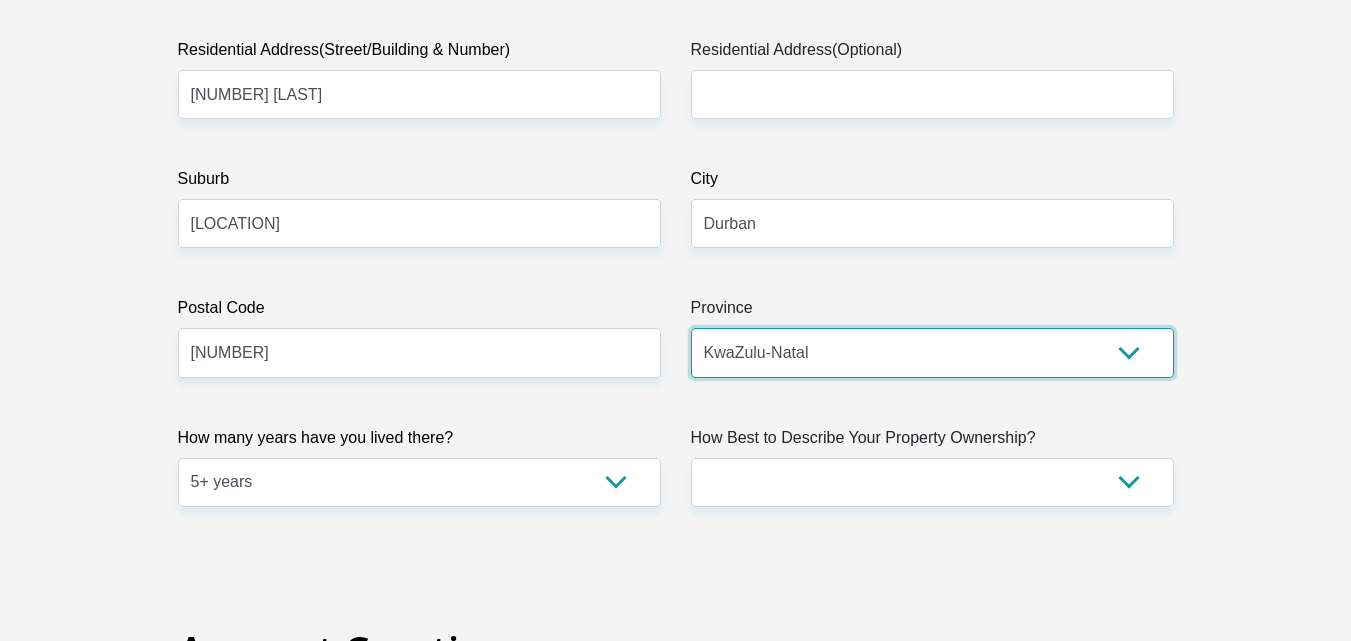 click on "Eastern Cape
Free State
Gauteng
KwaZulu-Natal
Limpopo
Mpumalanga
Northern Cape
North West
Western Cape" at bounding box center (932, 352) 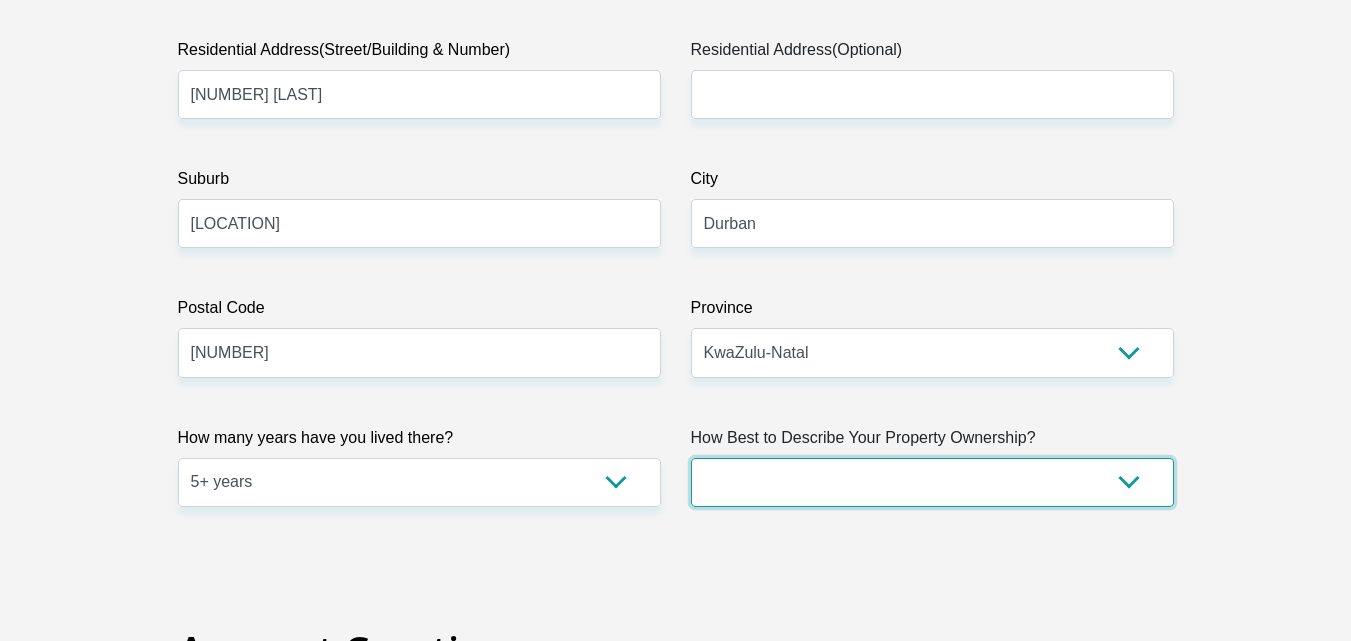 click on "Owned
Rented
Family Owned
Company Dwelling" at bounding box center [932, 482] 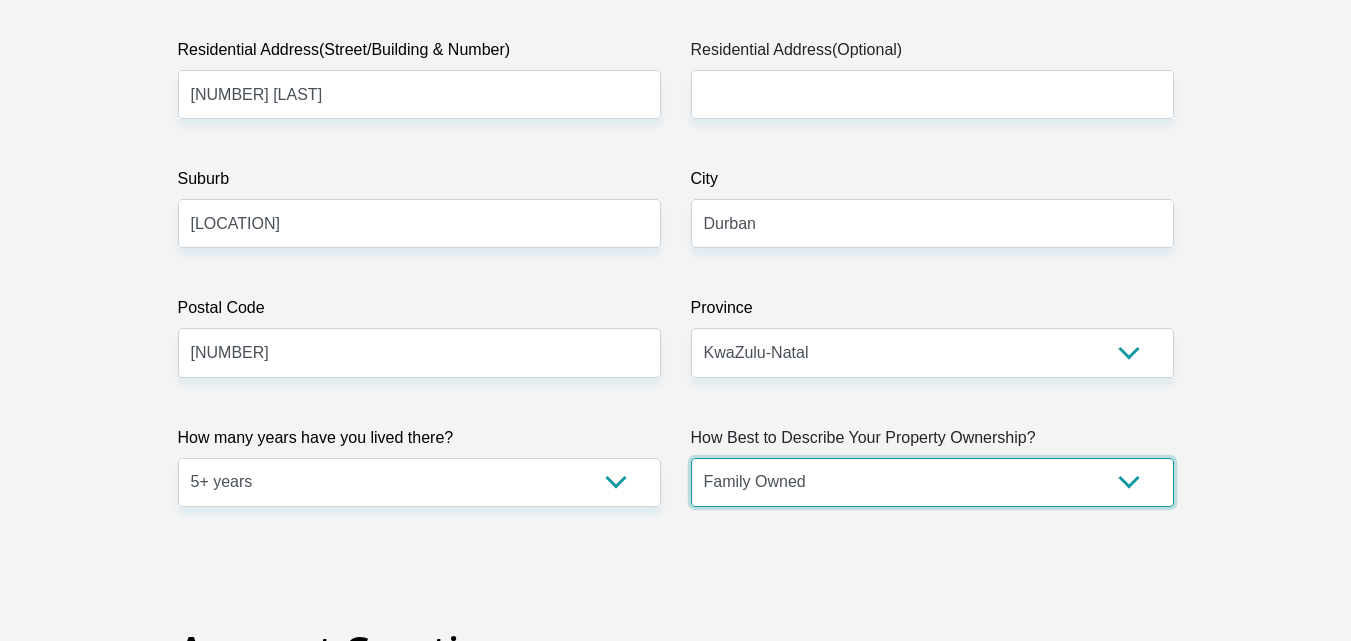 click on "Owned
Rented
Family Owned
Company Dwelling" at bounding box center [932, 482] 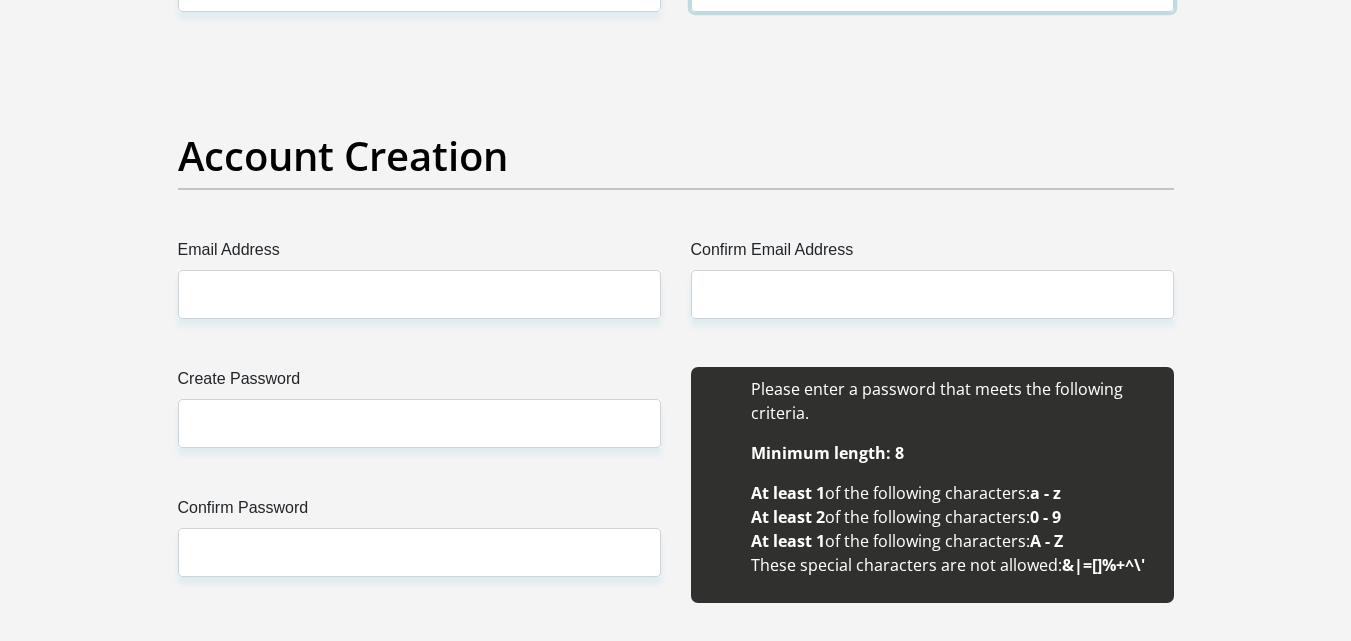 scroll, scrollTop: 1600, scrollLeft: 0, axis: vertical 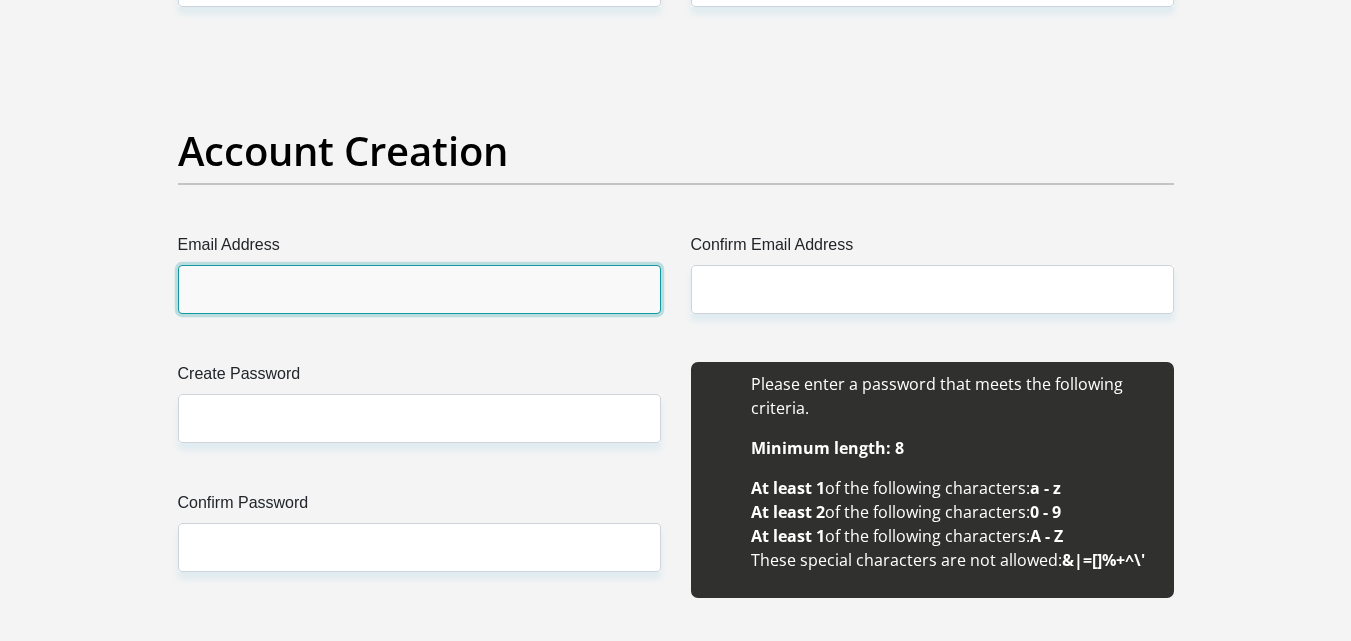 click on "Email Address" at bounding box center [419, 289] 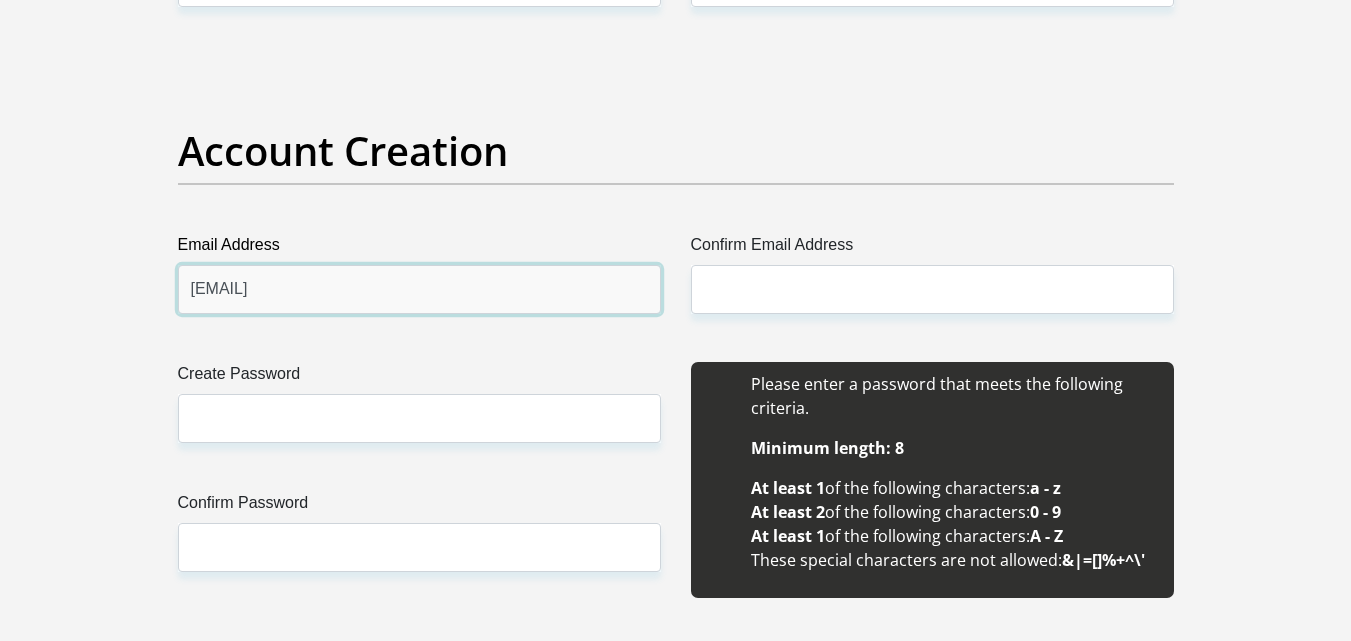 type on "ntobemkhize9@gmail.com" 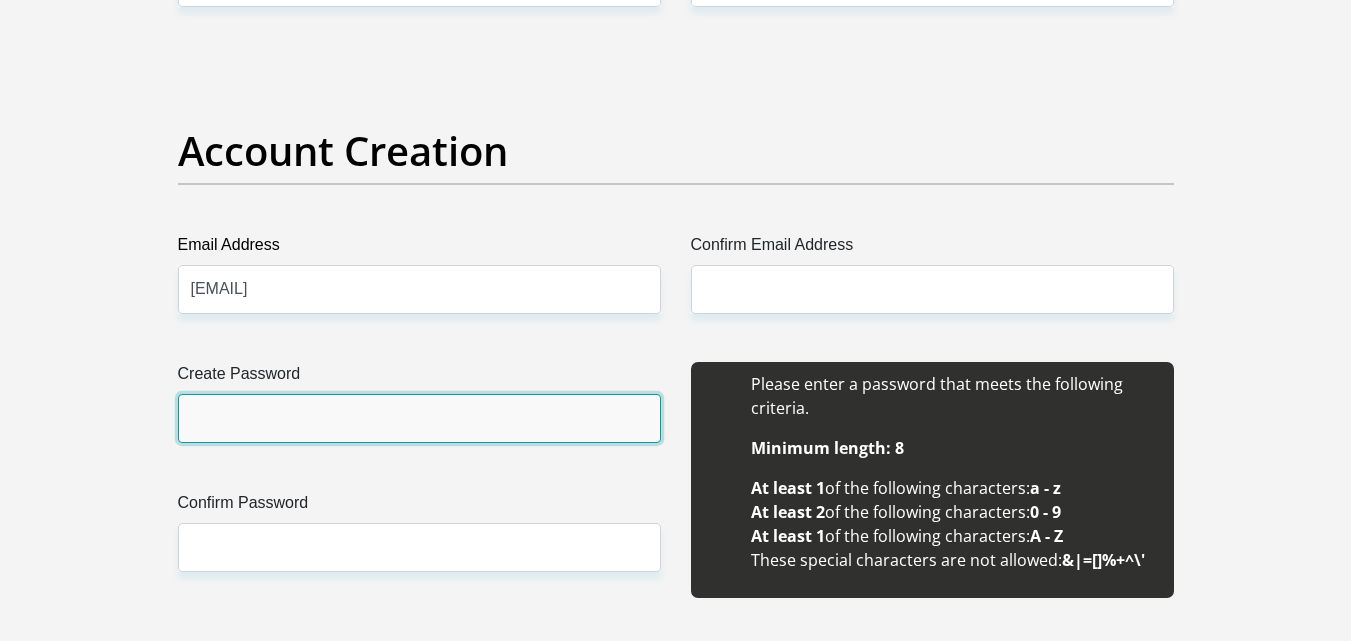 click on "Create Password" at bounding box center (419, 418) 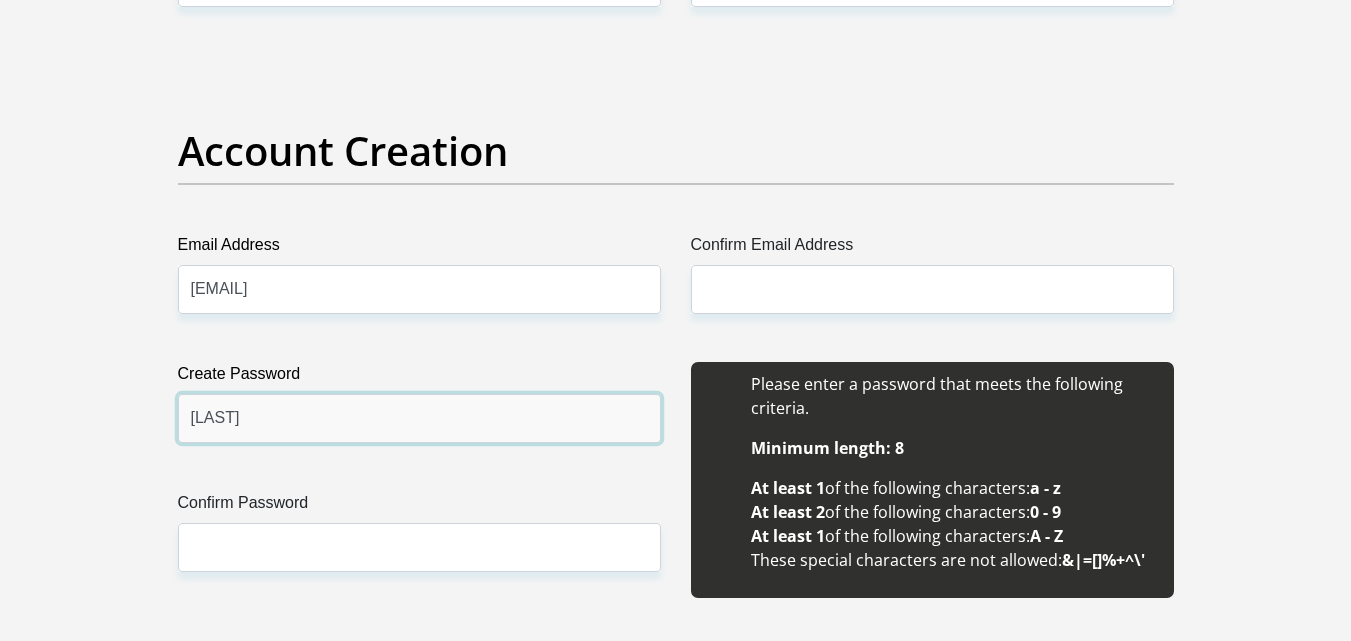 type on "Owesibusisoh18." 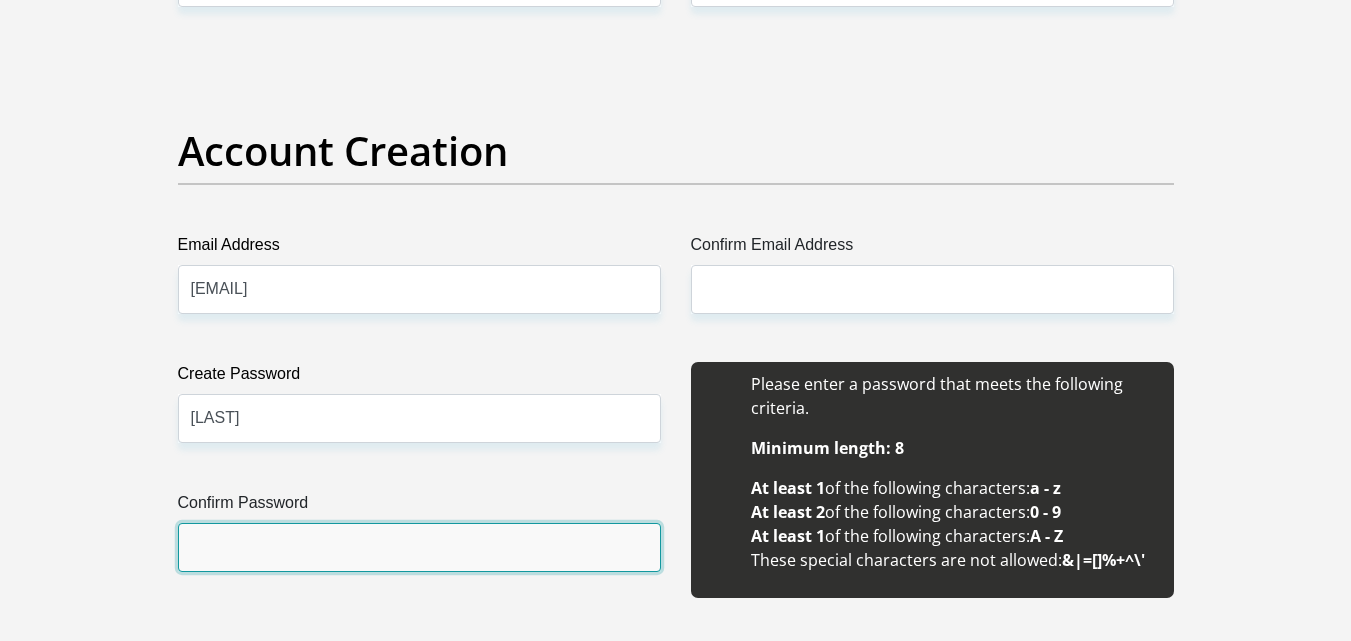 click on "Confirm Password" at bounding box center [419, 547] 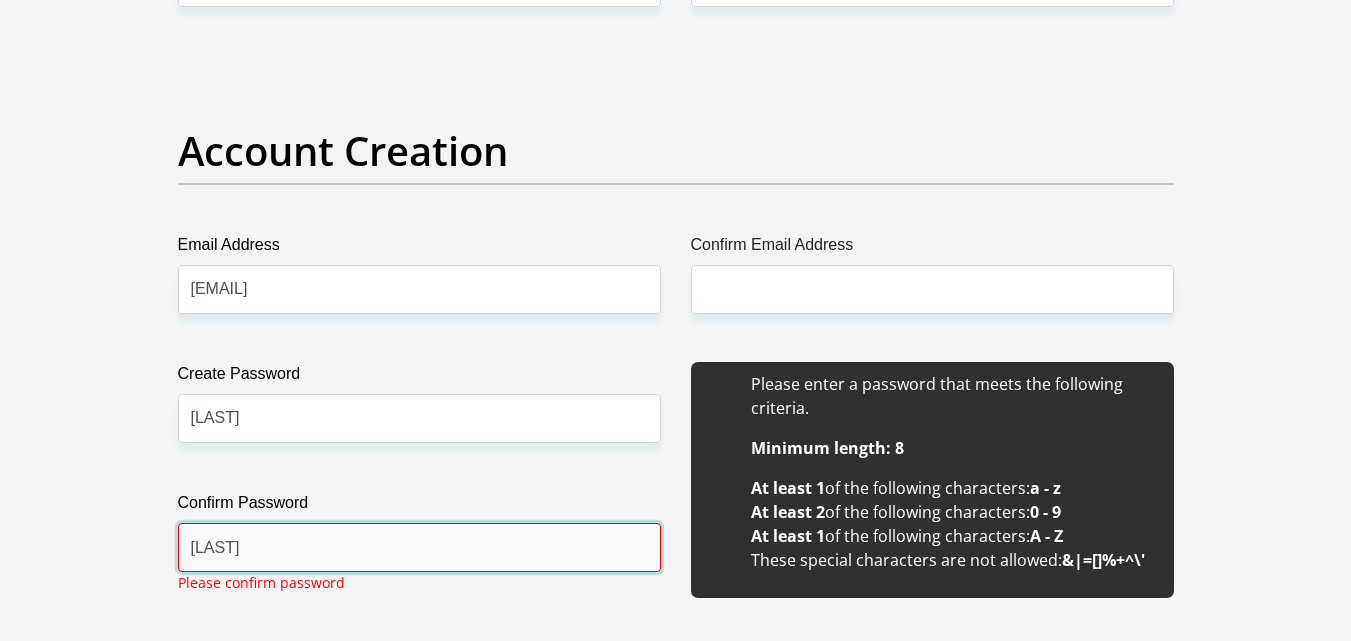 type on "Owesibusiso18." 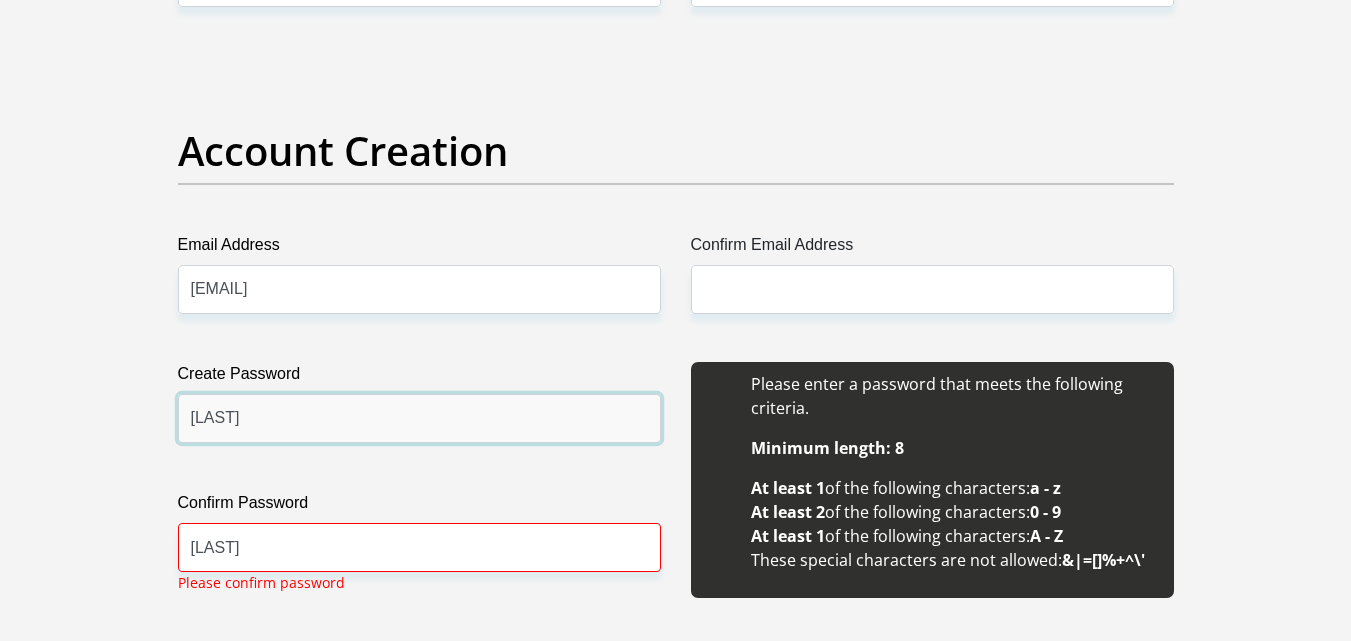 click on "Owesibusisoh18." at bounding box center [419, 418] 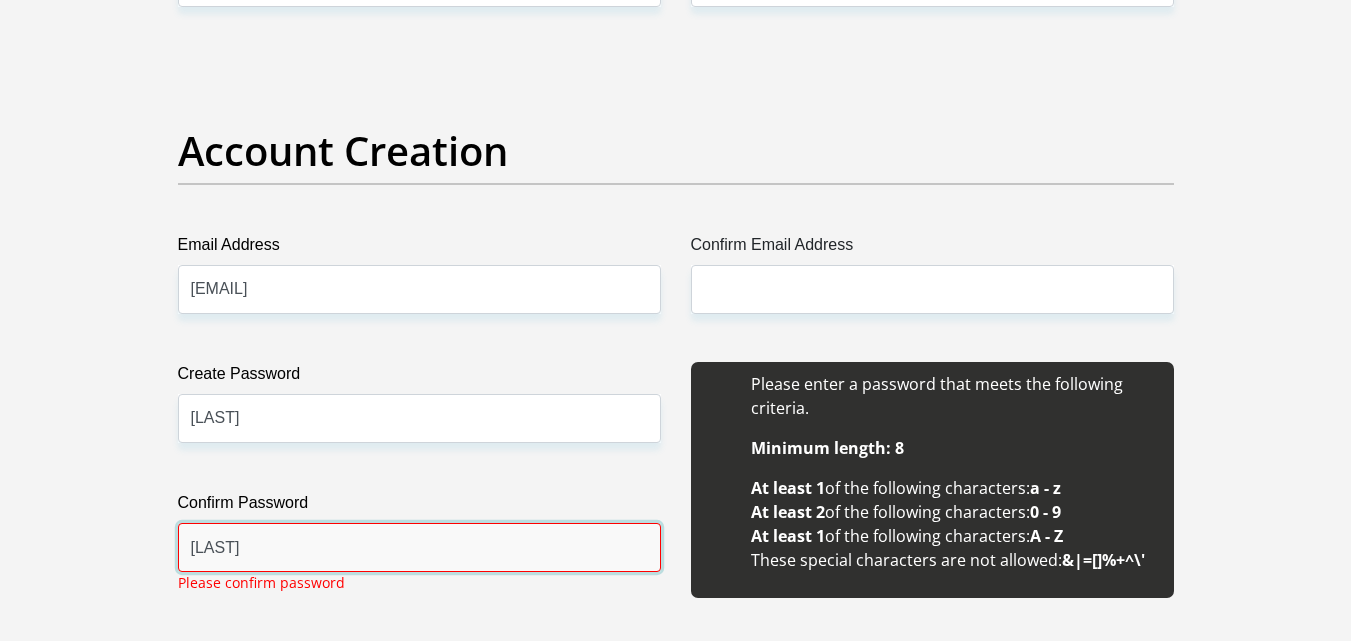 click on "Owesibusiso18." at bounding box center [419, 547] 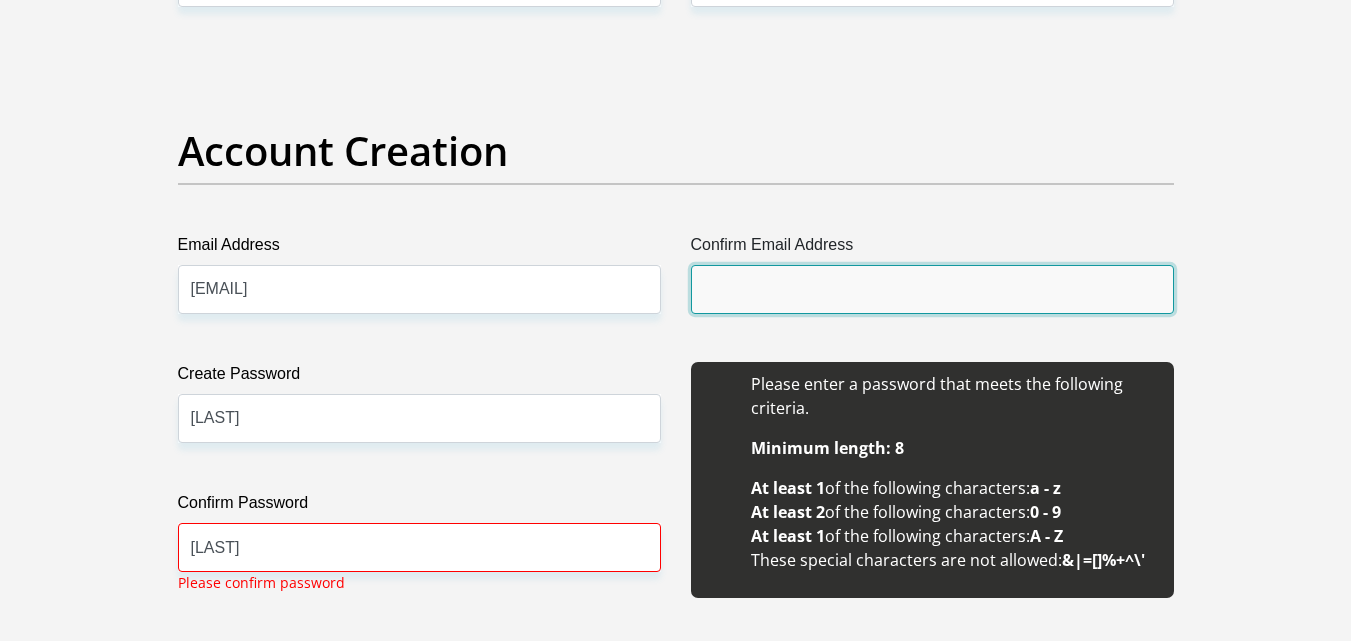 click on "Confirm Email Address" at bounding box center [932, 289] 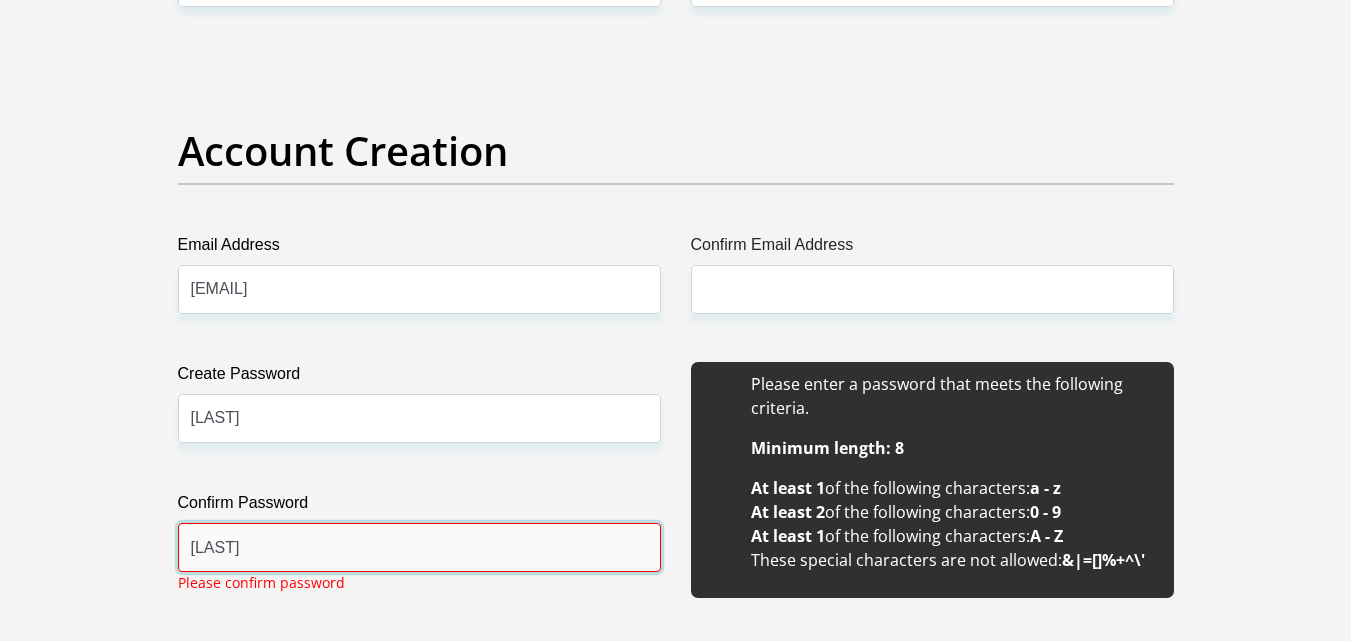 drag, startPoint x: 333, startPoint y: 551, endPoint x: 87, endPoint y: 551, distance: 246 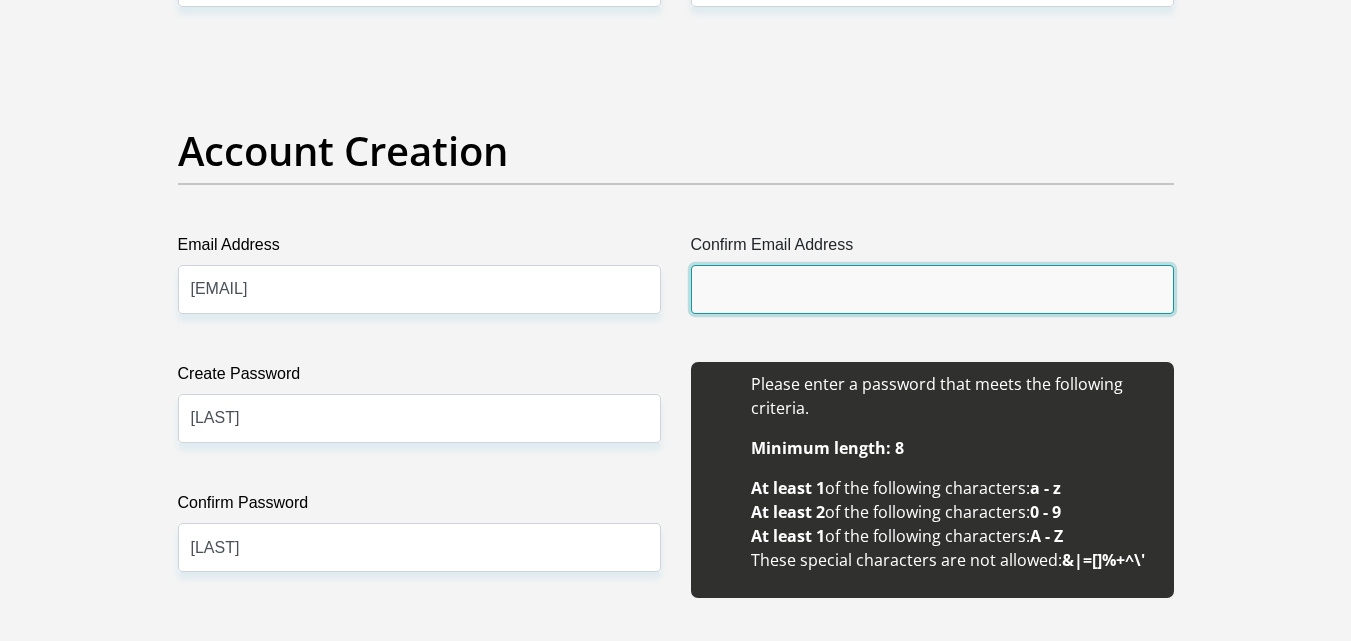 click on "Confirm Email Address" at bounding box center (932, 289) 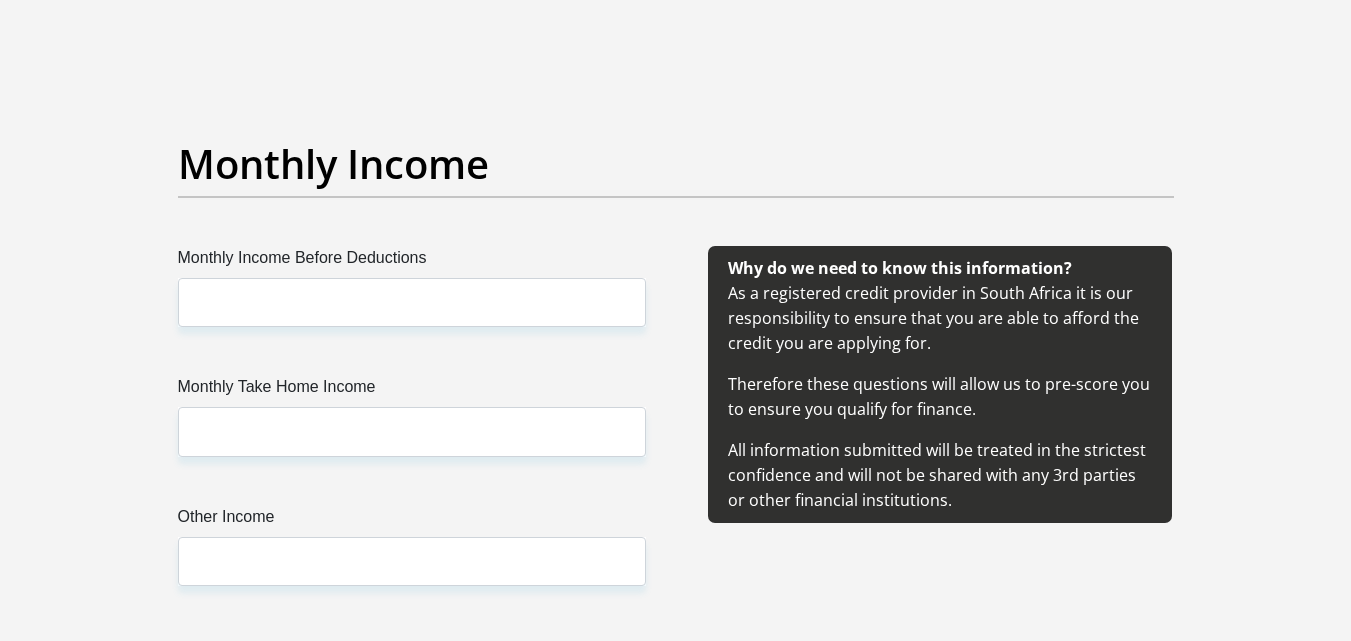 scroll, scrollTop: 2300, scrollLeft: 0, axis: vertical 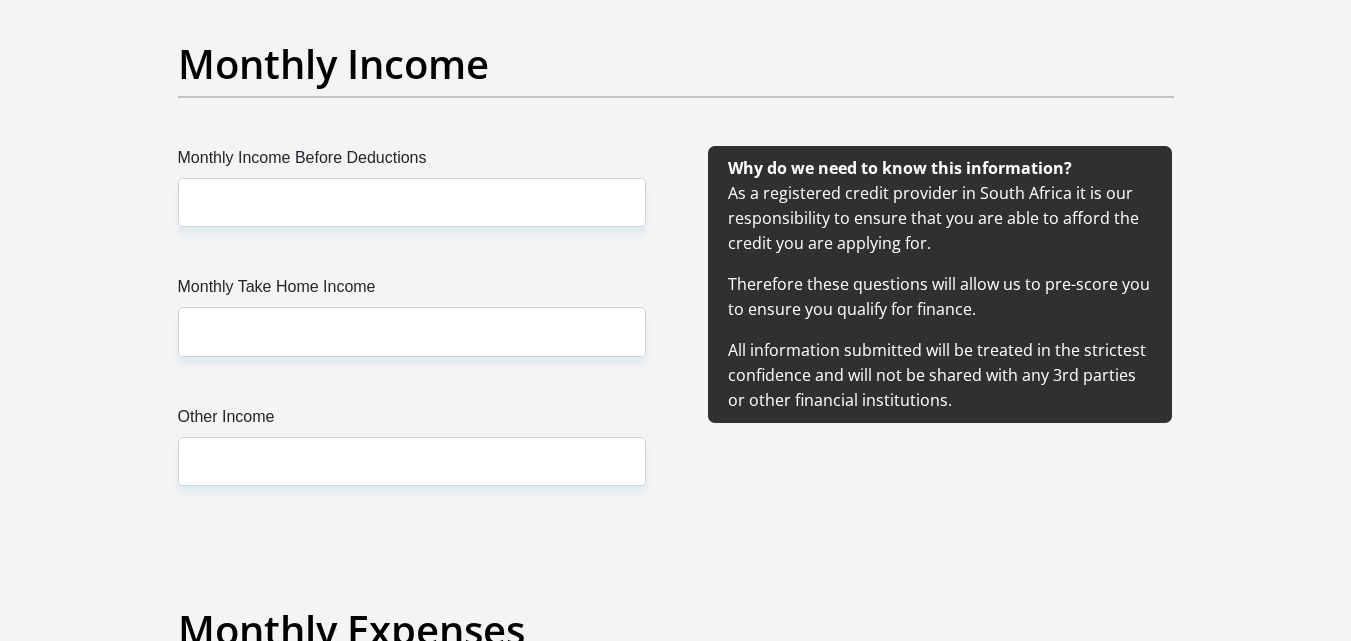 type on "ntobemkhize9@gmail.com" 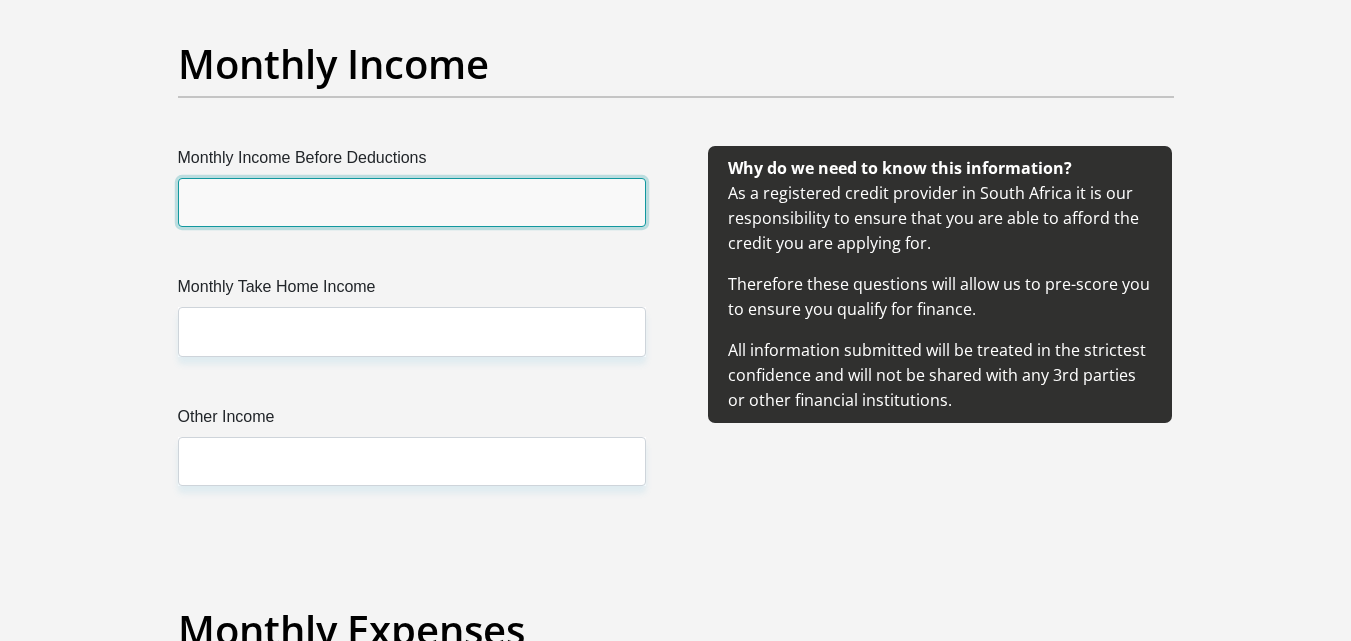 click on "Monthly Income Before Deductions" at bounding box center [412, 202] 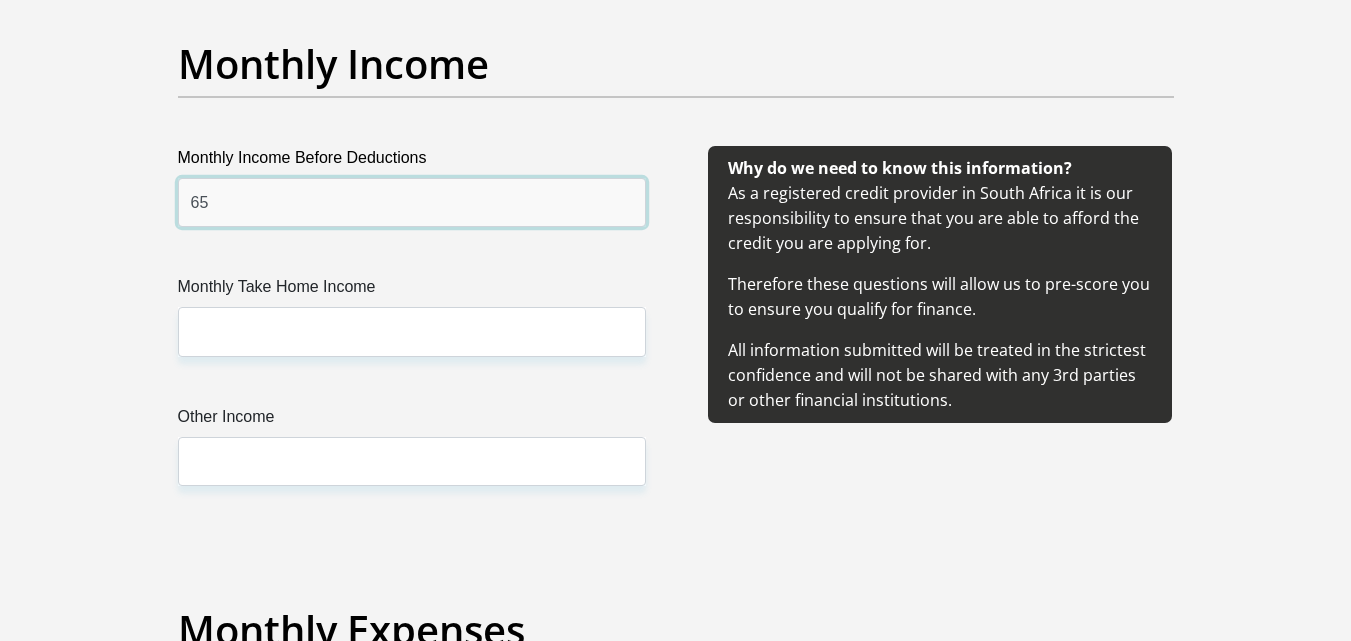 type on "6" 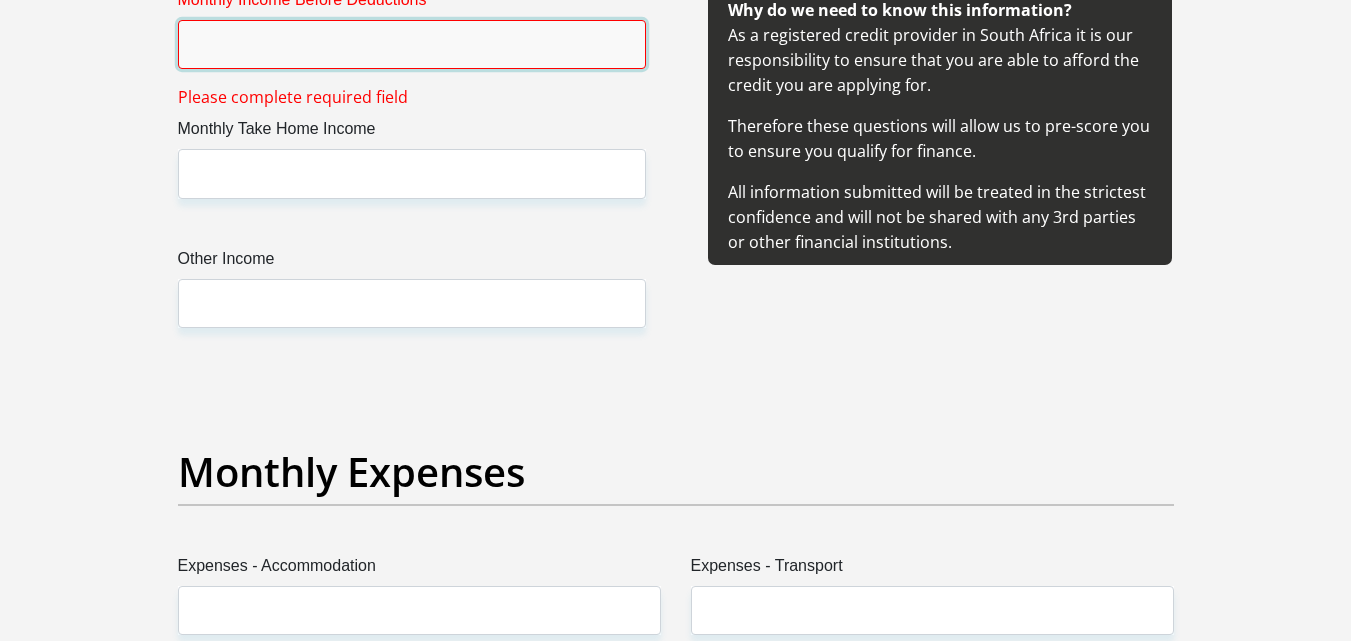 scroll, scrollTop: 2300, scrollLeft: 0, axis: vertical 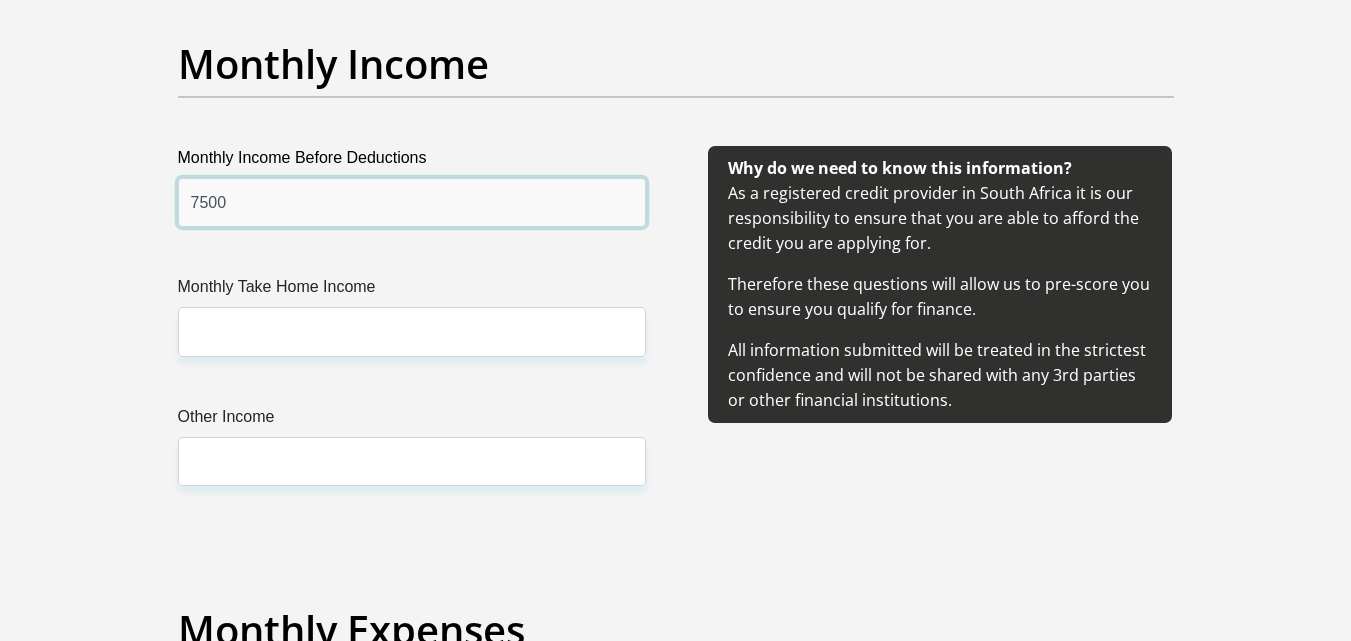 type on "7500" 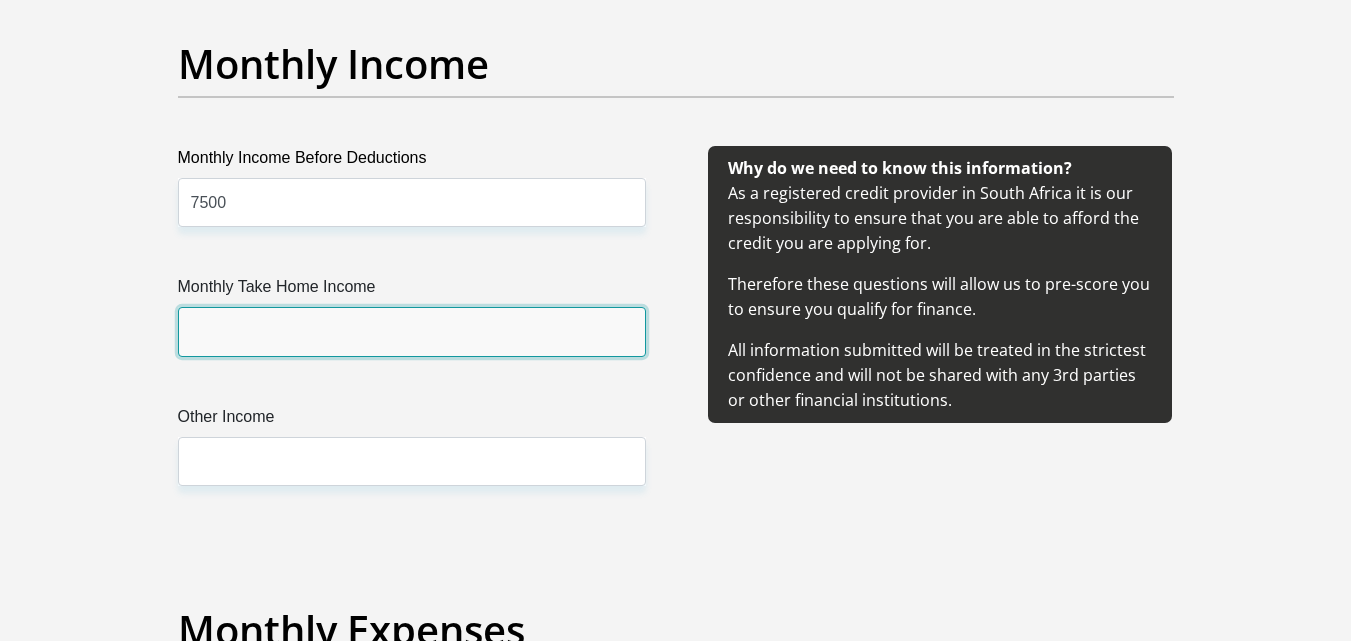 click on "Monthly Take Home Income" at bounding box center [412, 331] 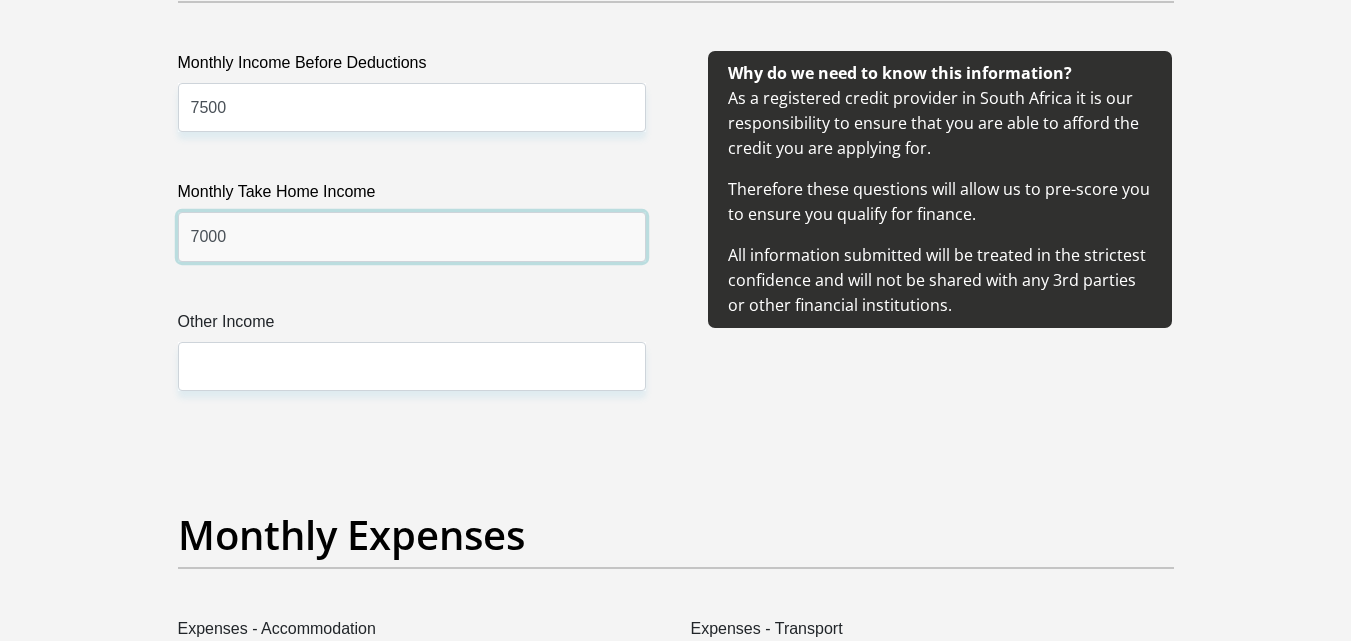 scroll, scrollTop: 2400, scrollLeft: 0, axis: vertical 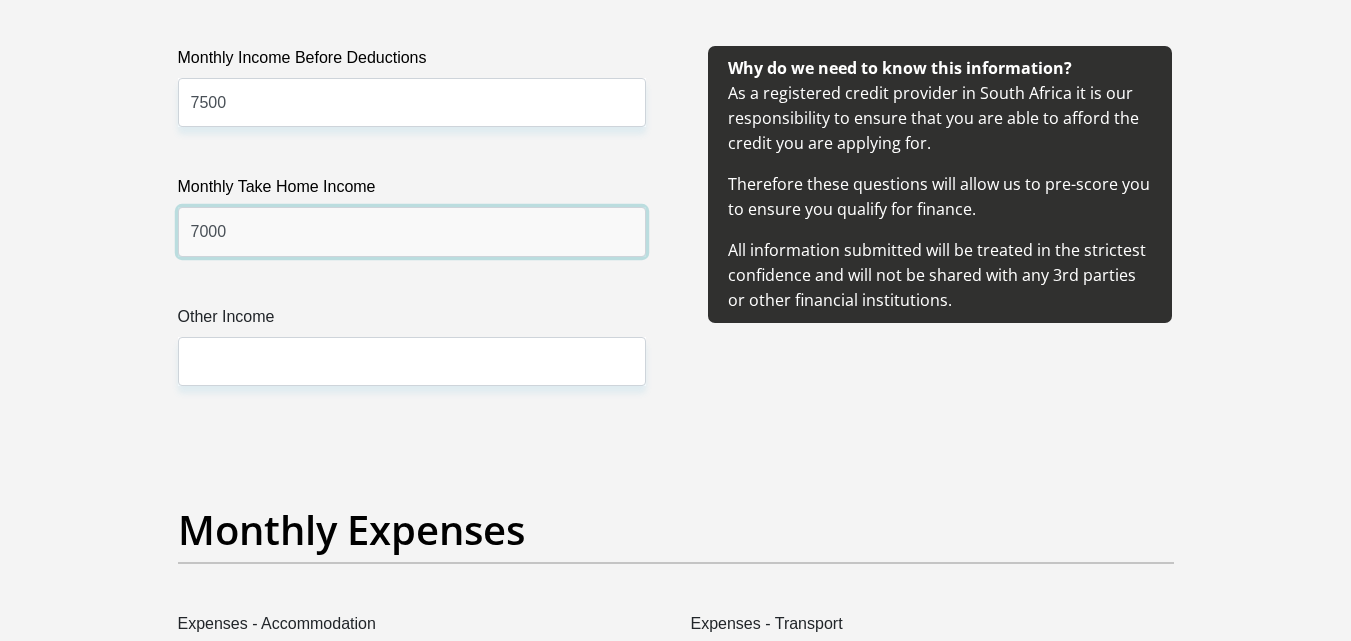 type on "7000" 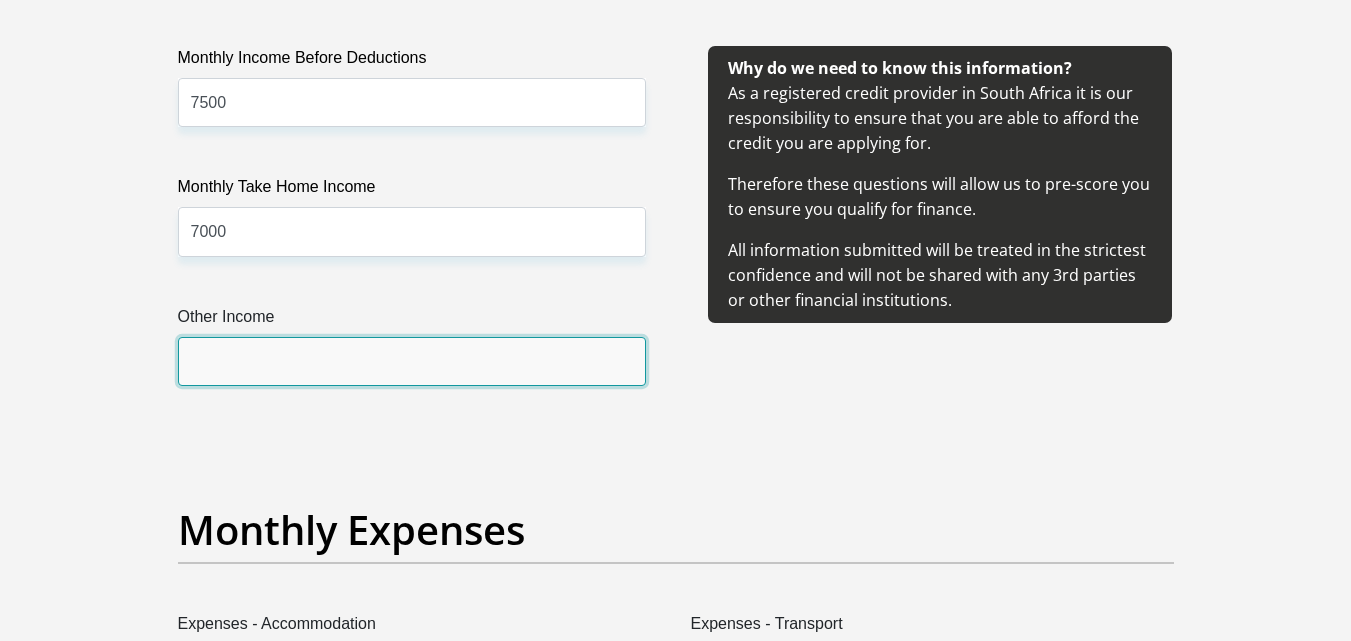 click on "Other Income" at bounding box center [412, 361] 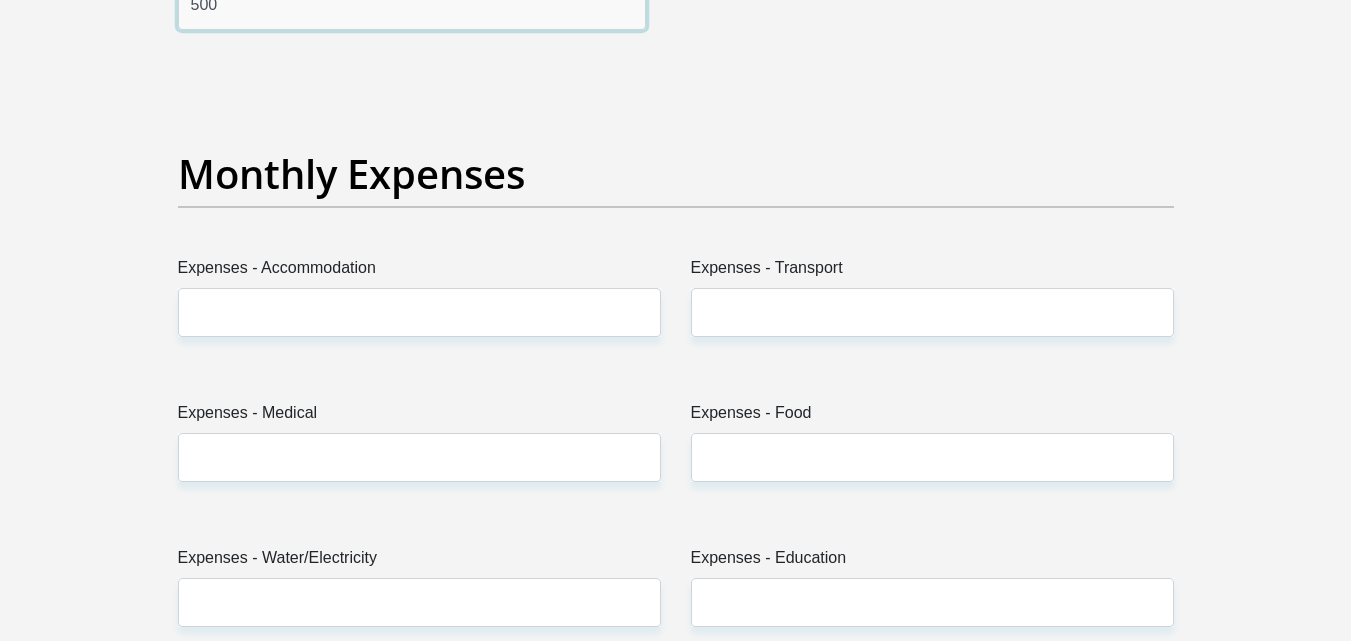 scroll, scrollTop: 2800, scrollLeft: 0, axis: vertical 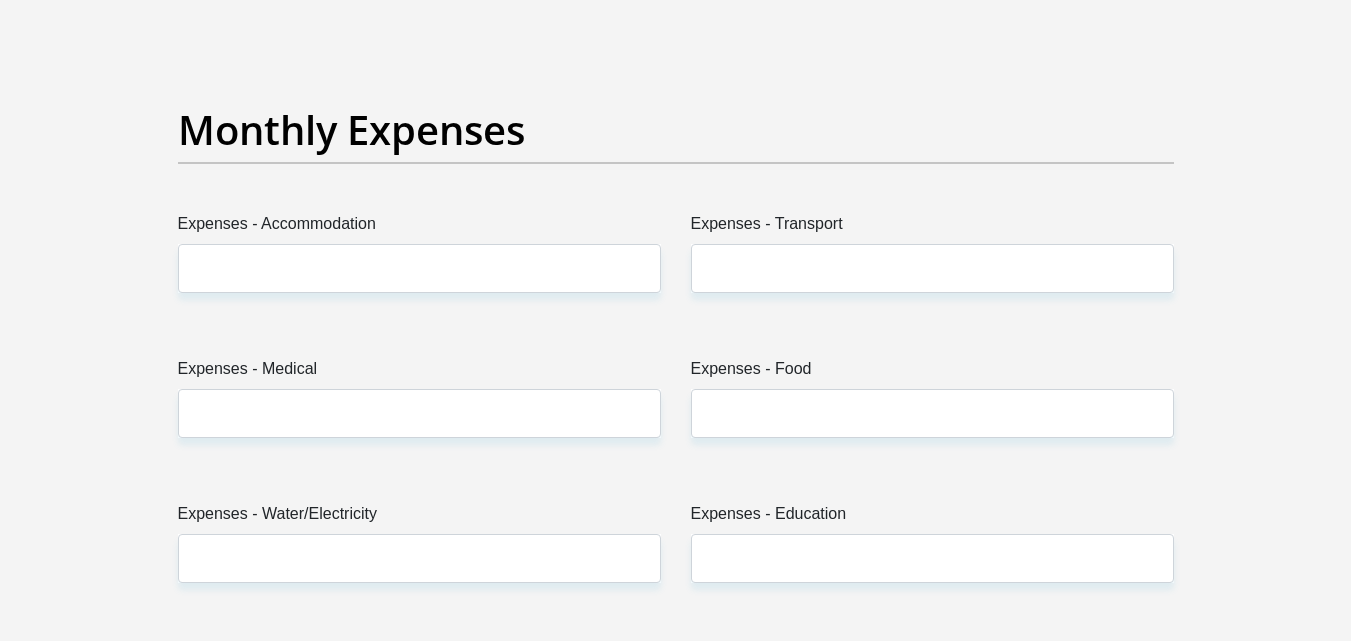 type on "500" 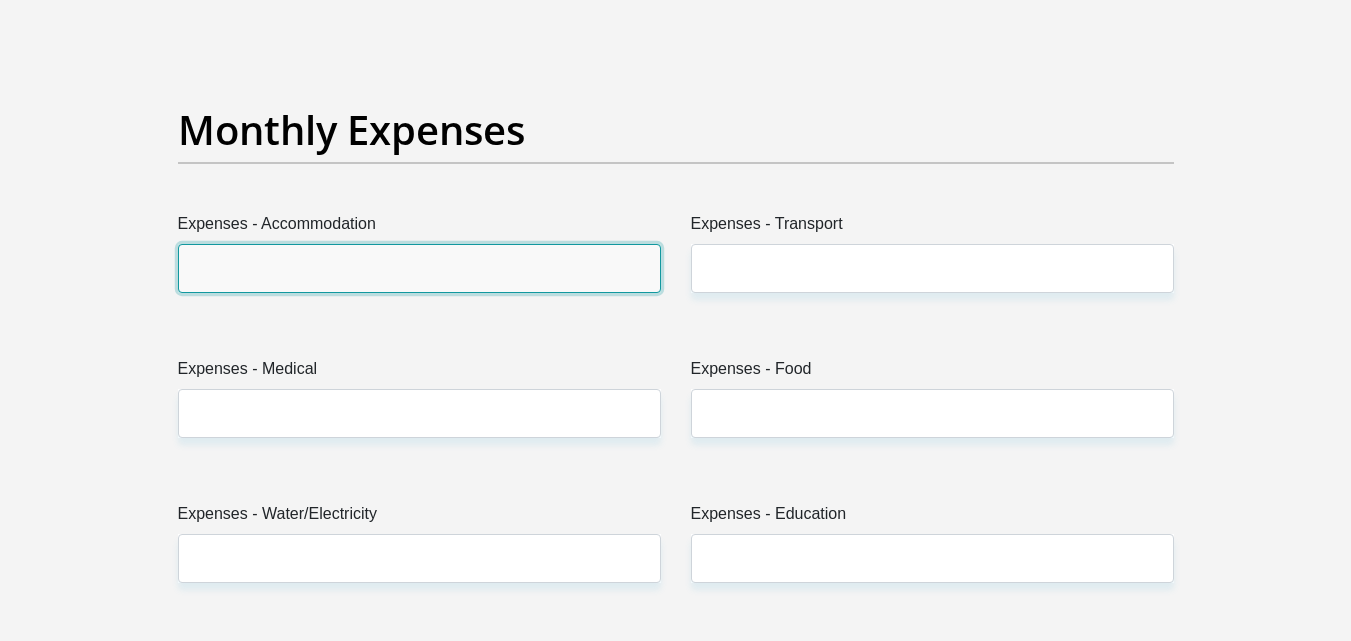 click on "Expenses - Accommodation" at bounding box center (419, 268) 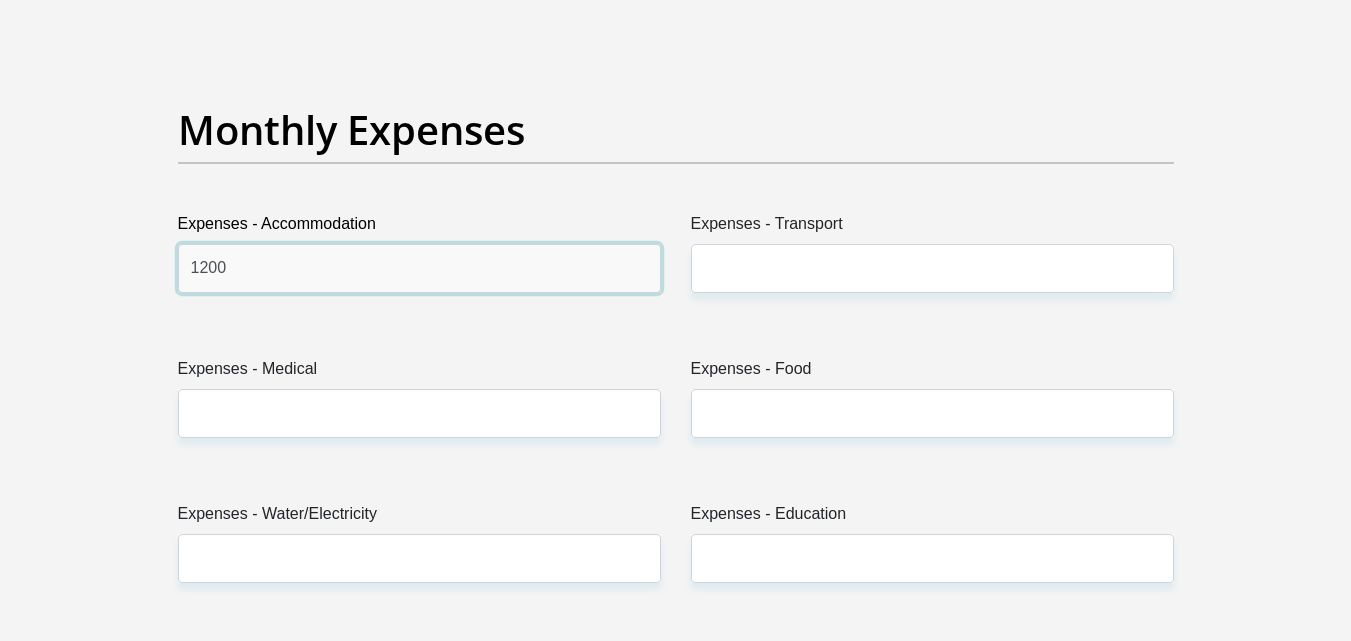 type on "1200" 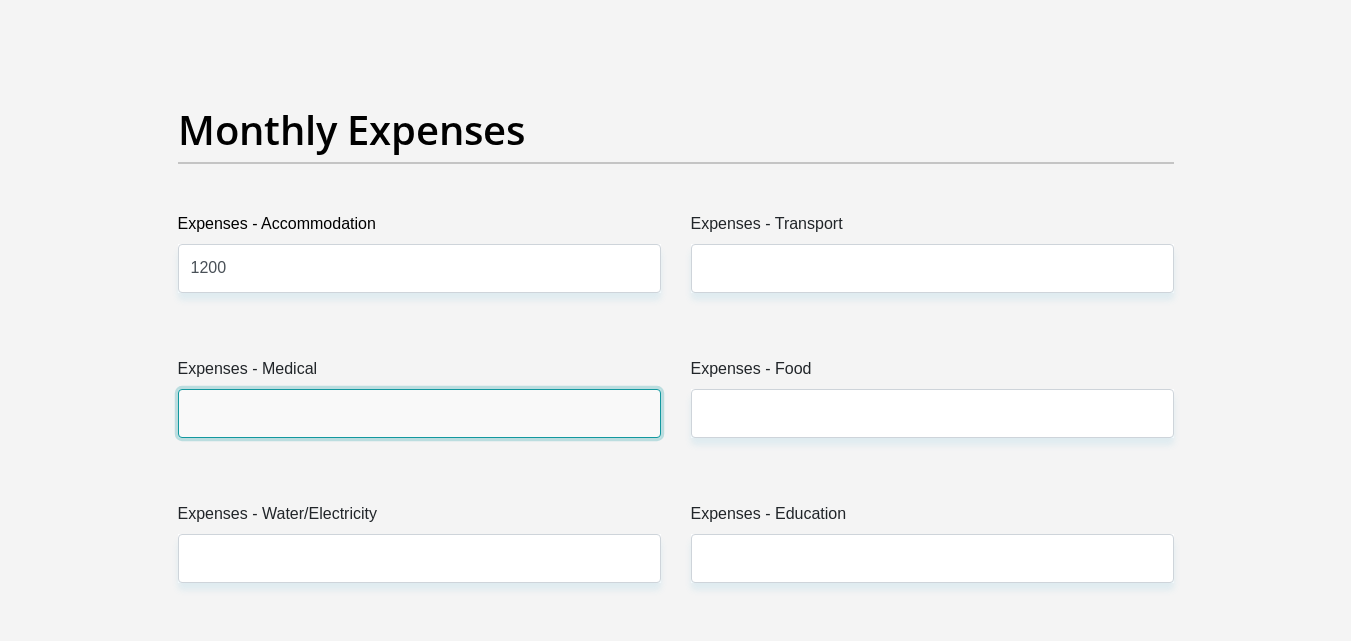 click on "Expenses - Medical" at bounding box center [419, 413] 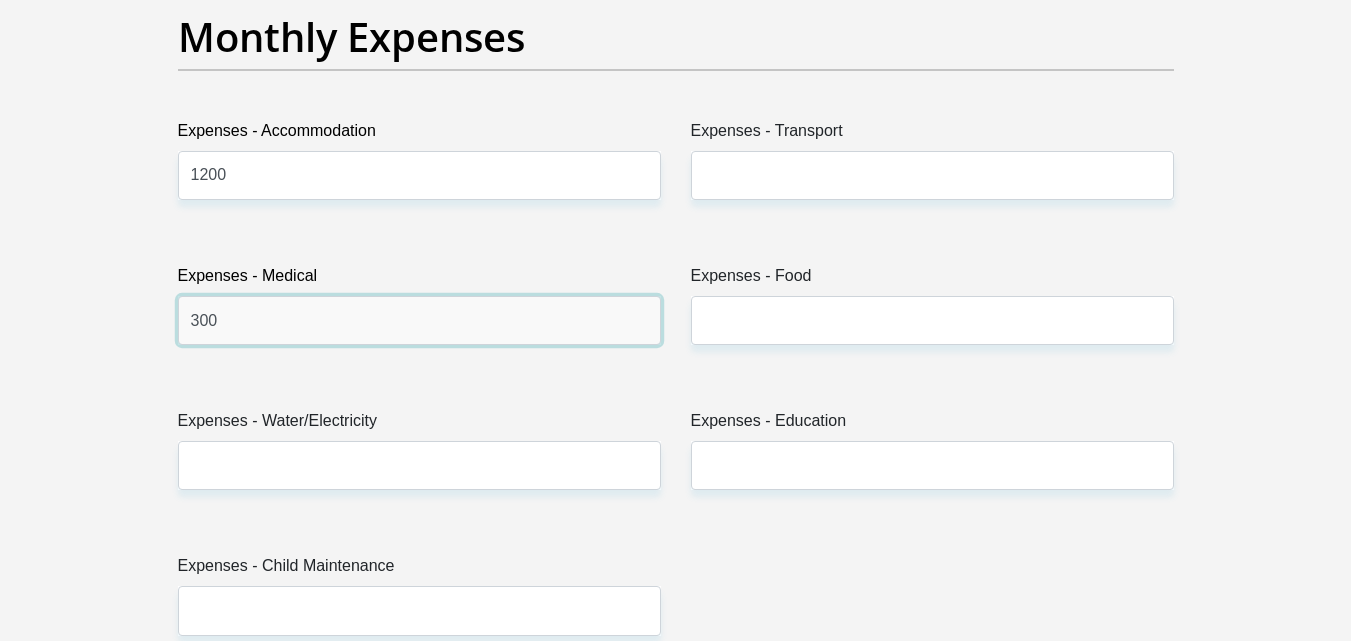 scroll, scrollTop: 3000, scrollLeft: 0, axis: vertical 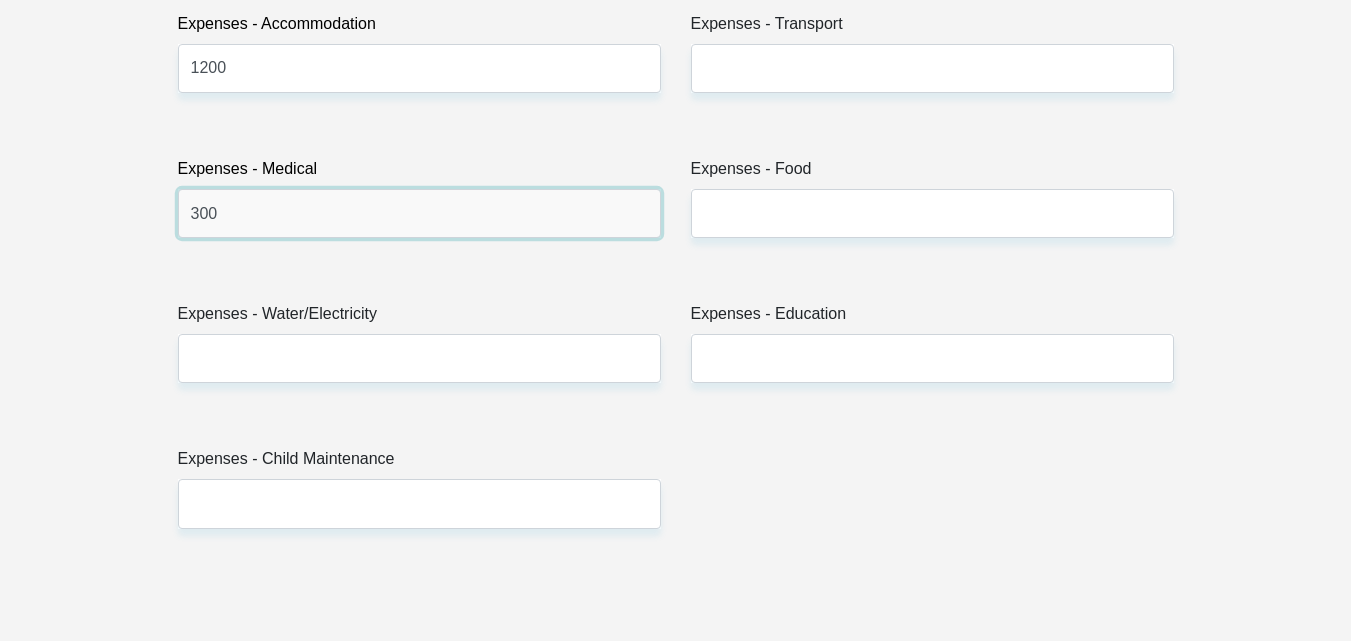 type on "300" 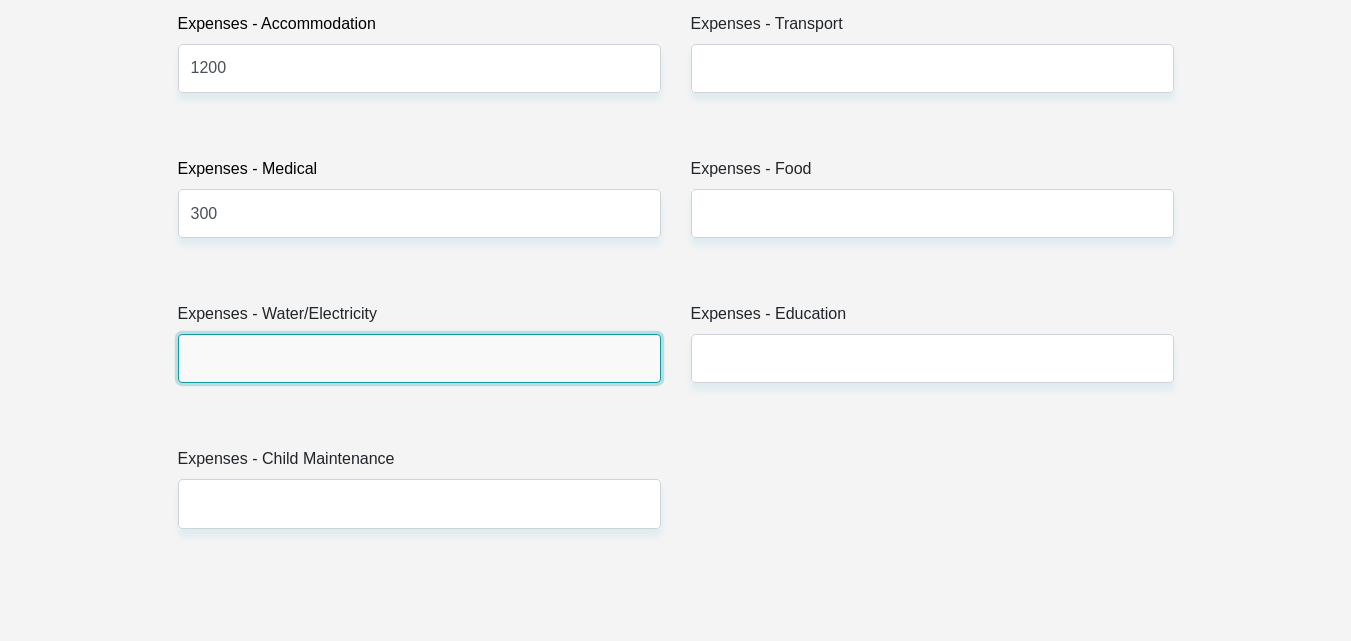 click on "Expenses - Water/Electricity" at bounding box center (419, 358) 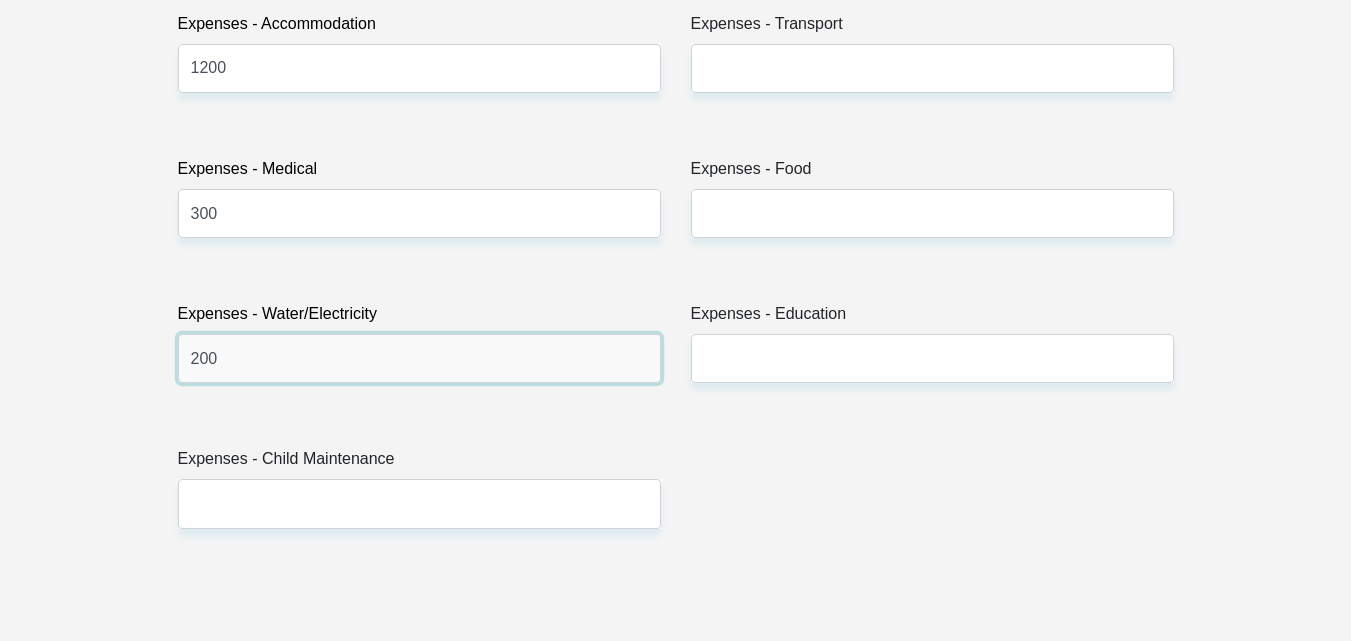 type on "200" 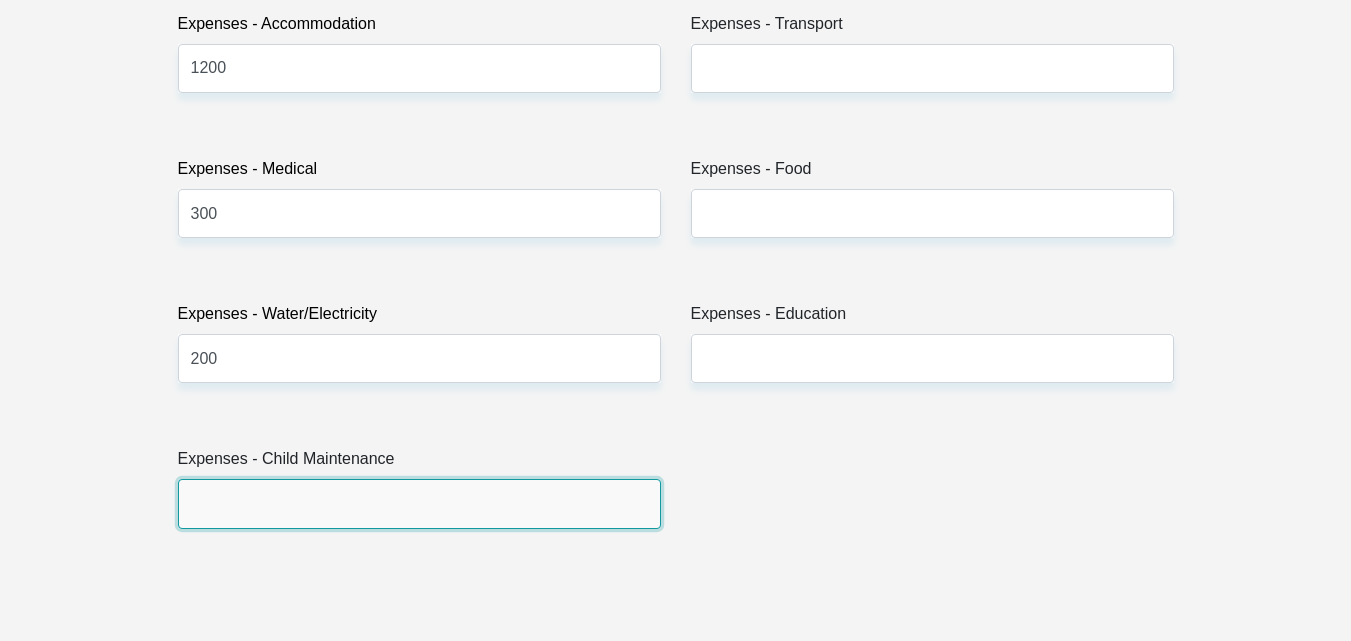 click on "Expenses - Child Maintenance" at bounding box center (419, 503) 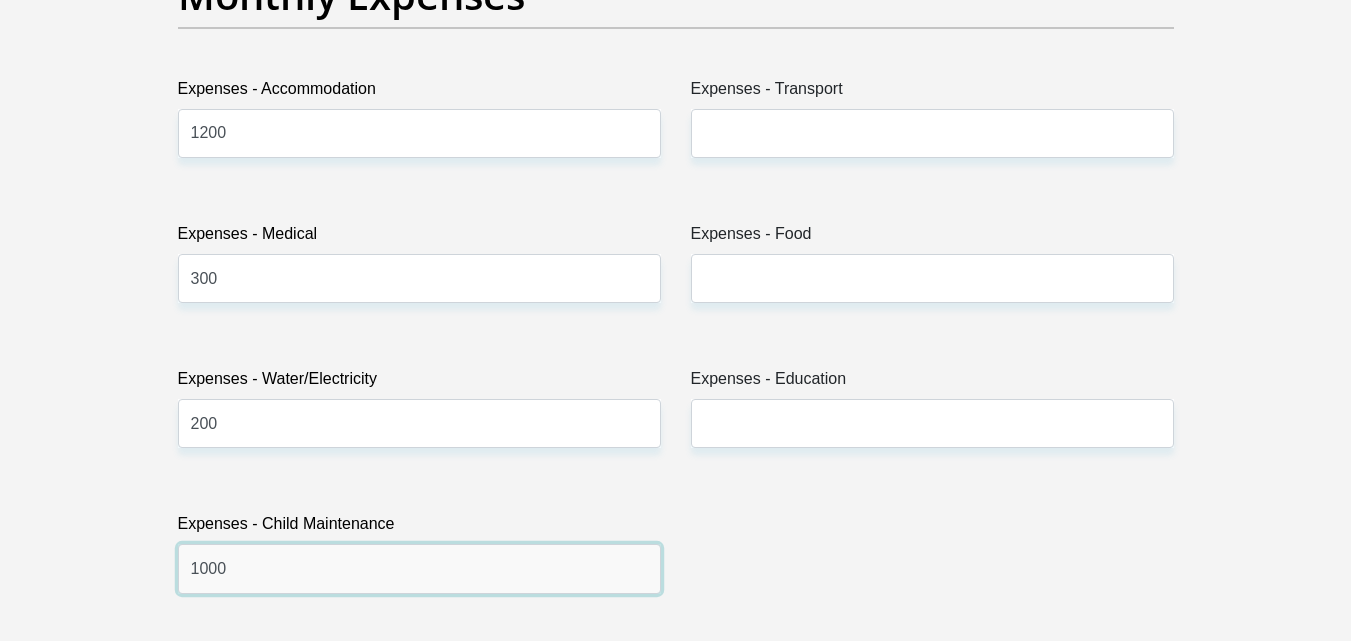 scroll, scrollTop: 2900, scrollLeft: 0, axis: vertical 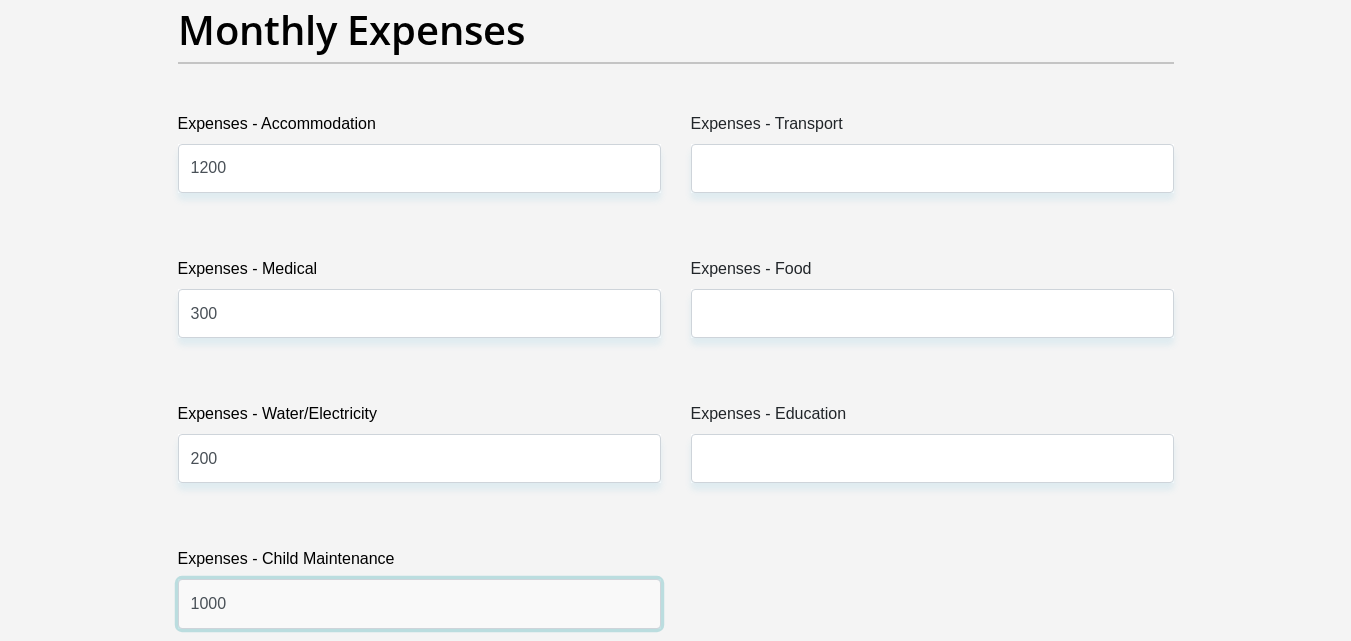 type on "1000" 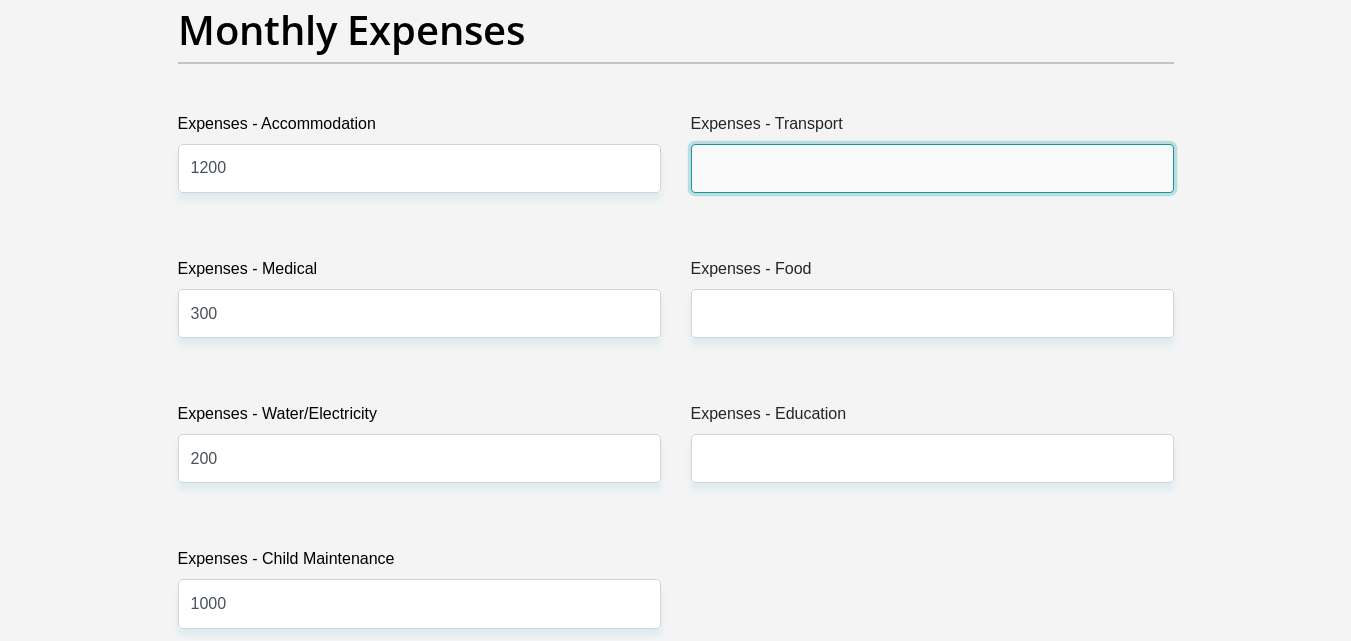 click on "Expenses - Transport" at bounding box center [932, 168] 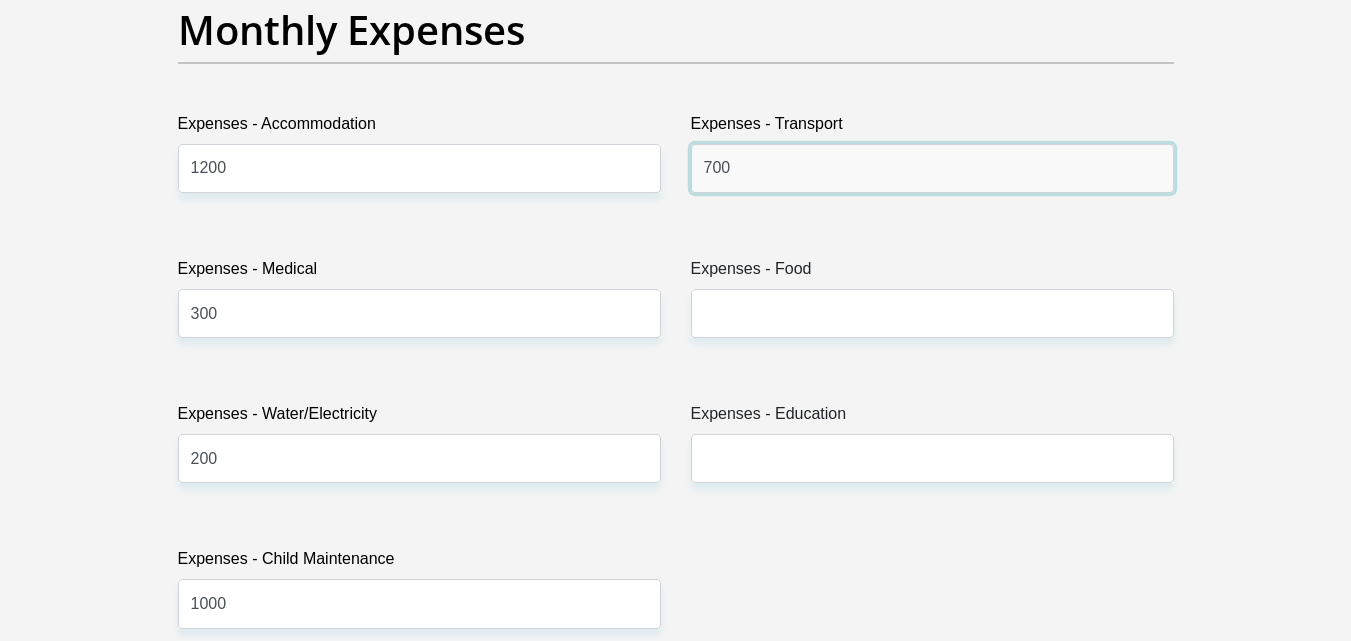 type on "700" 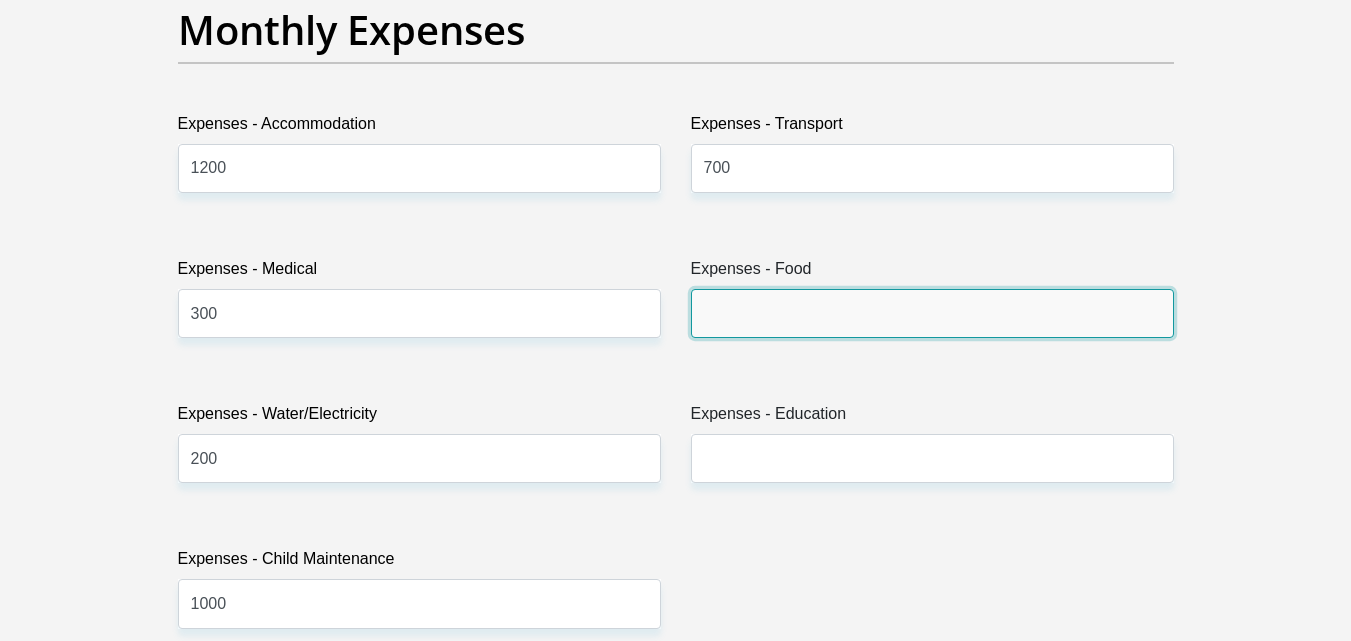 click on "Expenses - Food" at bounding box center (932, 313) 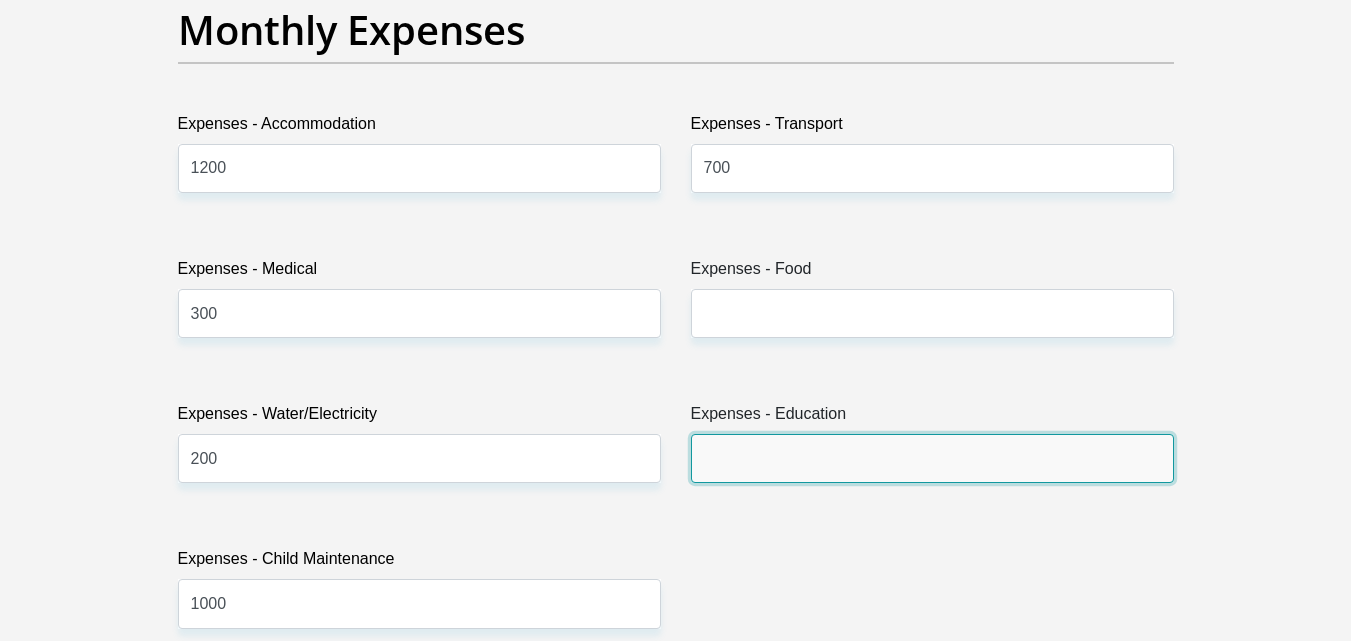 click on "Expenses - Education" at bounding box center [932, 458] 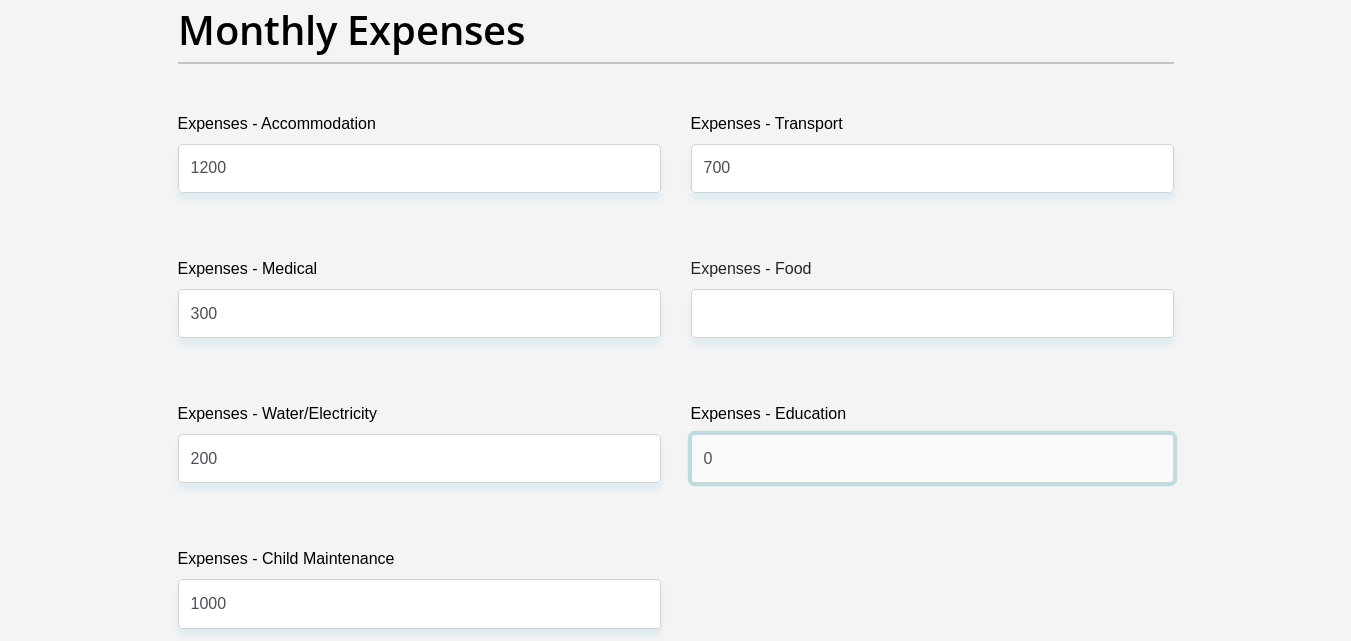 type on "0" 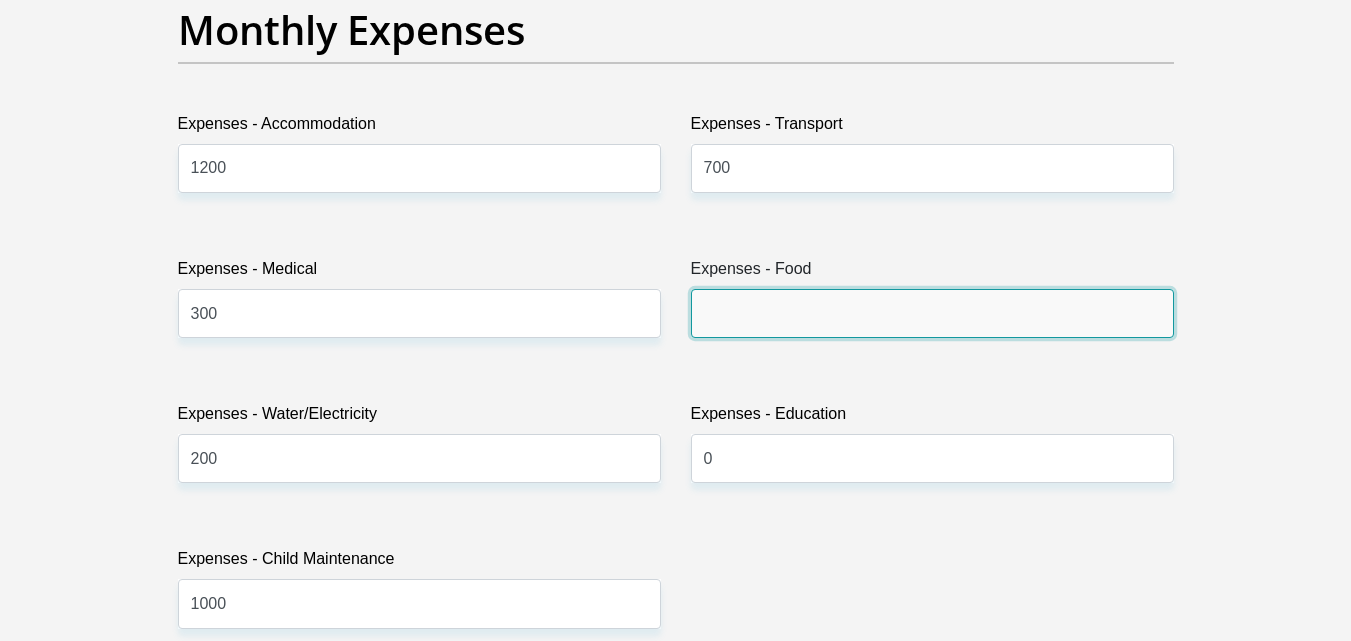 click on "Expenses - Food" at bounding box center (932, 313) 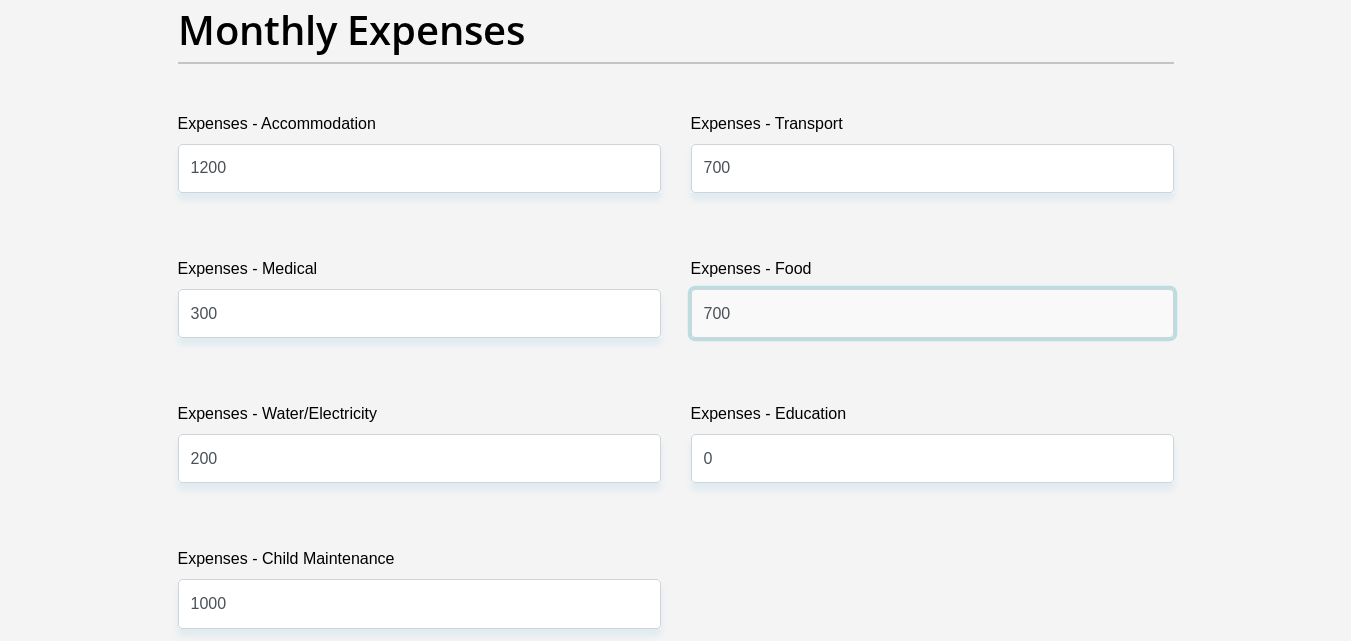 type on "700" 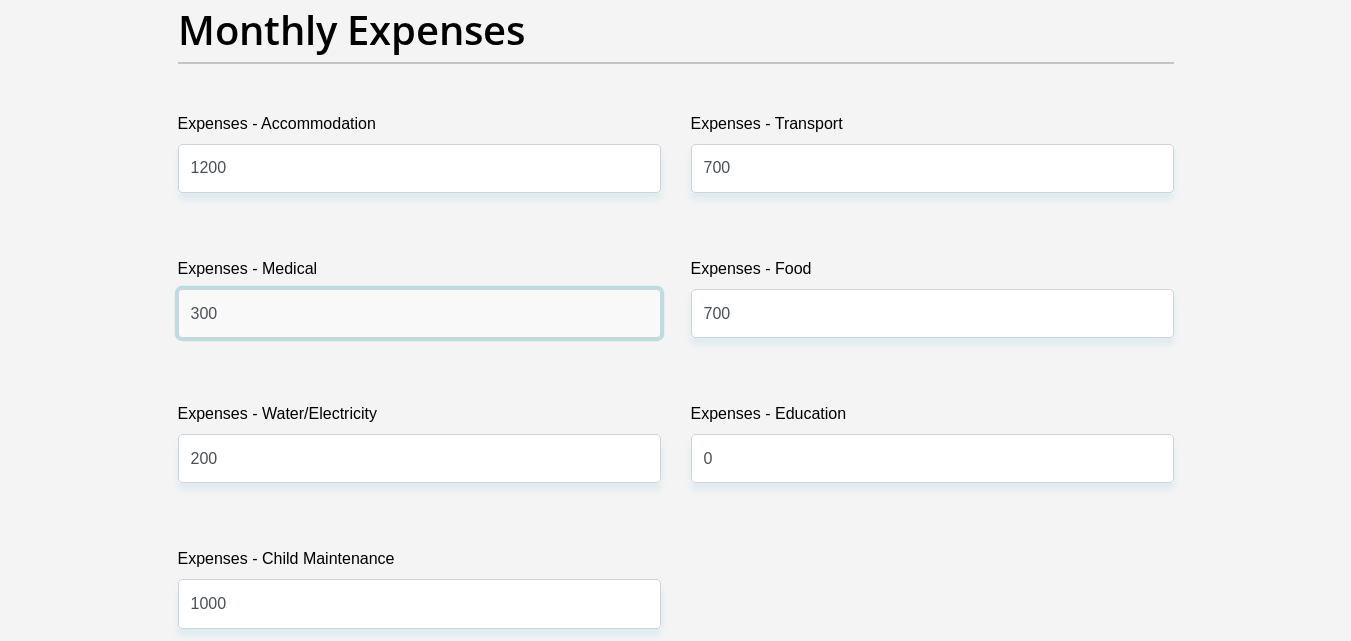 click on "300" at bounding box center (419, 313) 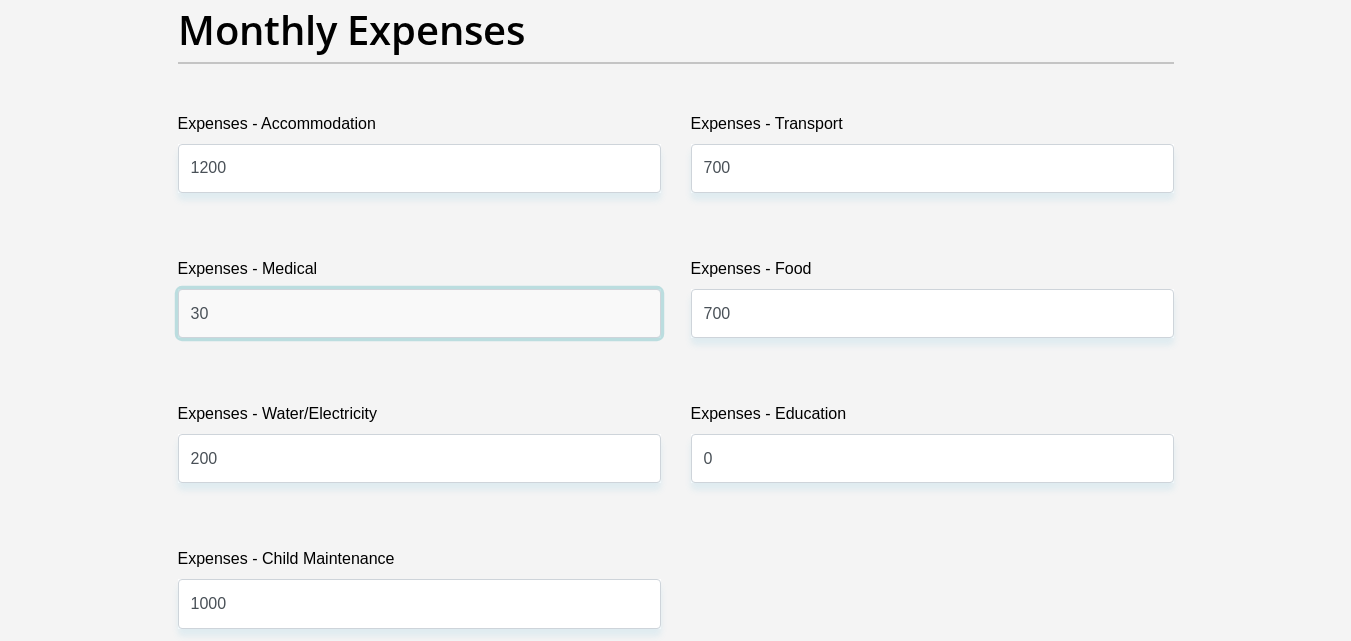 type on "3" 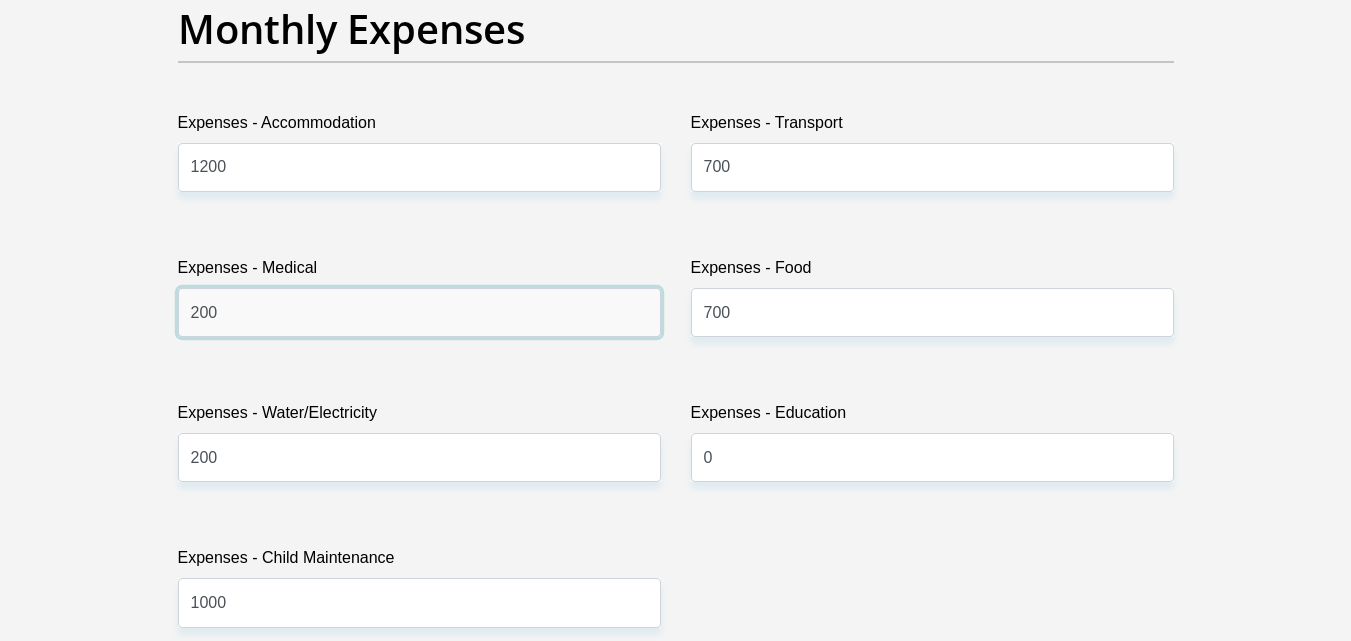 scroll, scrollTop: 2900, scrollLeft: 0, axis: vertical 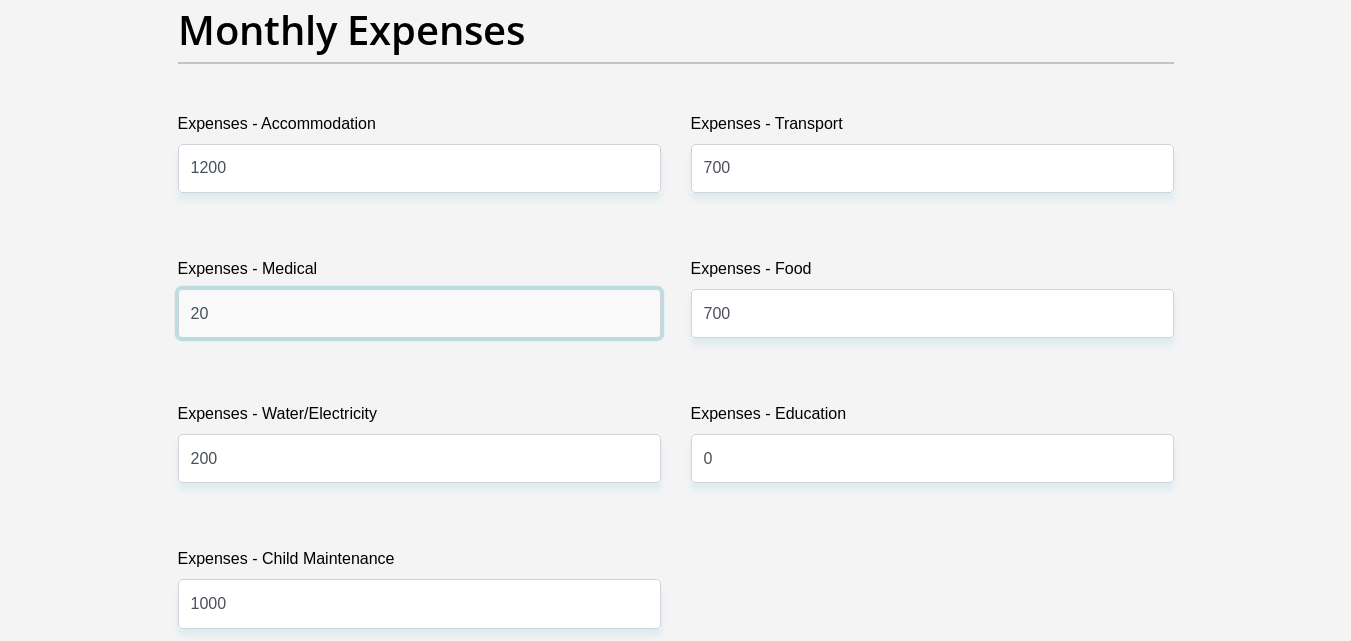 type on "2" 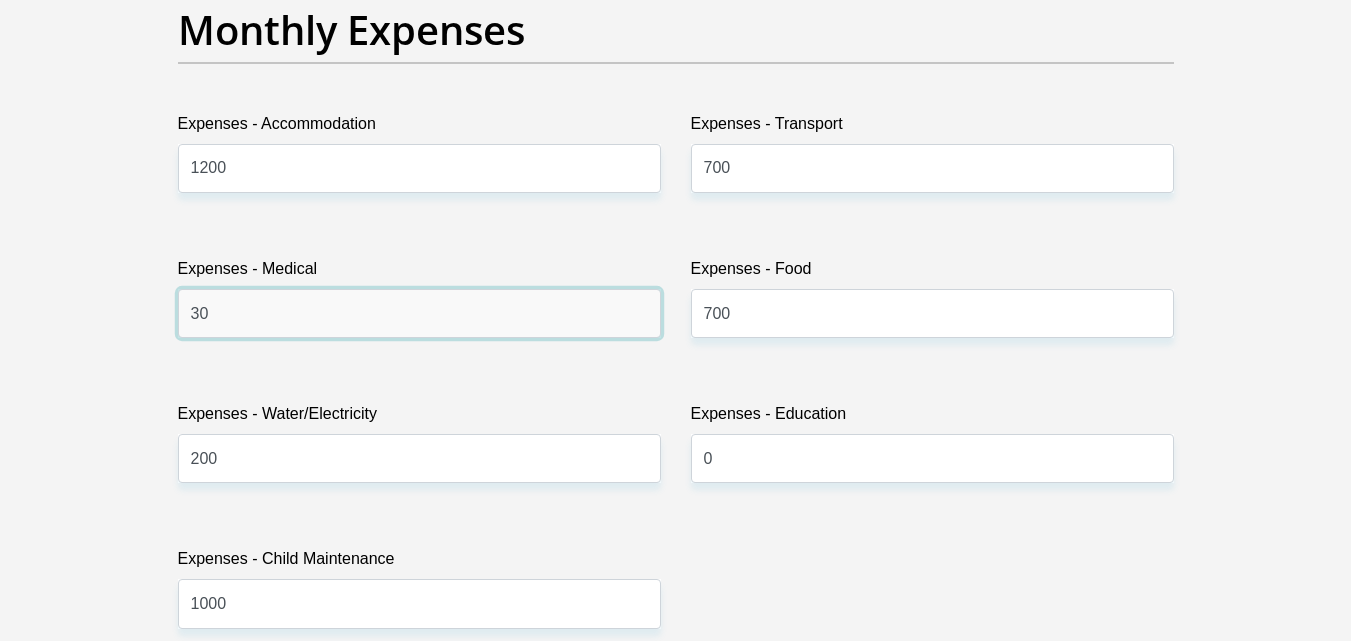 type on "300" 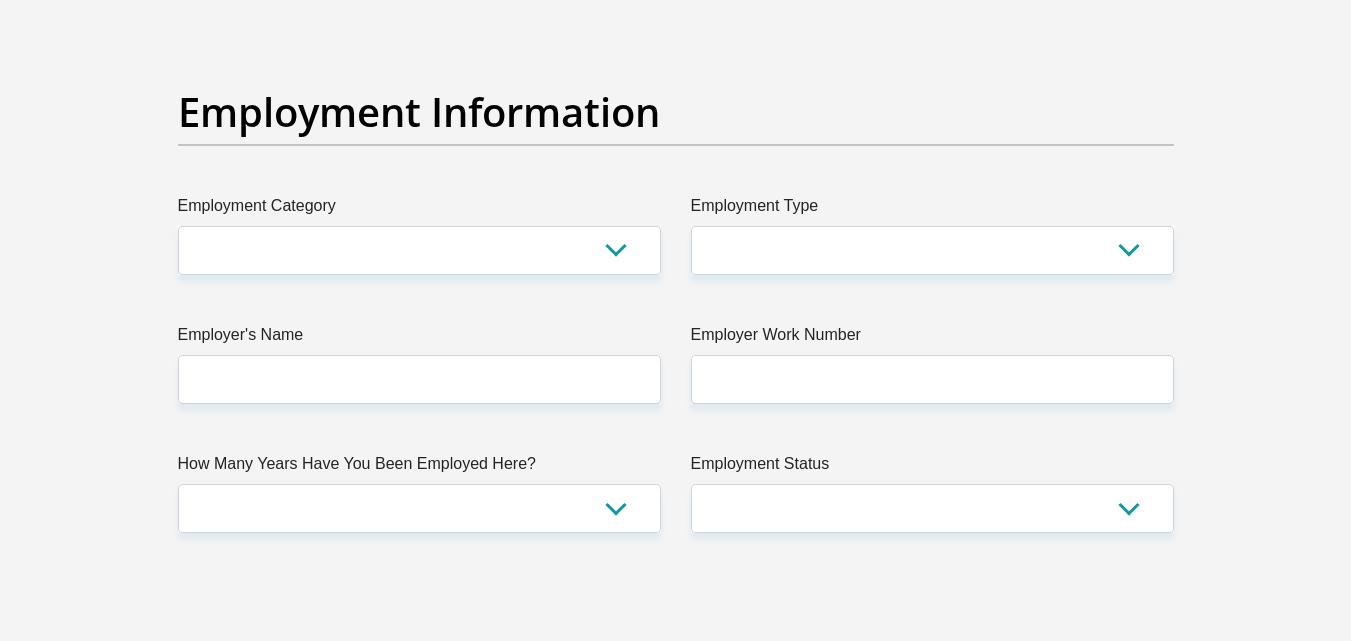 scroll, scrollTop: 3700, scrollLeft: 0, axis: vertical 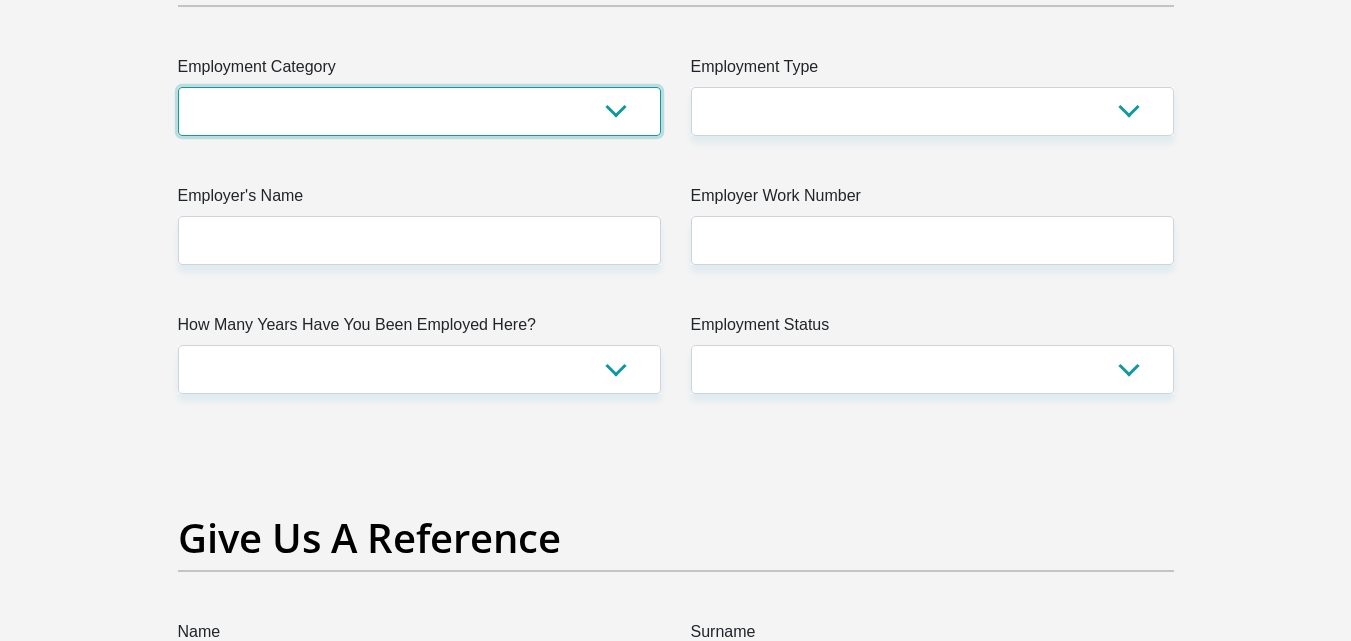 click on "AGRICULTURE
ALCOHOL & TOBACCO
CONSTRUCTION MATERIALS
METALLURGY
EQUIPMENT FOR RENEWABLE ENERGY
SPECIALIZED CONTRACTORS
CAR
GAMING (INCL. INTERNET
OTHER WHOLESALE
UNLICENSED PHARMACEUTICALS
CURRENCY EXCHANGE HOUSES
OTHER FINANCIAL INSTITUTIONS & INSURANCE
REAL ESTATE AGENTS
OIL & GAS
OTHER MATERIALS (E.G. IRON ORE)
PRECIOUS STONES & PRECIOUS METALS
POLITICAL ORGANIZATIONS
RELIGIOUS ORGANIZATIONS(NOT SECTS)
ACTI. HAVING BUSINESS DEAL WITH PUBLIC ADMINISTRATION
LAUNDROMATS" at bounding box center [419, 111] 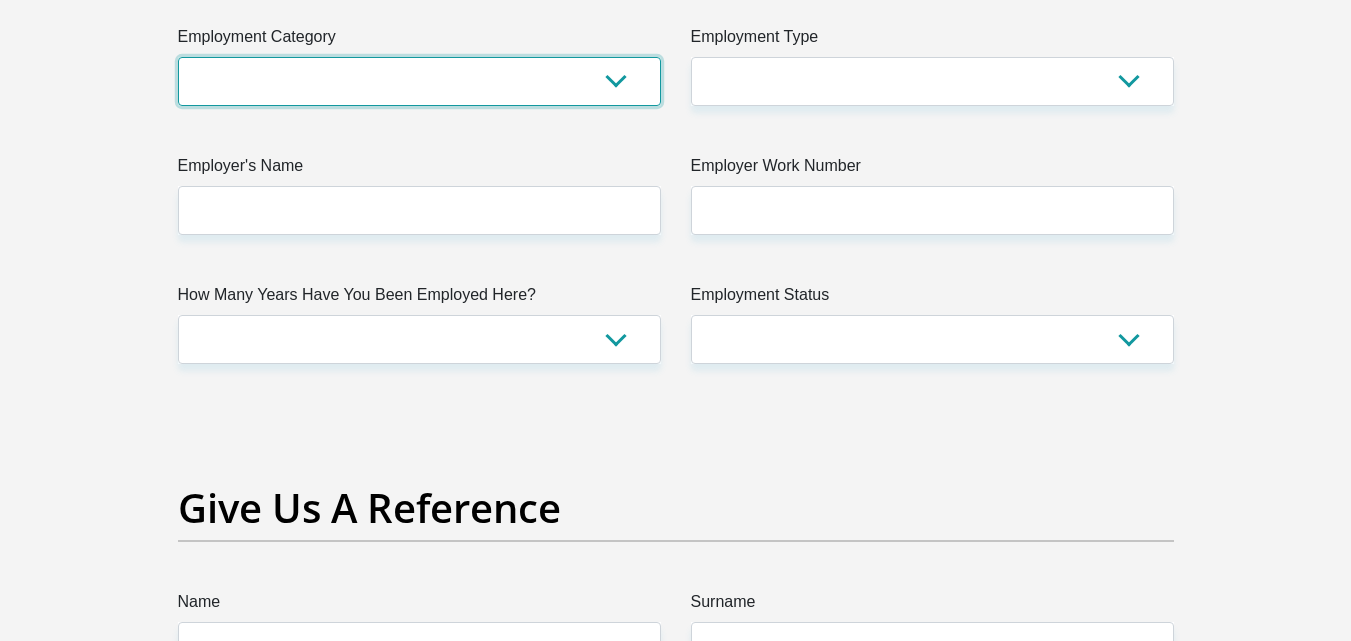 scroll, scrollTop: 3700, scrollLeft: 0, axis: vertical 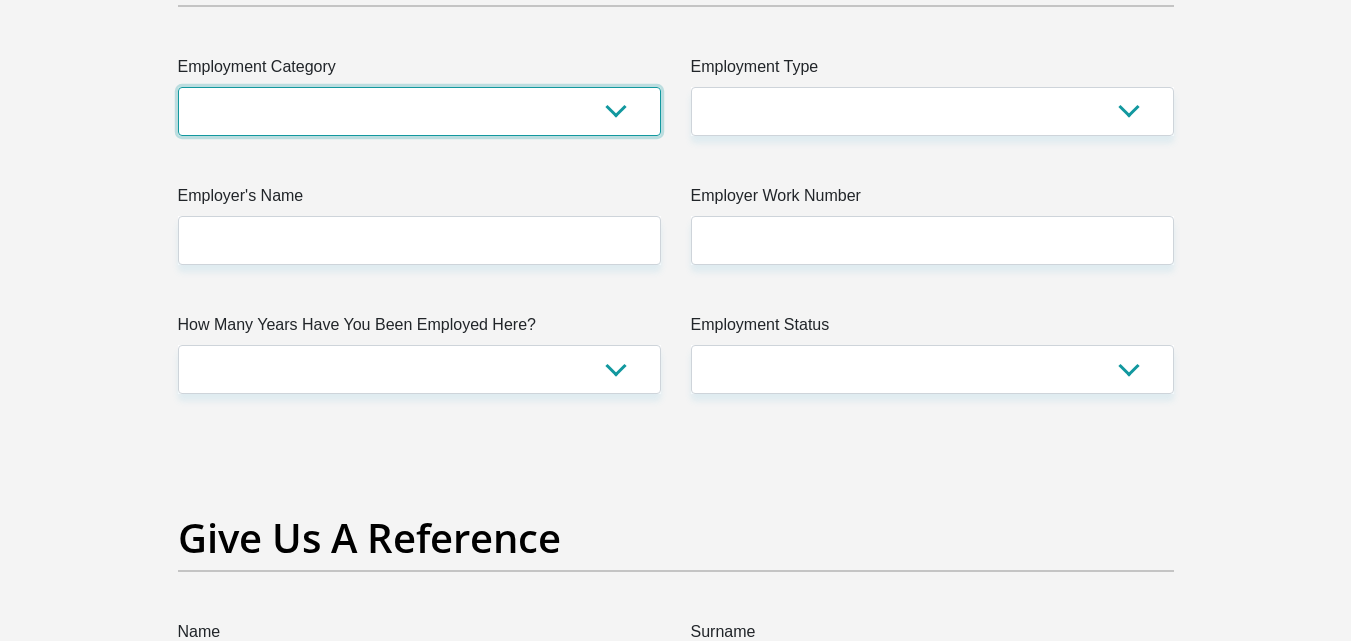 click on "AGRICULTURE
ALCOHOL & TOBACCO
CONSTRUCTION MATERIALS
METALLURGY
EQUIPMENT FOR RENEWABLE ENERGY
SPECIALIZED CONTRACTORS
CAR
GAMING (INCL. INTERNET
OTHER WHOLESALE
UNLICENSED PHARMACEUTICALS
CURRENCY EXCHANGE HOUSES
OTHER FINANCIAL INSTITUTIONS & INSURANCE
REAL ESTATE AGENTS
OIL & GAS
OTHER MATERIALS (E.G. IRON ORE)
PRECIOUS STONES & PRECIOUS METALS
POLITICAL ORGANIZATIONS
RELIGIOUS ORGANIZATIONS(NOT SECTS)
ACTI. HAVING BUSINESS DEAL WITH PUBLIC ADMINISTRATION
LAUNDROMATS" at bounding box center (419, 111) 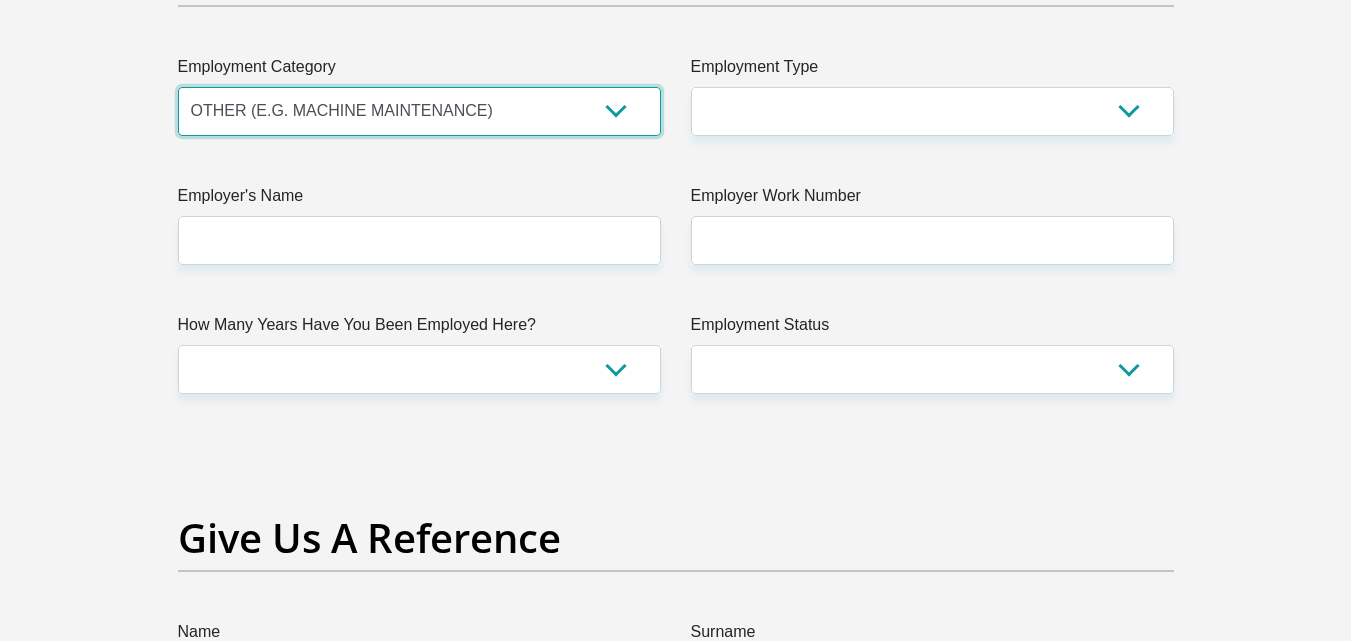 click on "AGRICULTURE
ALCOHOL & TOBACCO
CONSTRUCTION MATERIALS
METALLURGY
EQUIPMENT FOR RENEWABLE ENERGY
SPECIALIZED CONTRACTORS
CAR
GAMING (INCL. INTERNET
OTHER WHOLESALE
UNLICENSED PHARMACEUTICALS
CURRENCY EXCHANGE HOUSES
OTHER FINANCIAL INSTITUTIONS & INSURANCE
REAL ESTATE AGENTS
OIL & GAS
OTHER MATERIALS (E.G. IRON ORE)
PRECIOUS STONES & PRECIOUS METALS
POLITICAL ORGANIZATIONS
RELIGIOUS ORGANIZATIONS(NOT SECTS)
ACTI. HAVING BUSINESS DEAL WITH PUBLIC ADMINISTRATION
LAUNDROMATS" at bounding box center [419, 111] 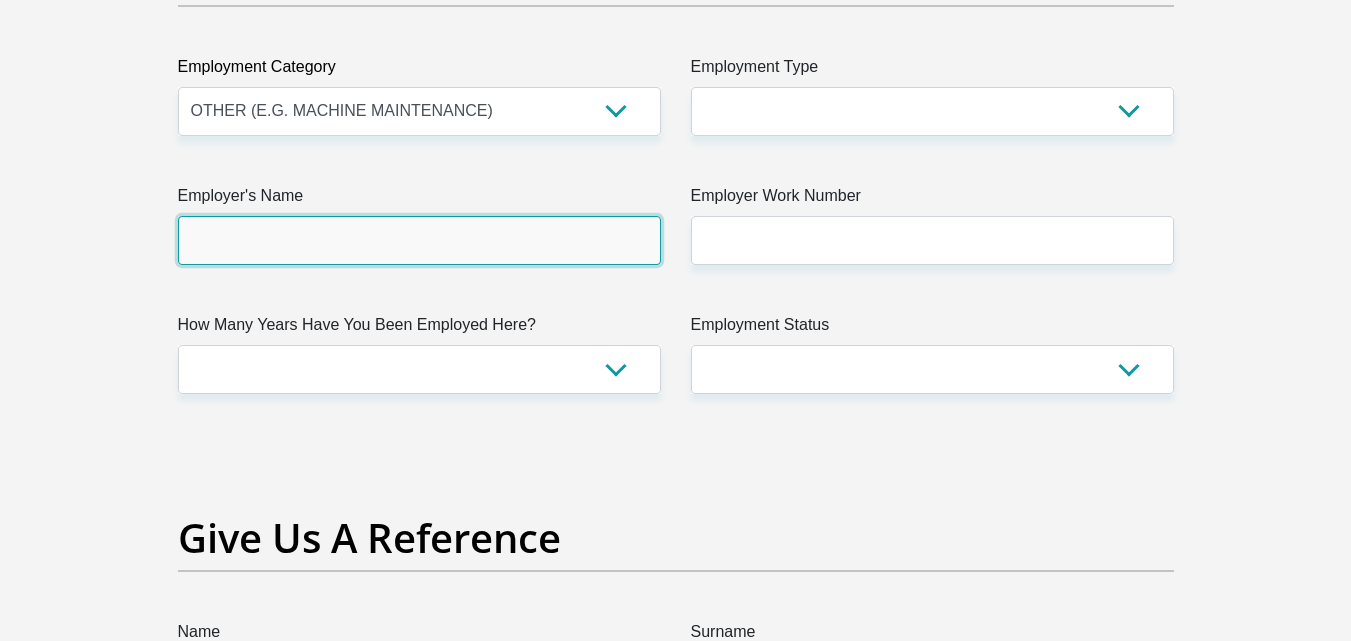 click on "Employer's Name" at bounding box center [419, 240] 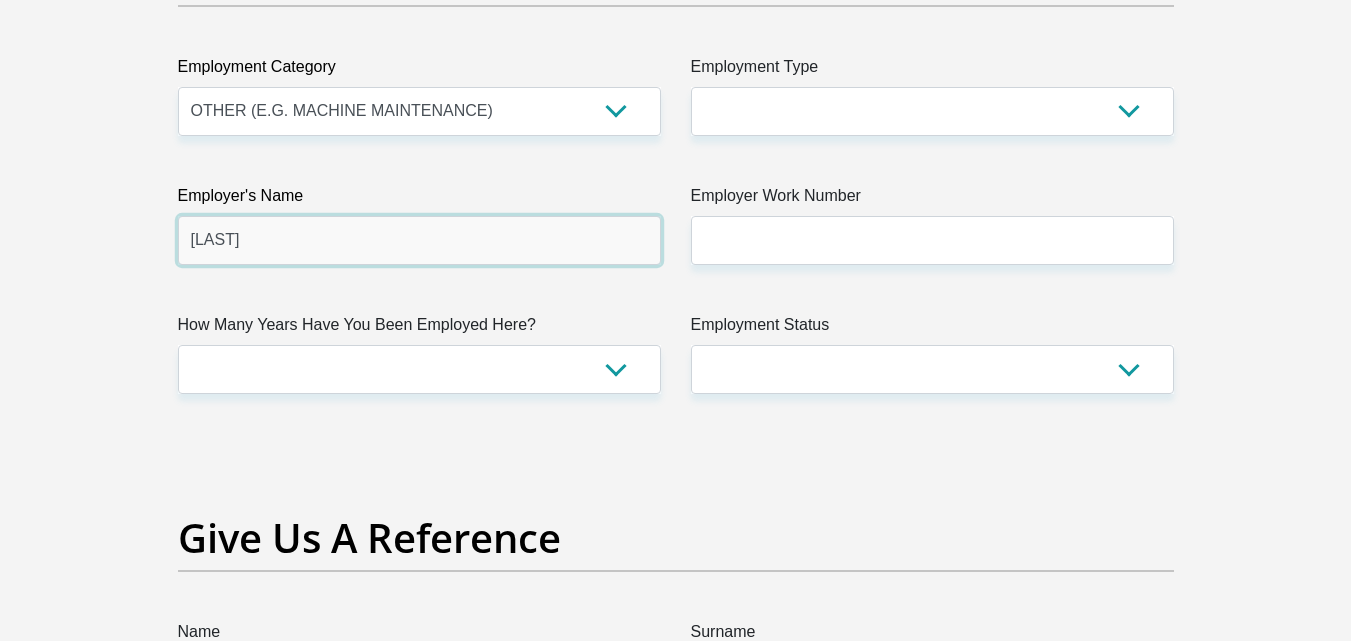 type on "Nutun" 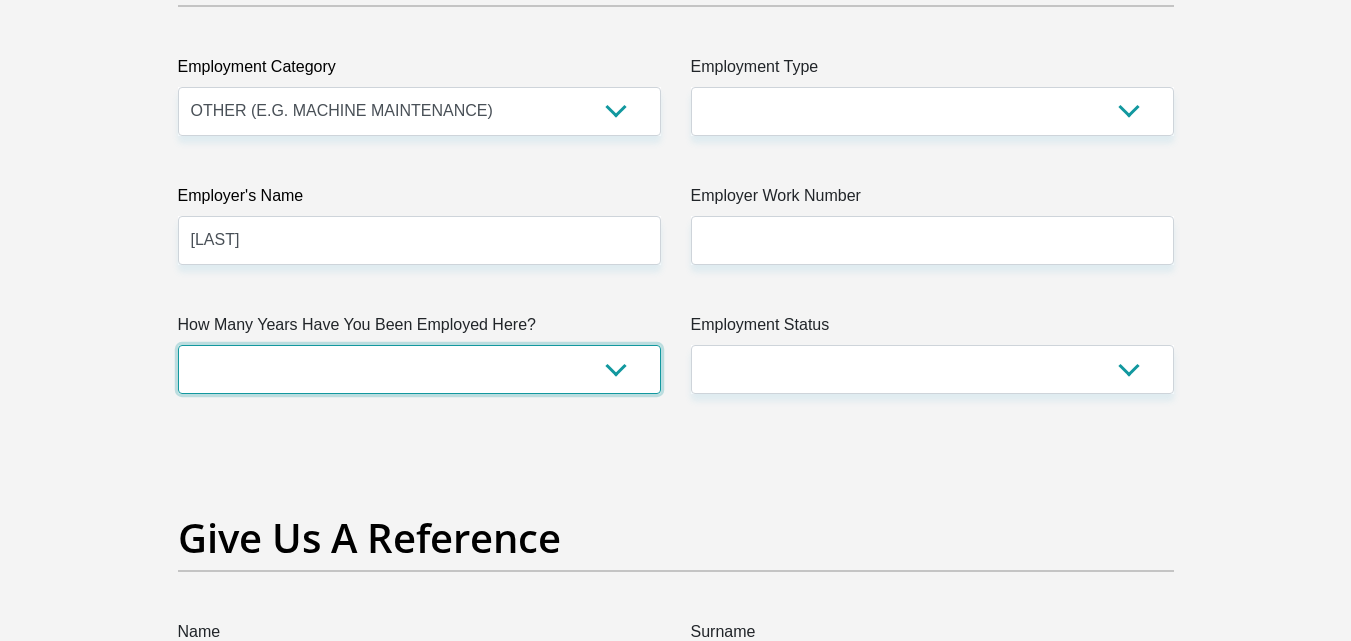 drag, startPoint x: 314, startPoint y: 360, endPoint x: 414, endPoint y: 392, distance: 104.99524 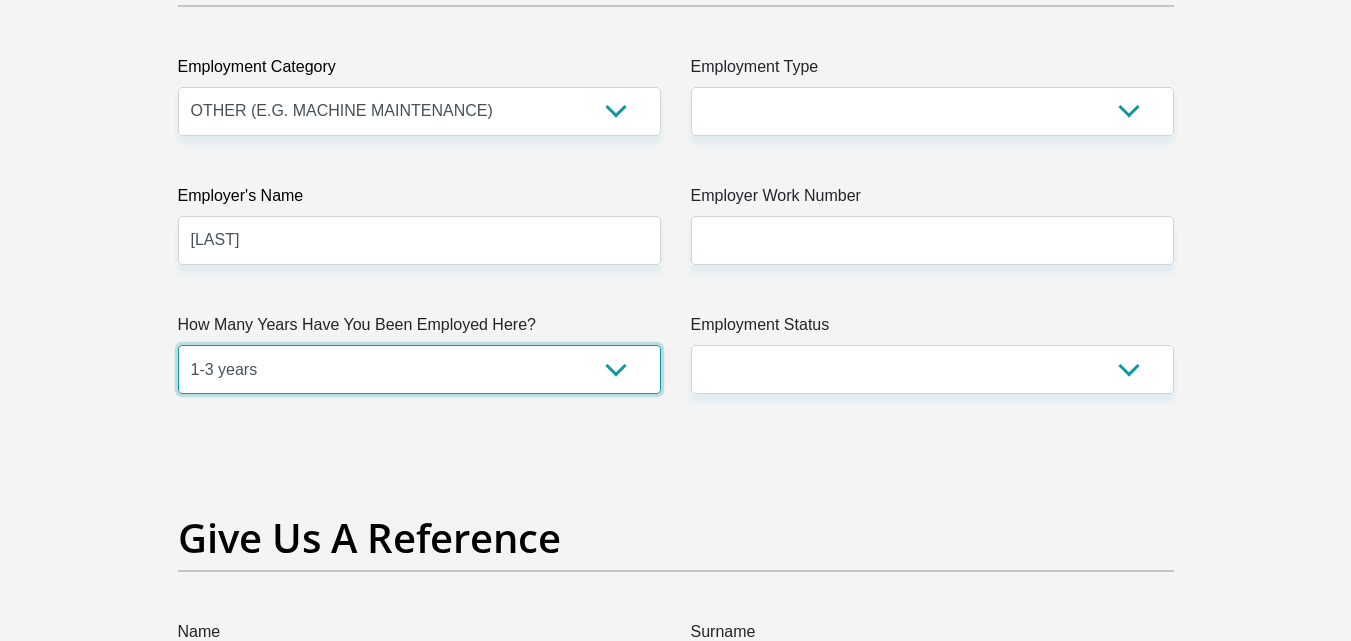 click on "less than 1 year
1-3 years
3-5 years
5+ years" at bounding box center [419, 369] 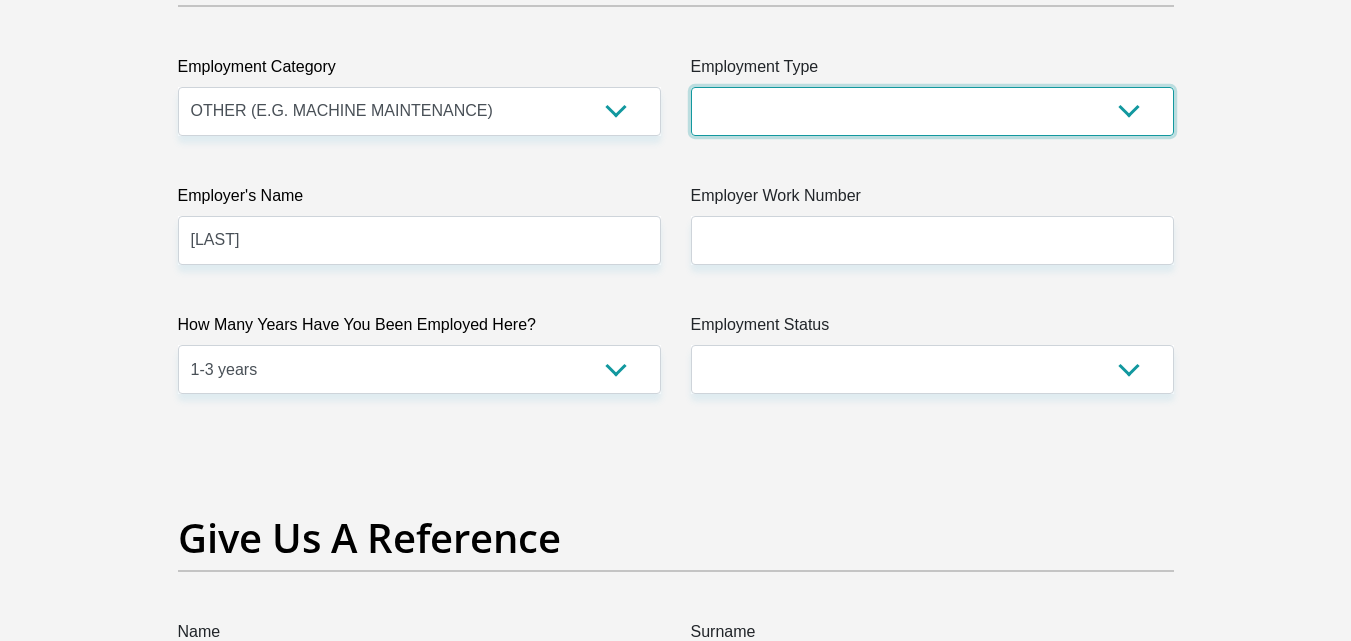 click on "College/Lecturer
Craft Seller
Creative
Driver
Executive
Farmer
Forces - Non Commissioned
Forces - Officer
Hawker
Housewife
Labourer
Licenced Professional
Manager
Miner
Non Licenced Professional
Office Staff/Clerk
Outside Worker
Pensioner
Permanent Teacher
Production/Manufacturing
Sales
Self-Employed
Semi-Professional Worker
Service Industry  Social Worker  Student" at bounding box center [932, 111] 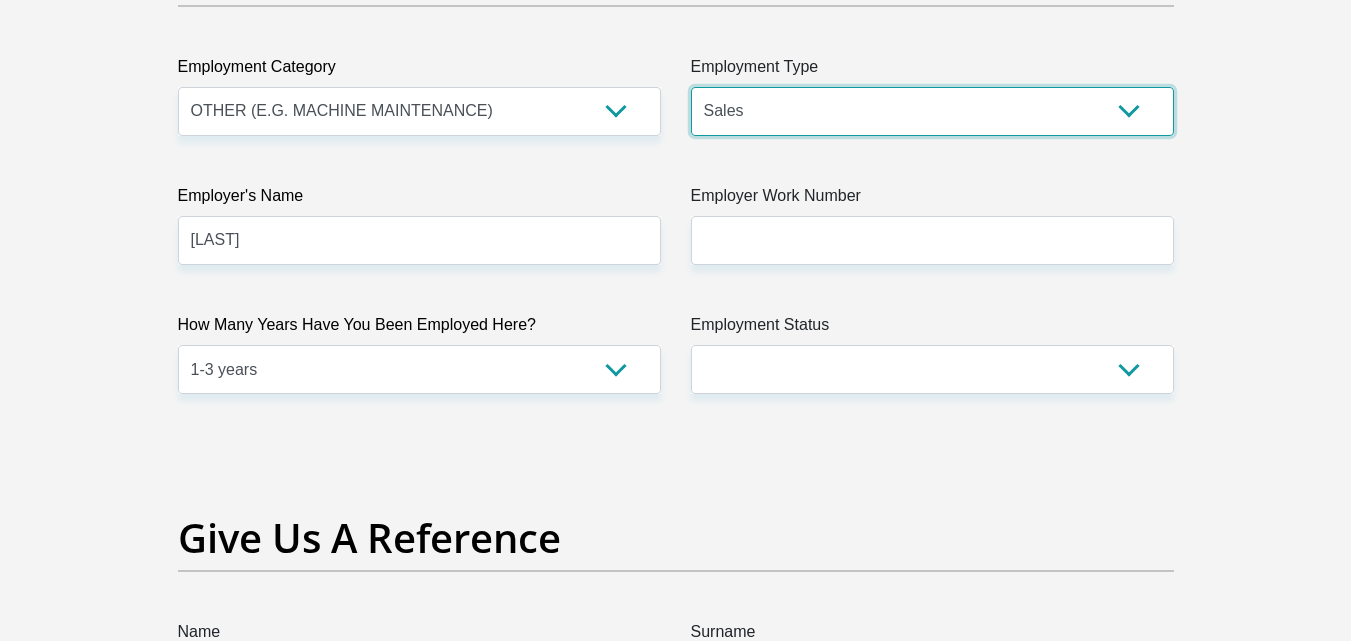 click on "College/Lecturer
Craft Seller
Creative
Driver
Executive
Farmer
Forces - Non Commissioned
Forces - Officer
Hawker
Housewife
Labourer
Licenced Professional
Manager
Miner
Non Licenced Professional
Office Staff/Clerk
Outside Worker
Pensioner
Permanent Teacher
Production/Manufacturing
Sales
Self-Employed
Semi-Professional Worker
Service Industry  Social Worker  Student" at bounding box center (932, 111) 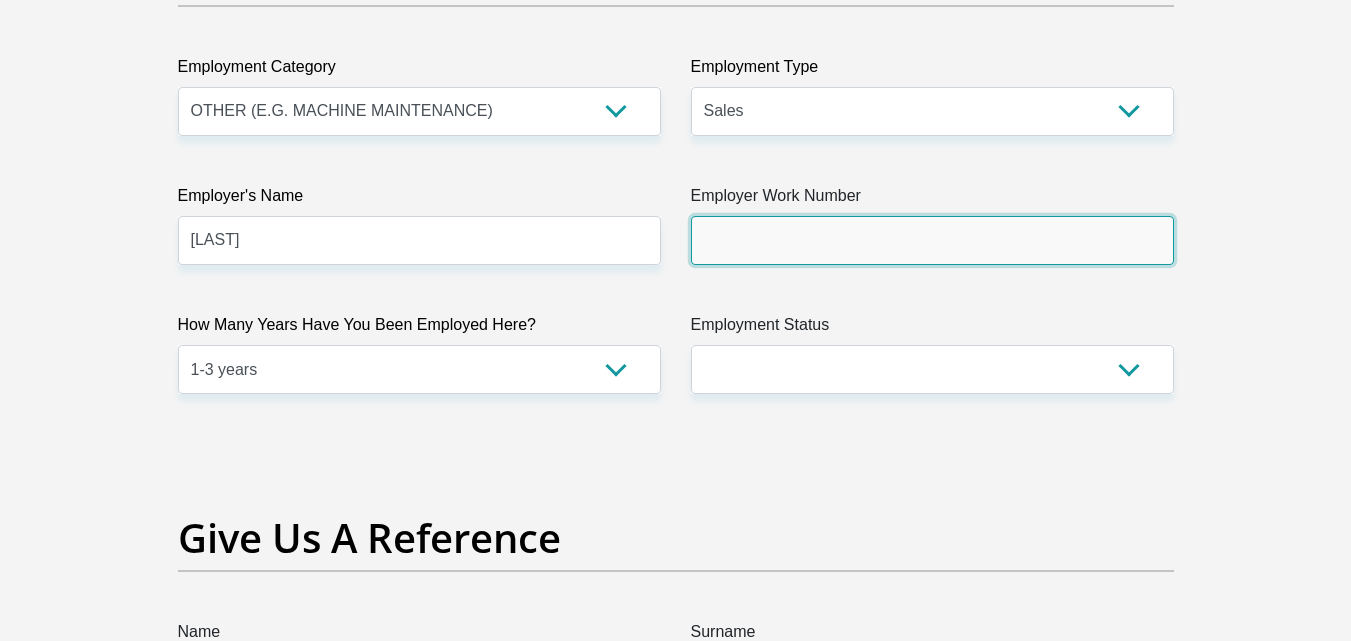 click on "Employer Work Number" at bounding box center [932, 240] 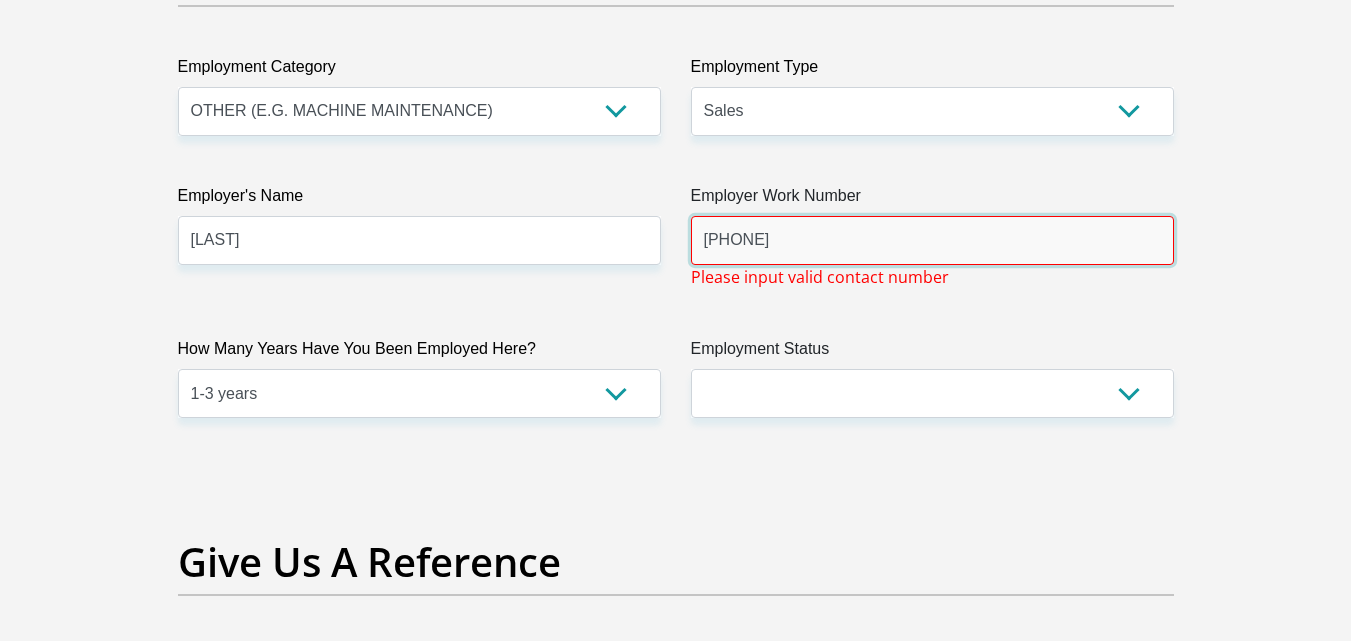 click on "+27 11 560 6000" at bounding box center [932, 240] 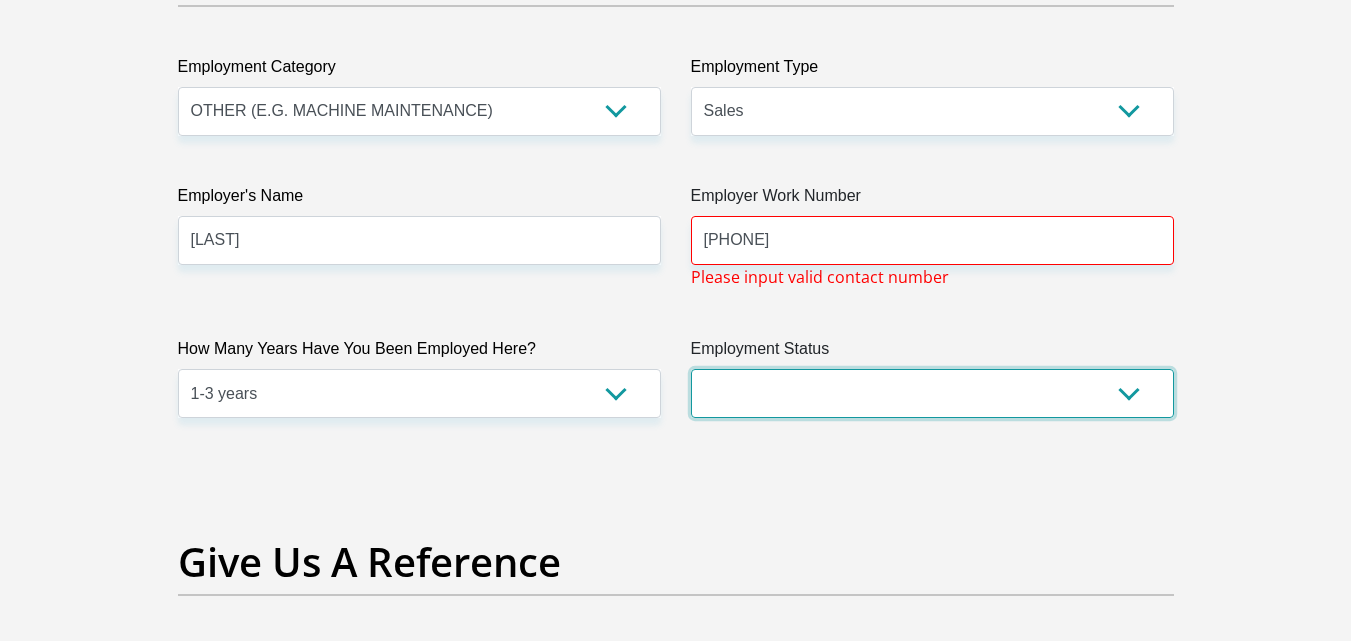 click on "Permanent/Full-time
Part-time/Casual
Contract Worker
Self-Employed
Housewife
Retired
Student
Medically Boarded
Disability
Unemployed" at bounding box center [932, 393] 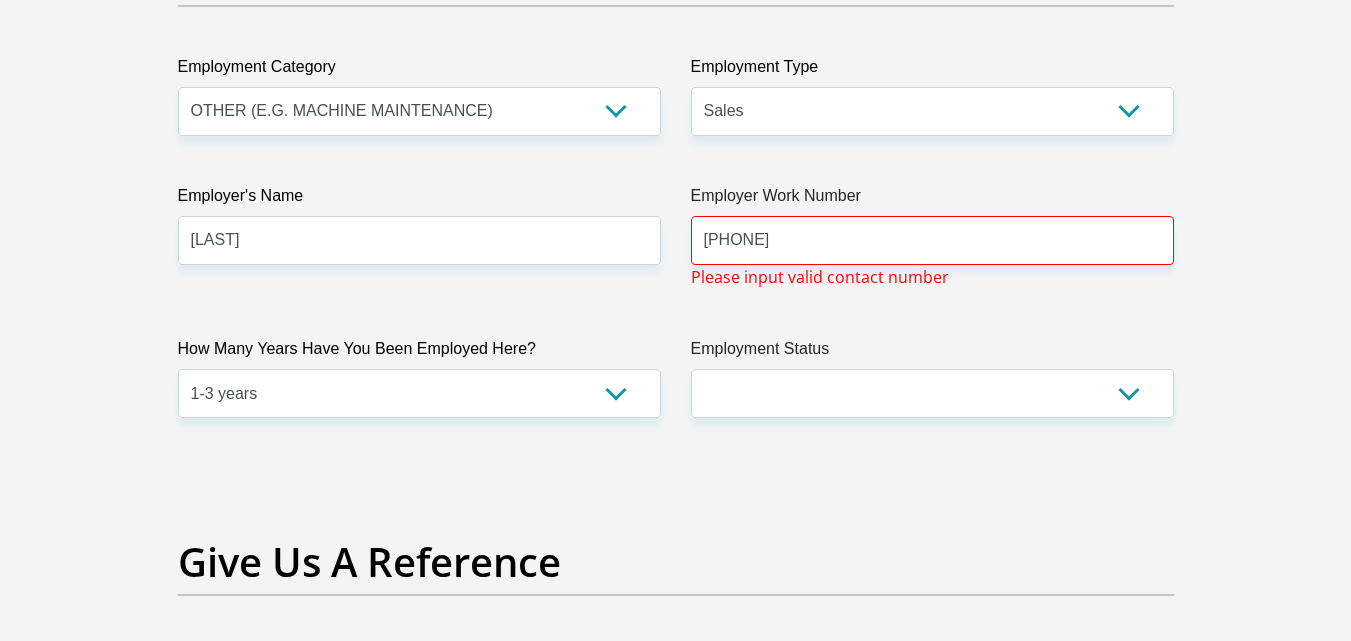 drag, startPoint x: 1329, startPoint y: 239, endPoint x: 1311, endPoint y: 241, distance: 18.110771 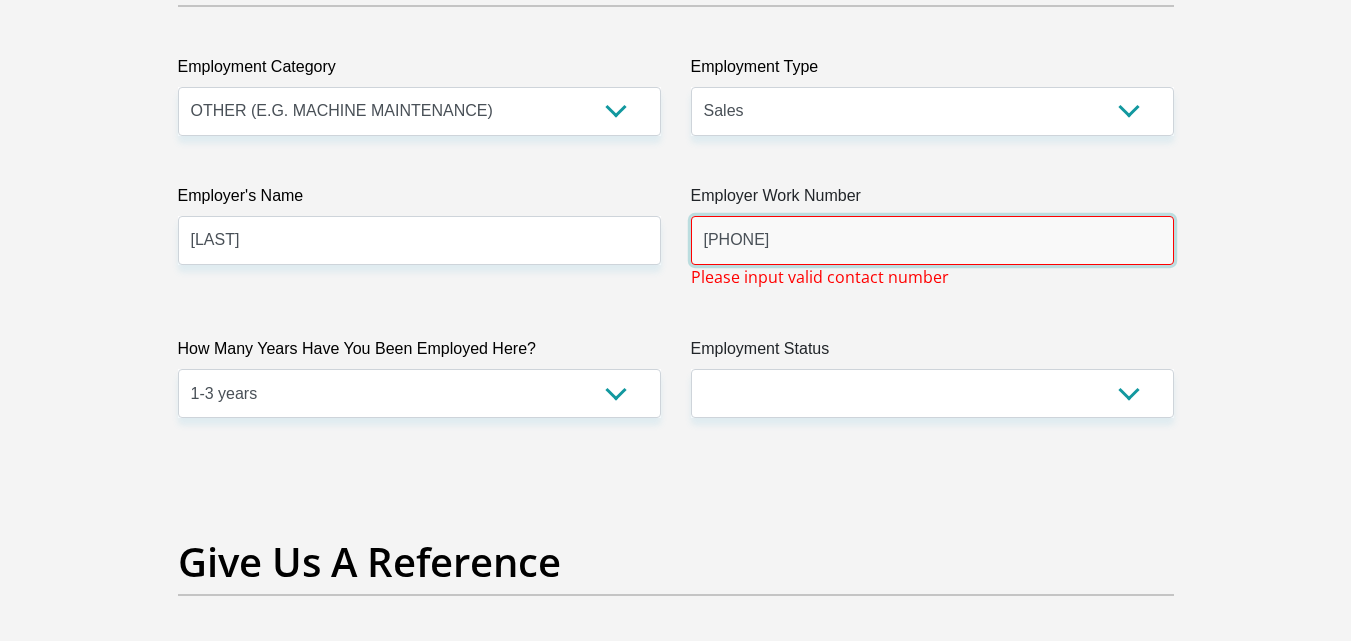 drag, startPoint x: 861, startPoint y: 246, endPoint x: 705, endPoint y: 251, distance: 156.08011 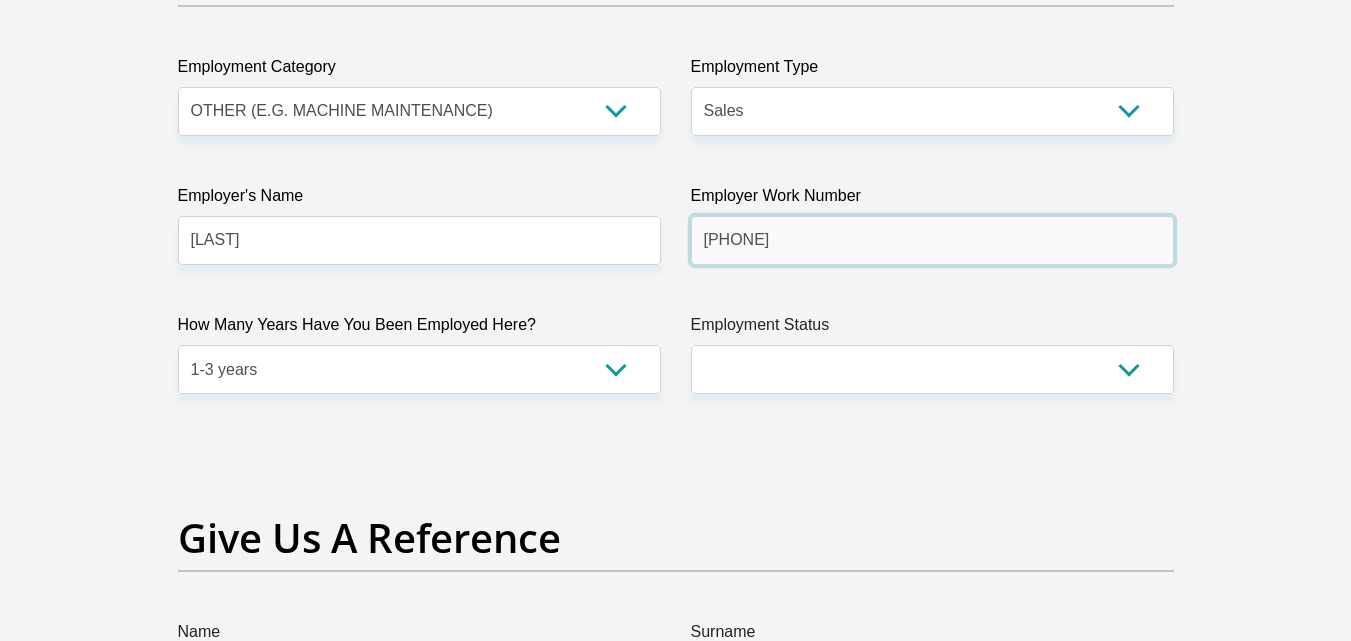 type on "0115606000" 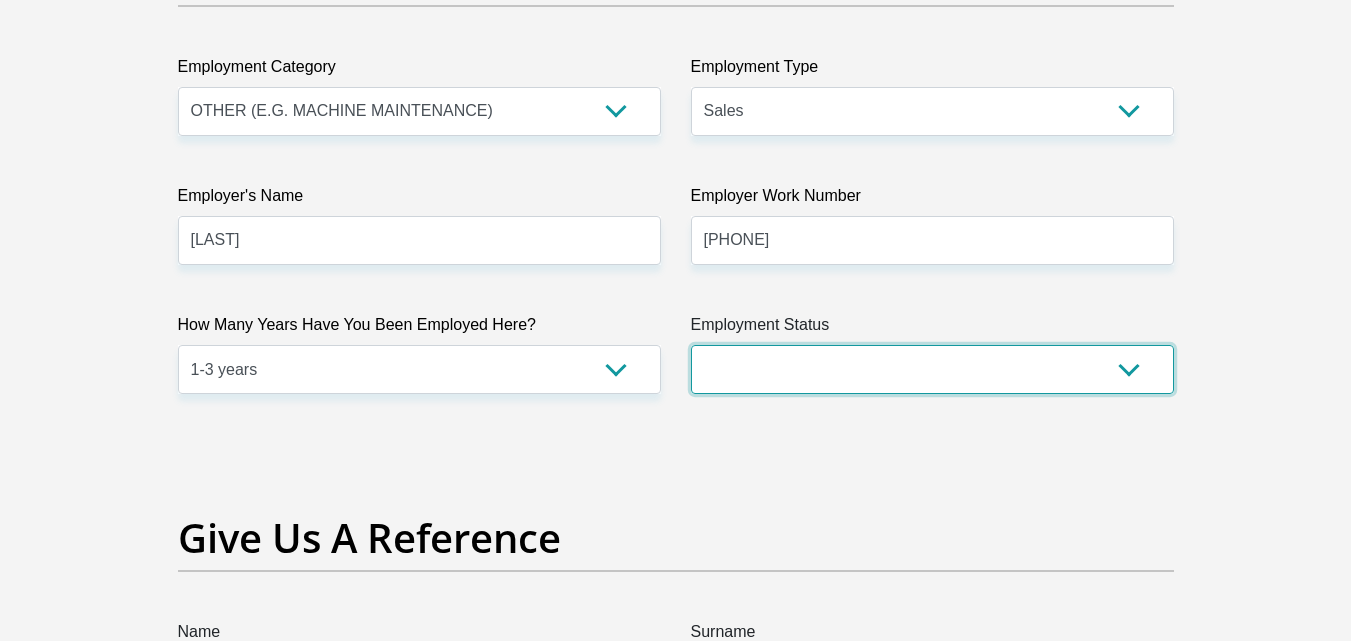 click on "Permanent/Full-time
Part-time/Casual
Contract Worker
Self-Employed
Housewife
Retired
Student
Medically Boarded
Disability
Unemployed" at bounding box center (932, 369) 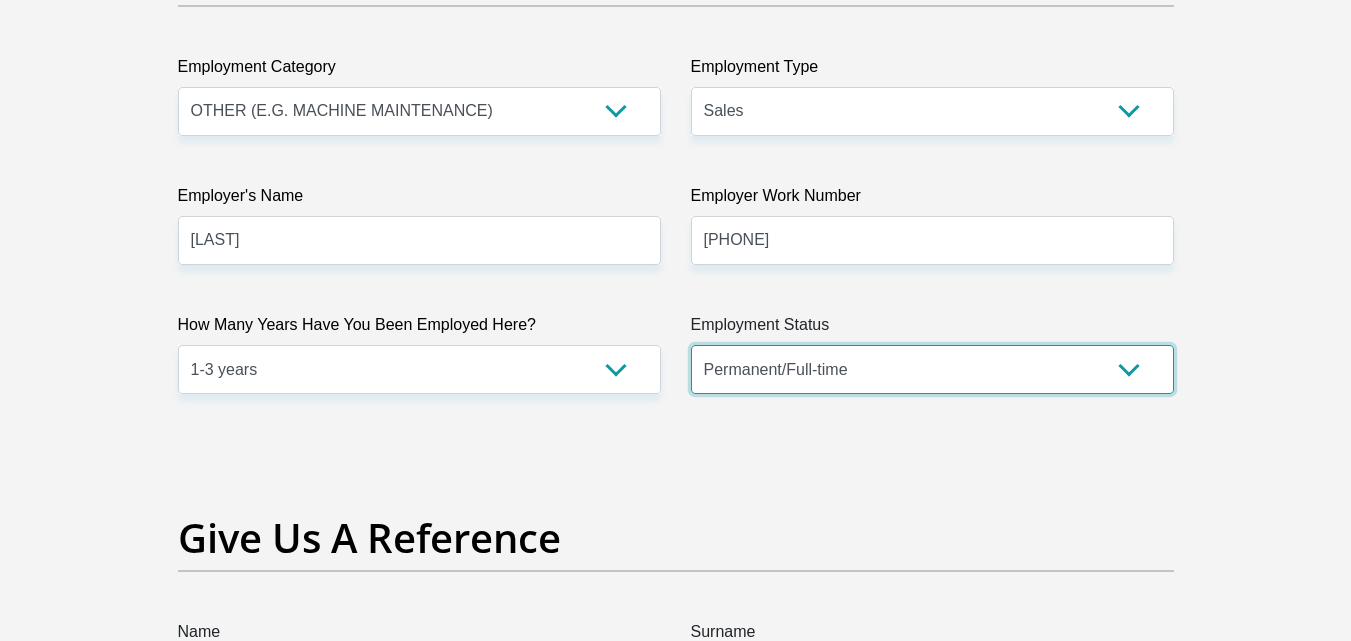 click on "Permanent/Full-time
Part-time/Casual
Contract Worker
Self-Employed
Housewife
Retired
Student
Medically Boarded
Disability
Unemployed" at bounding box center (932, 369) 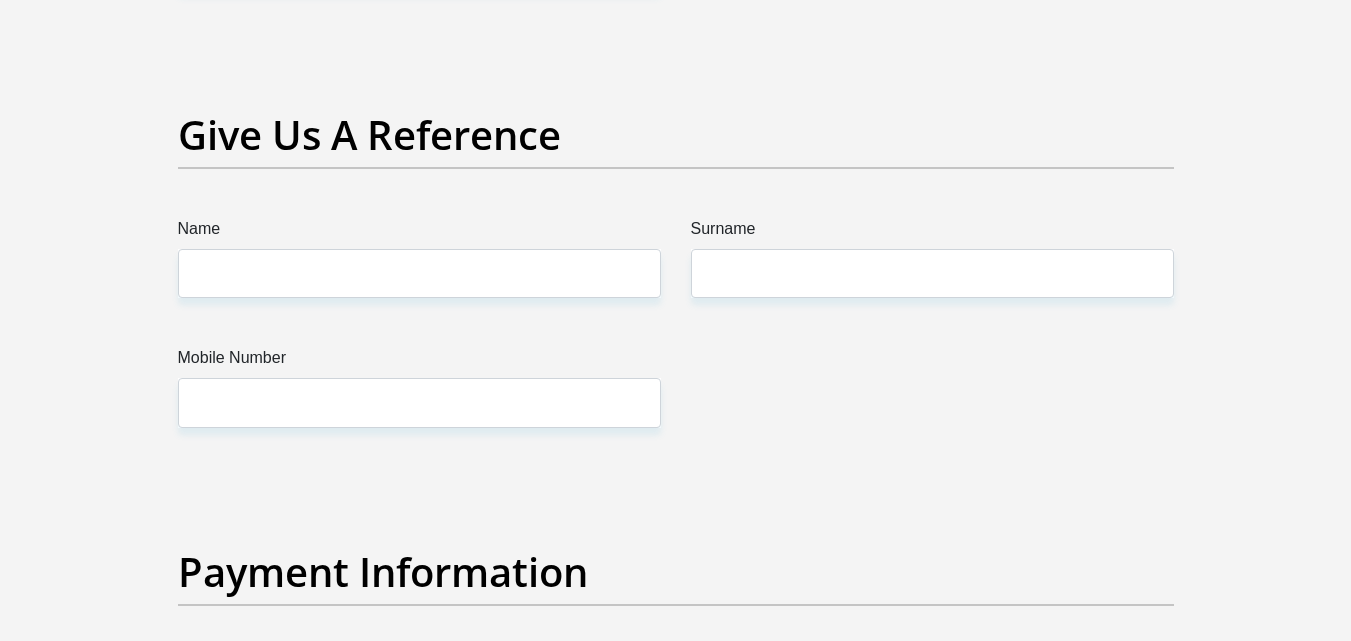 scroll, scrollTop: 4100, scrollLeft: 0, axis: vertical 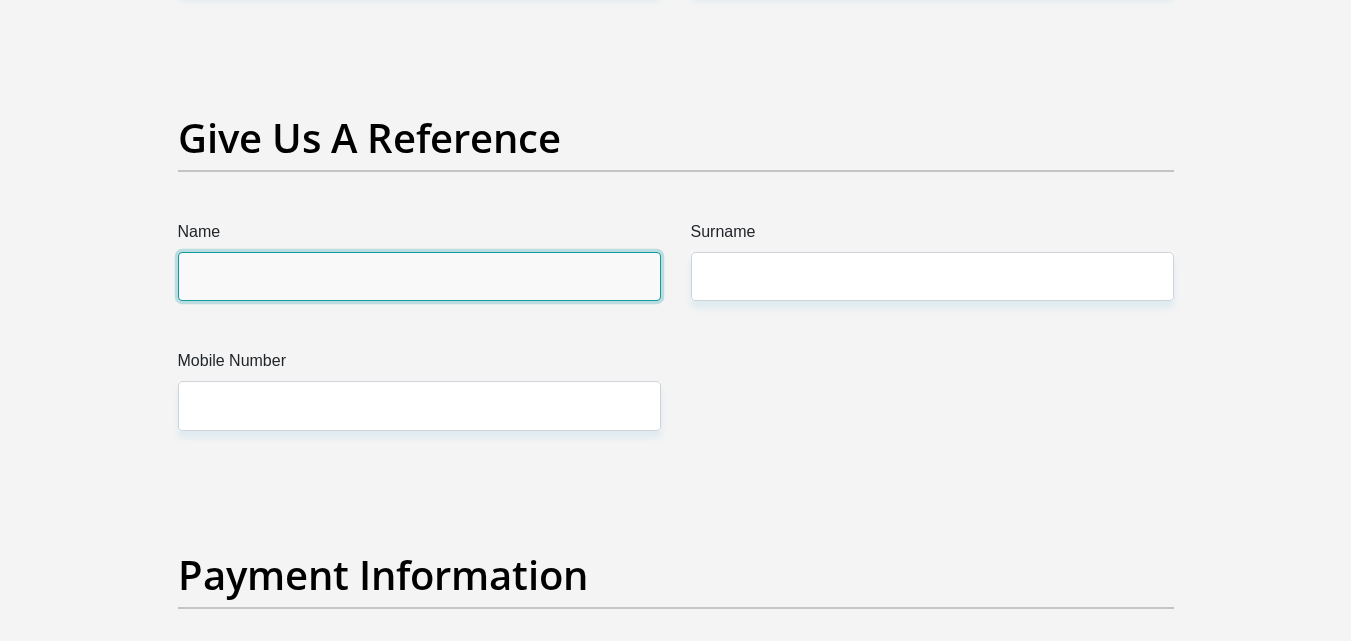 click on "Name" at bounding box center [419, 276] 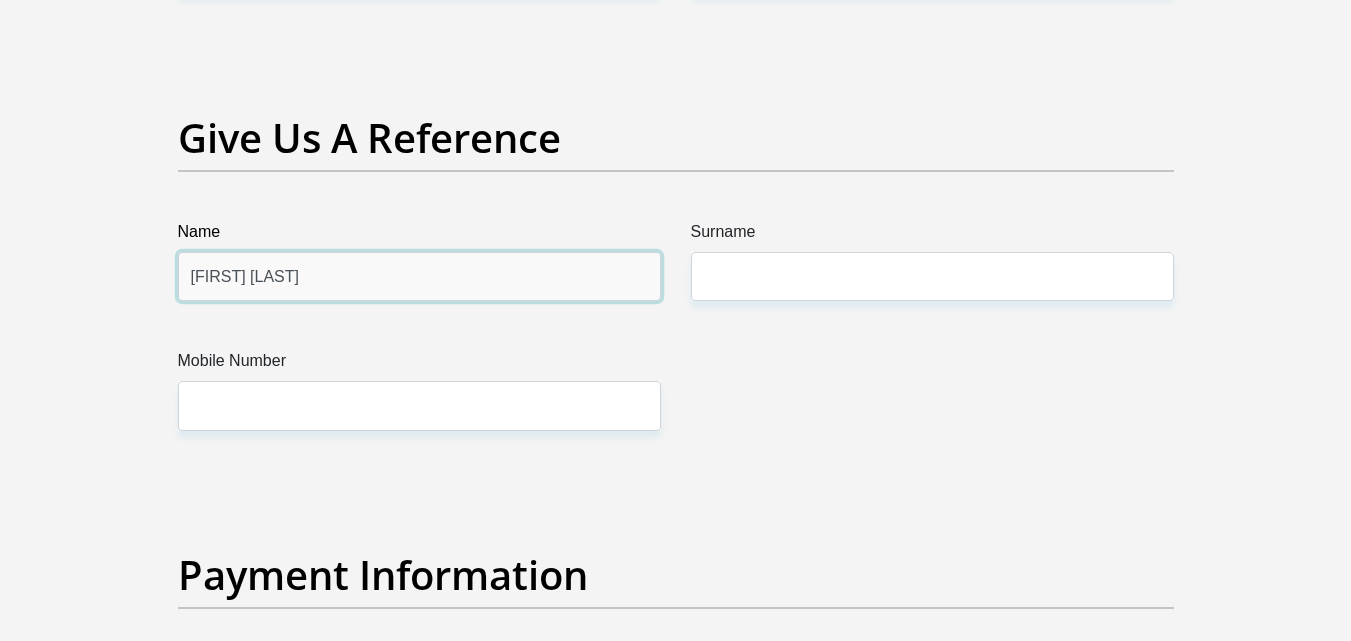 type on "Samkelisiswe Shusha" 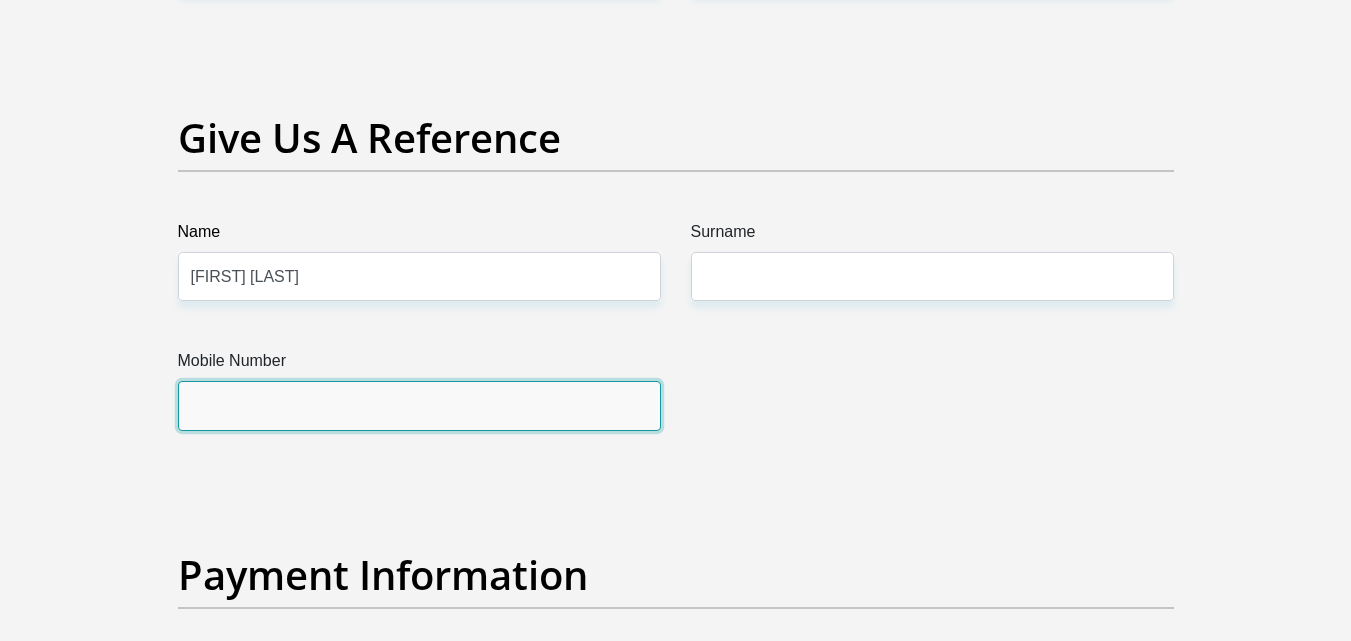 click on "Mobile Number" at bounding box center [419, 405] 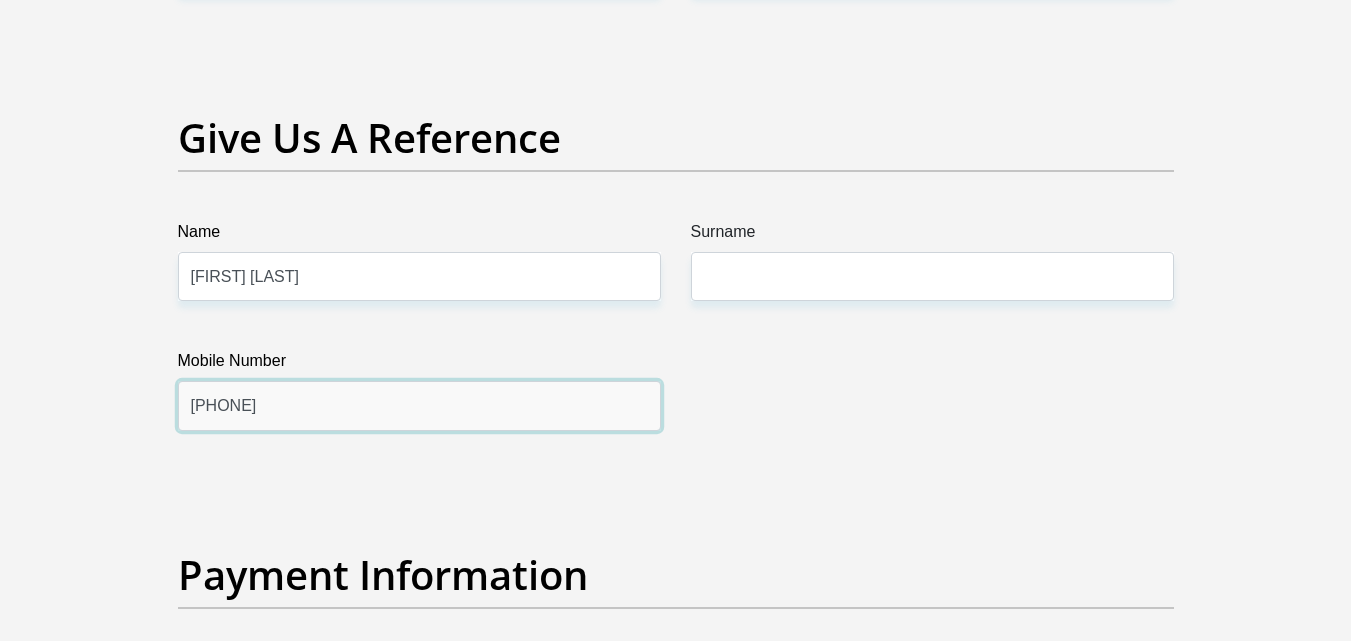 type on "0679448529" 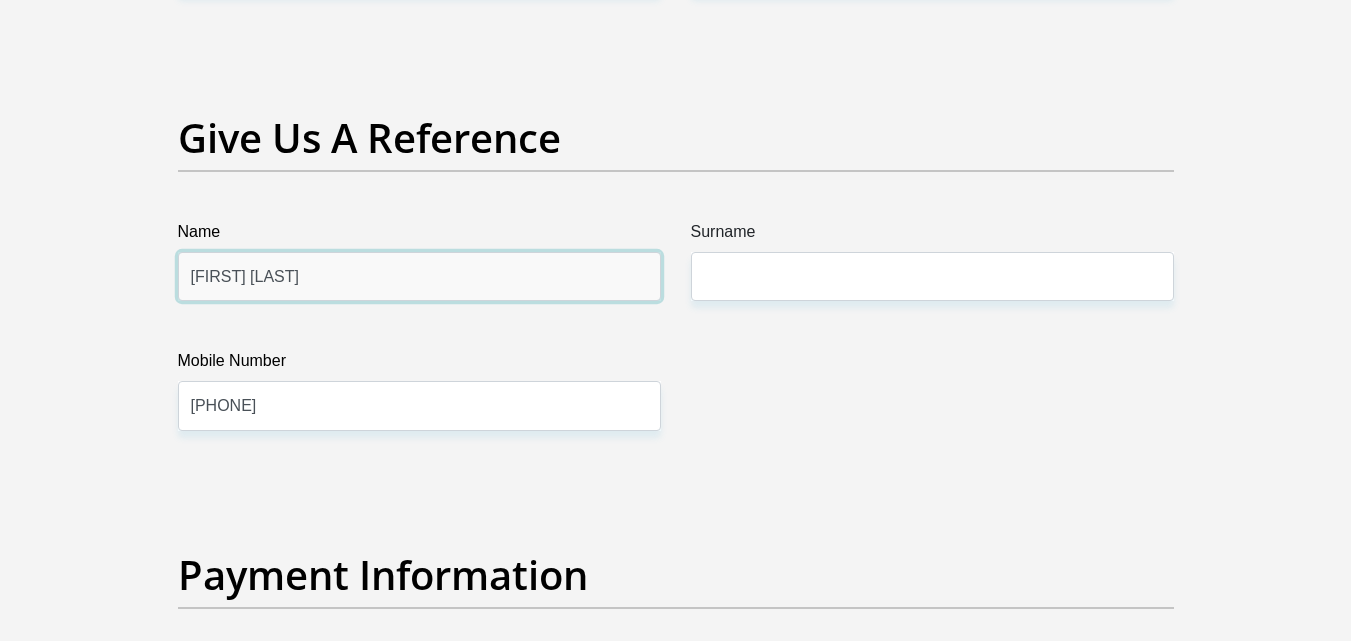 click on "Samkelisiswe Shusha" at bounding box center (419, 276) 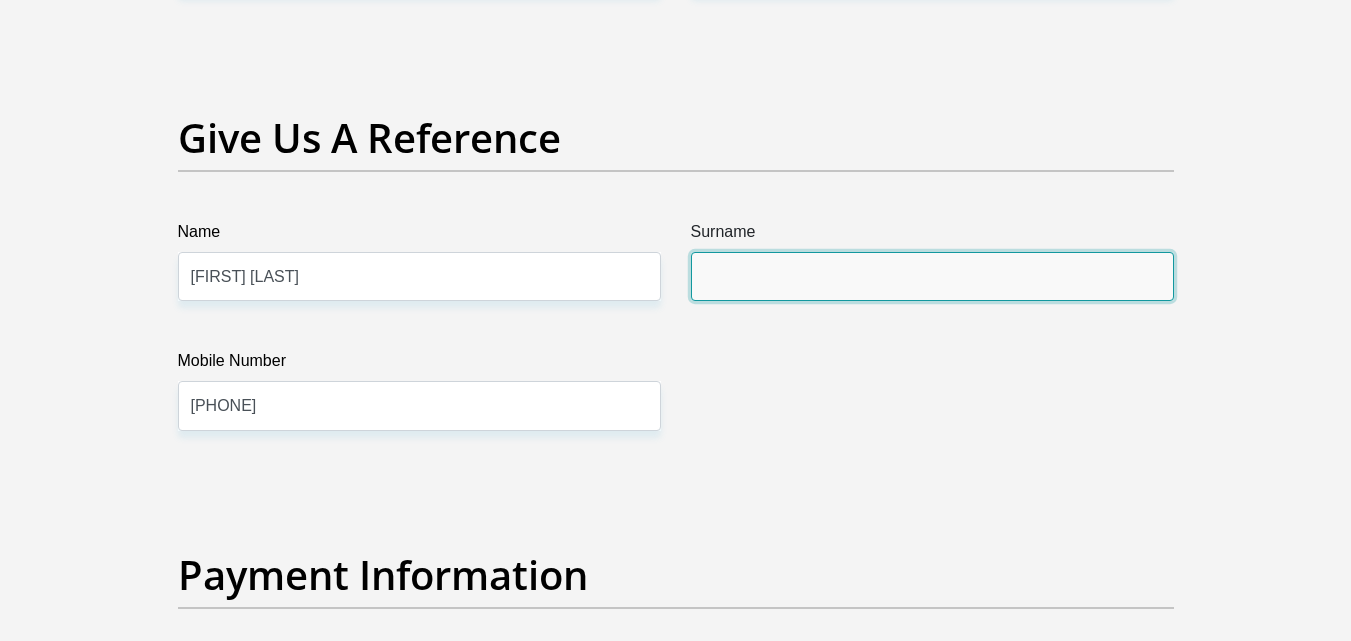 click on "Surname" at bounding box center (932, 276) 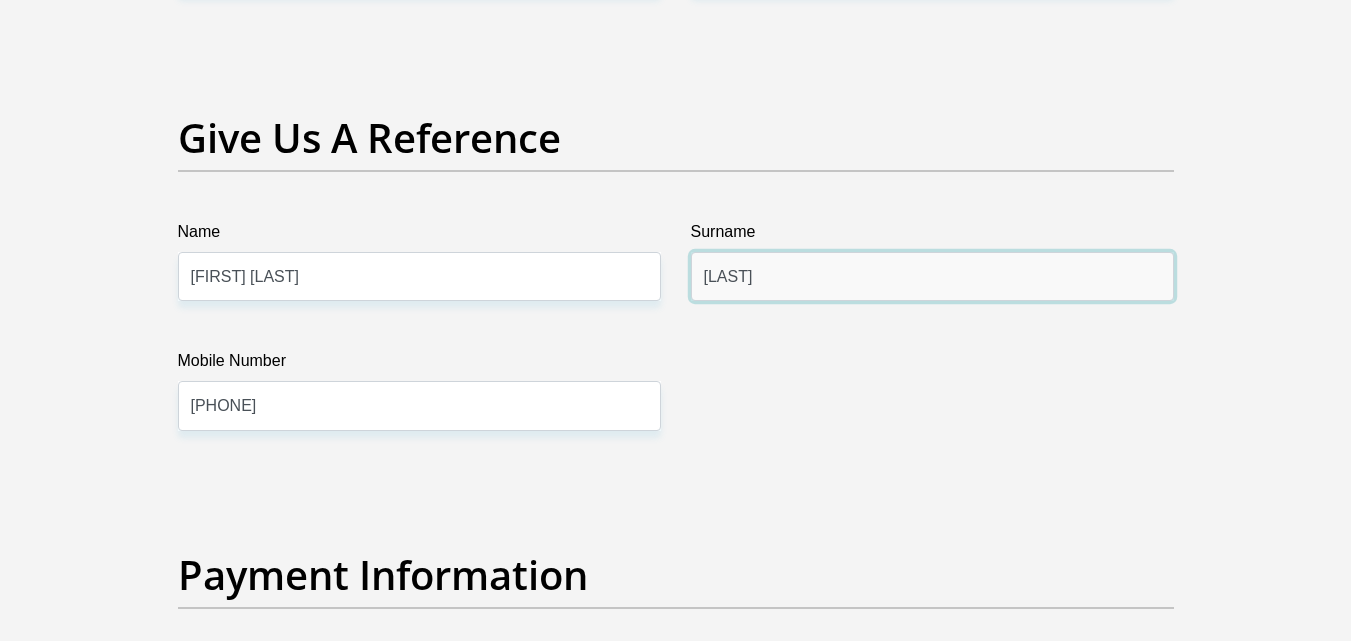 type on "Shusha" 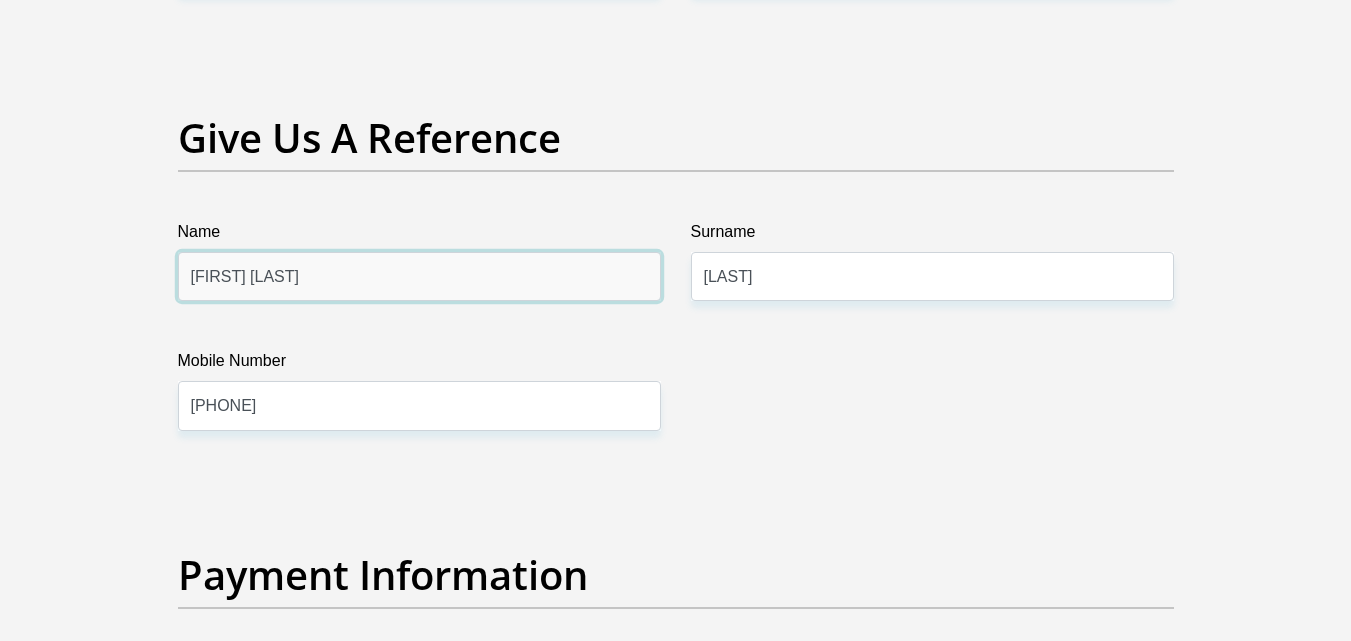 click on "Samukelisiswe Shusha" at bounding box center (419, 276) 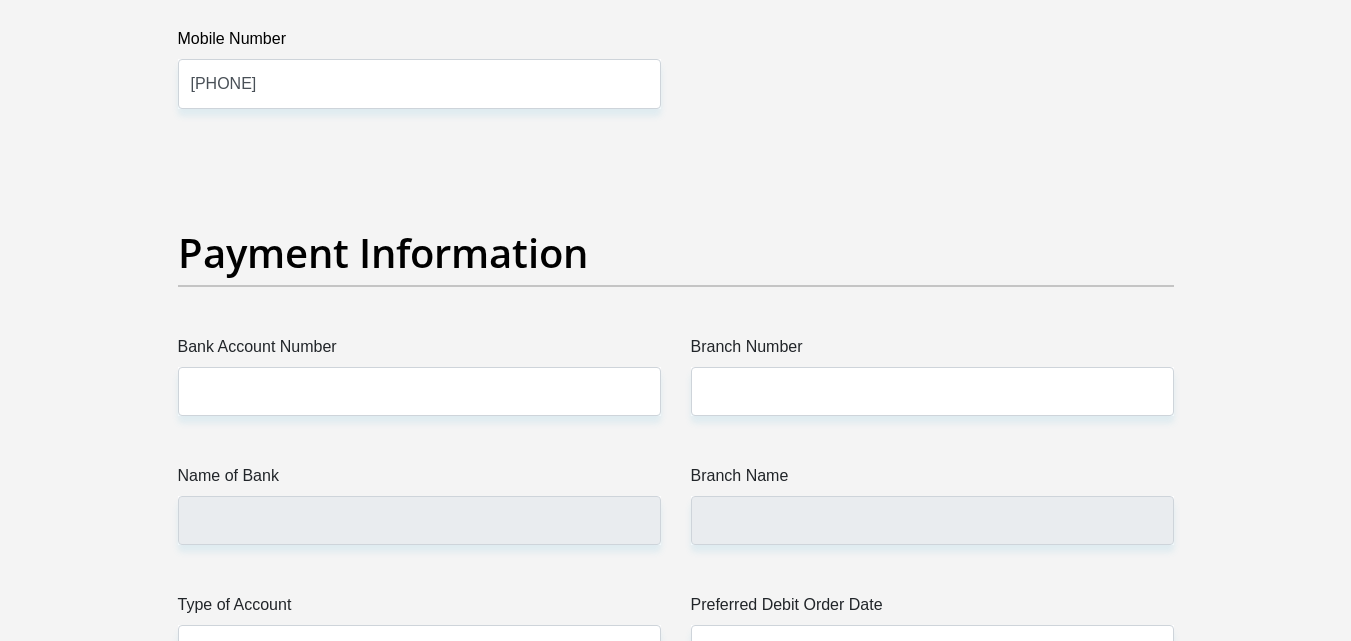 scroll, scrollTop: 4600, scrollLeft: 0, axis: vertical 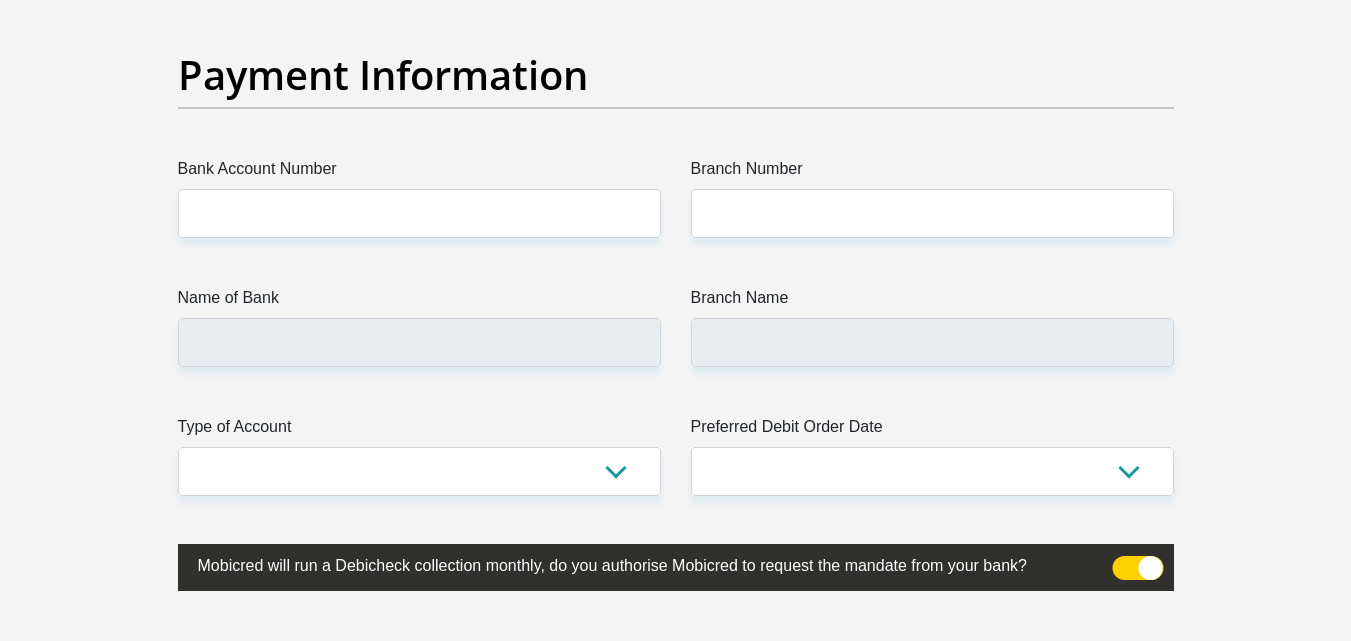 type on "Samukelisiswe" 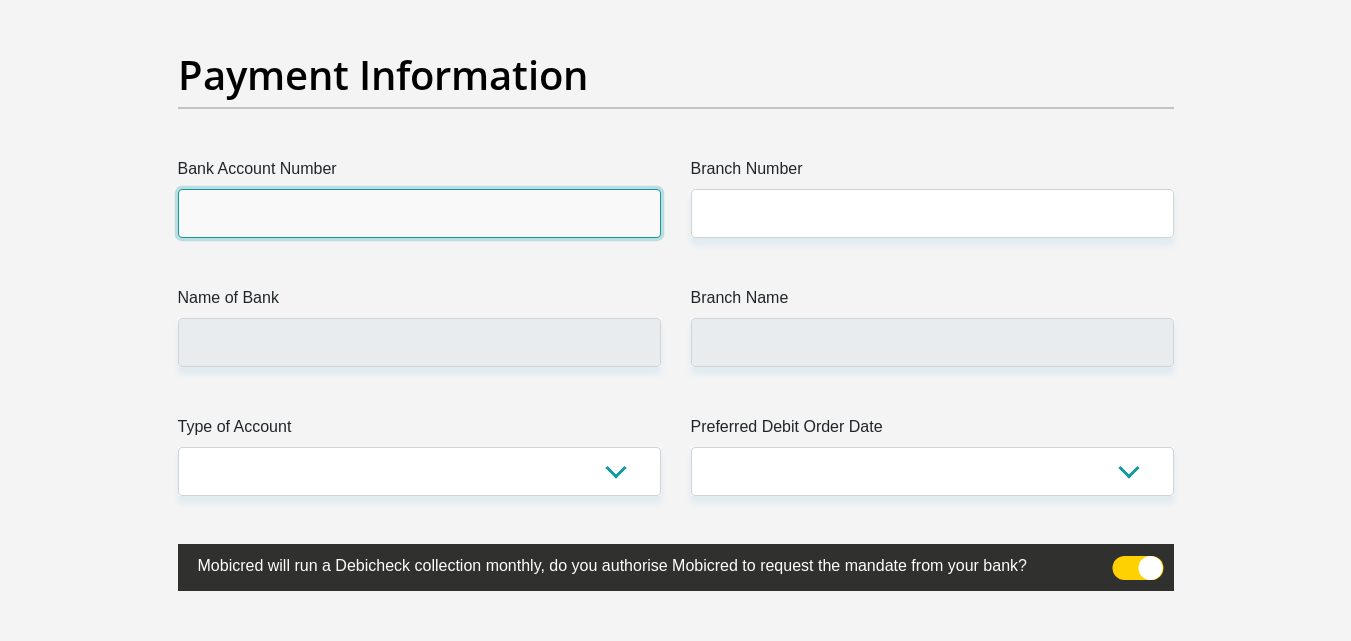 click on "Bank Account Number" at bounding box center [419, 213] 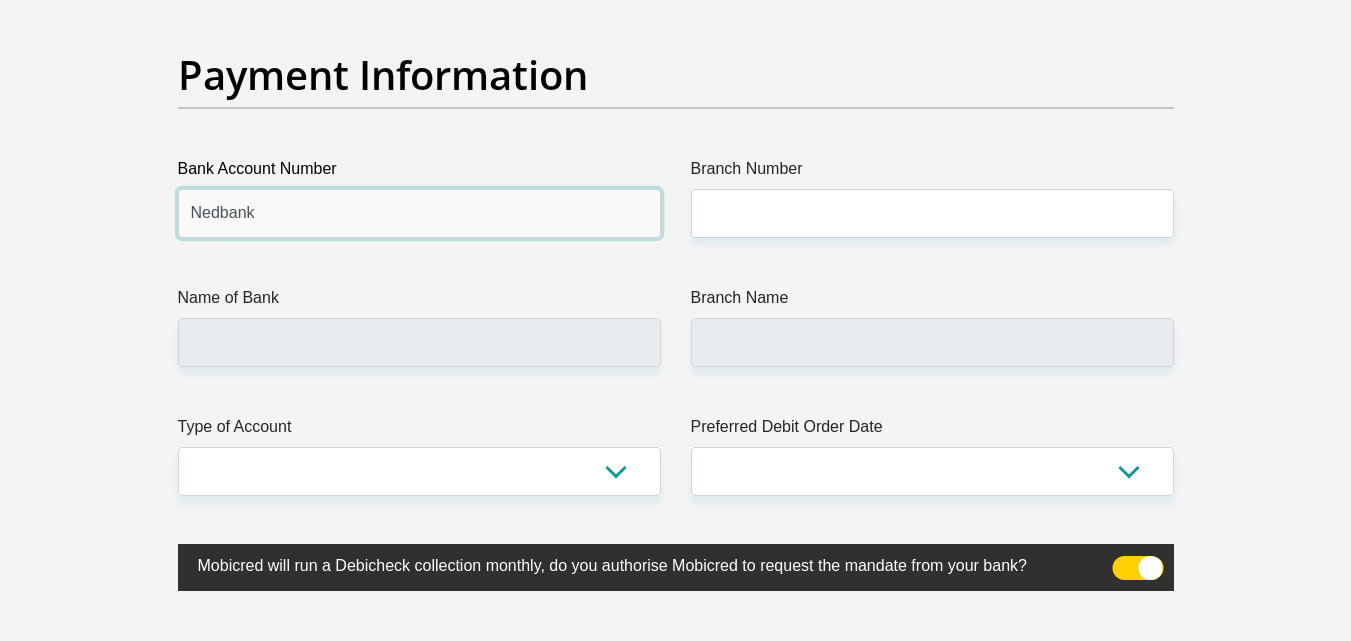 type on "Nedbank" 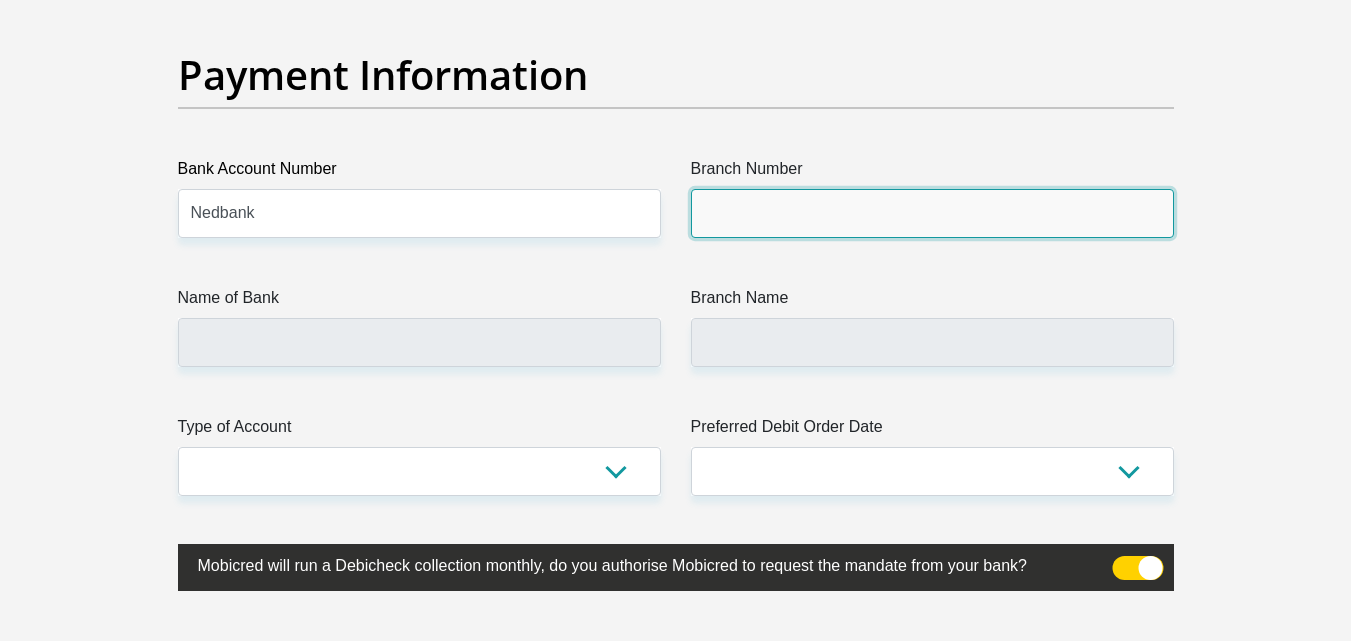 click on "Branch Number" at bounding box center [932, 213] 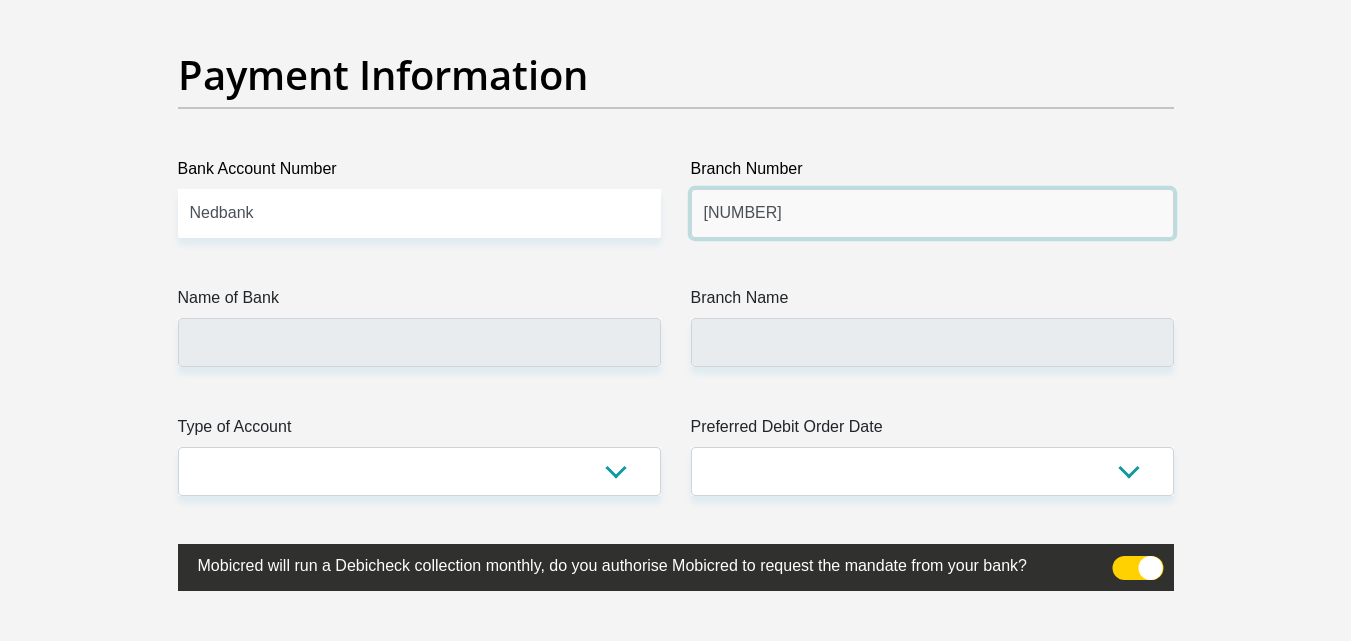 type on "148905" 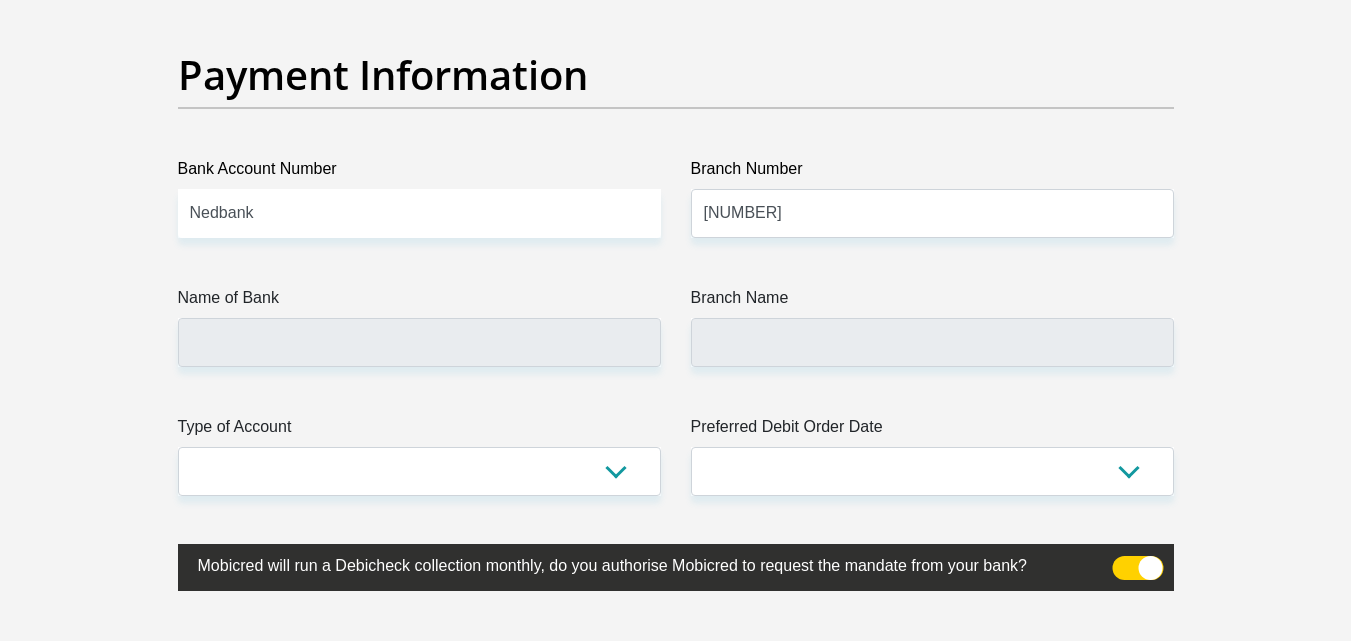 type on "NEDBANK" 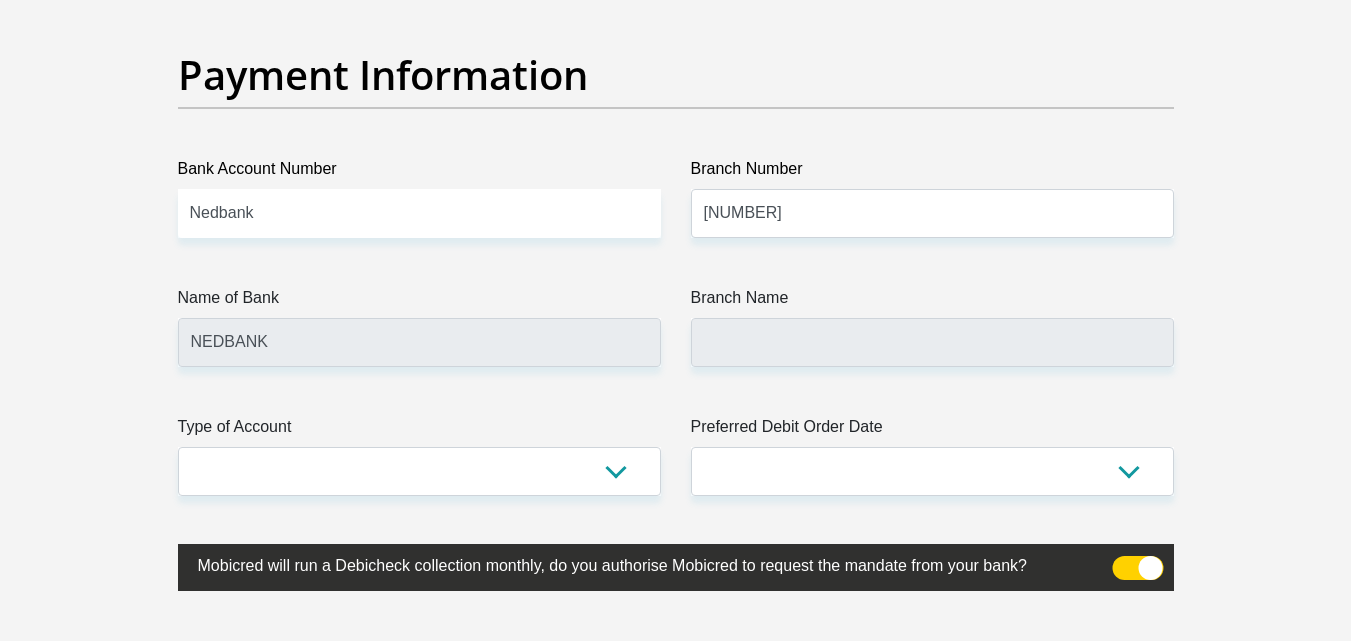 type on "NEDBANK BRIDGE CITY" 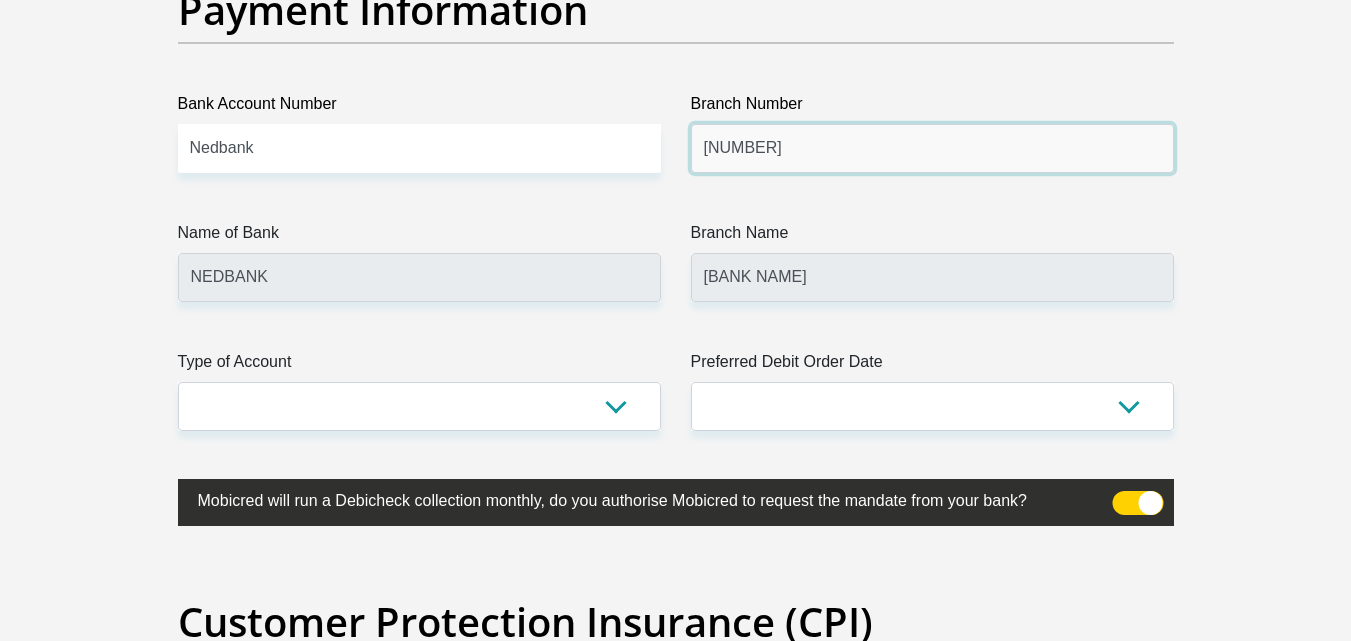 scroll, scrollTop: 4700, scrollLeft: 0, axis: vertical 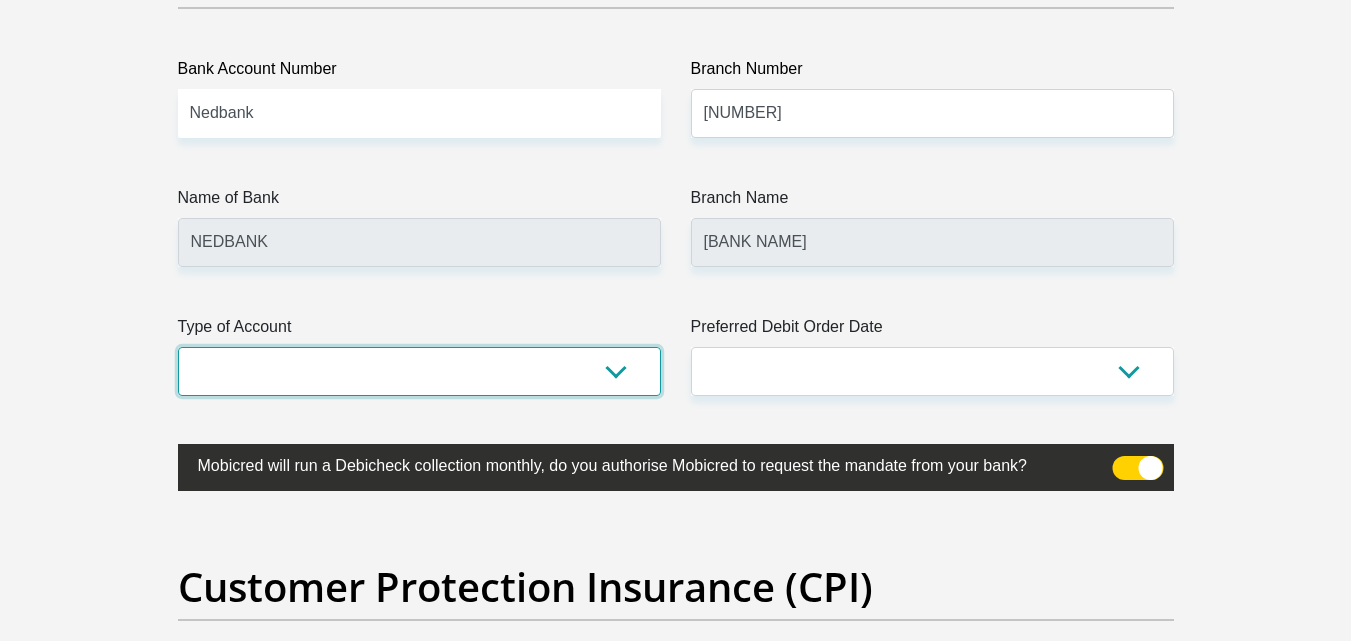 click on "Cheque
Savings" at bounding box center [419, 371] 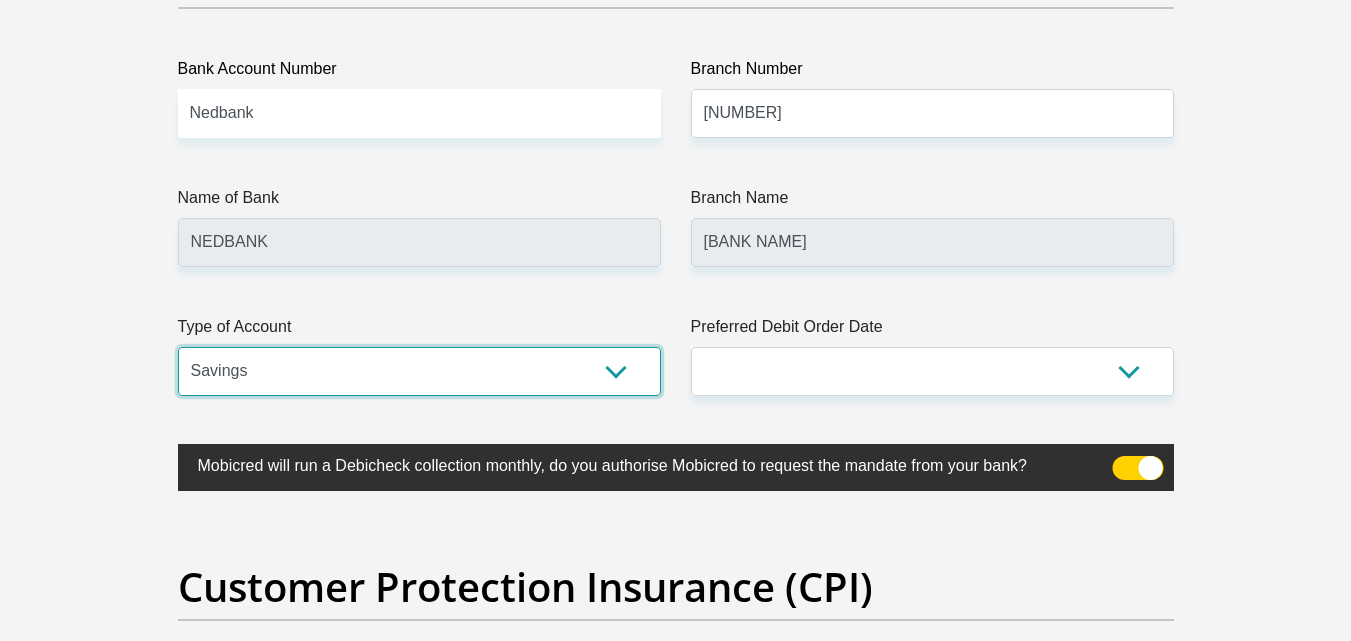 click on "Cheque
Savings" at bounding box center [419, 371] 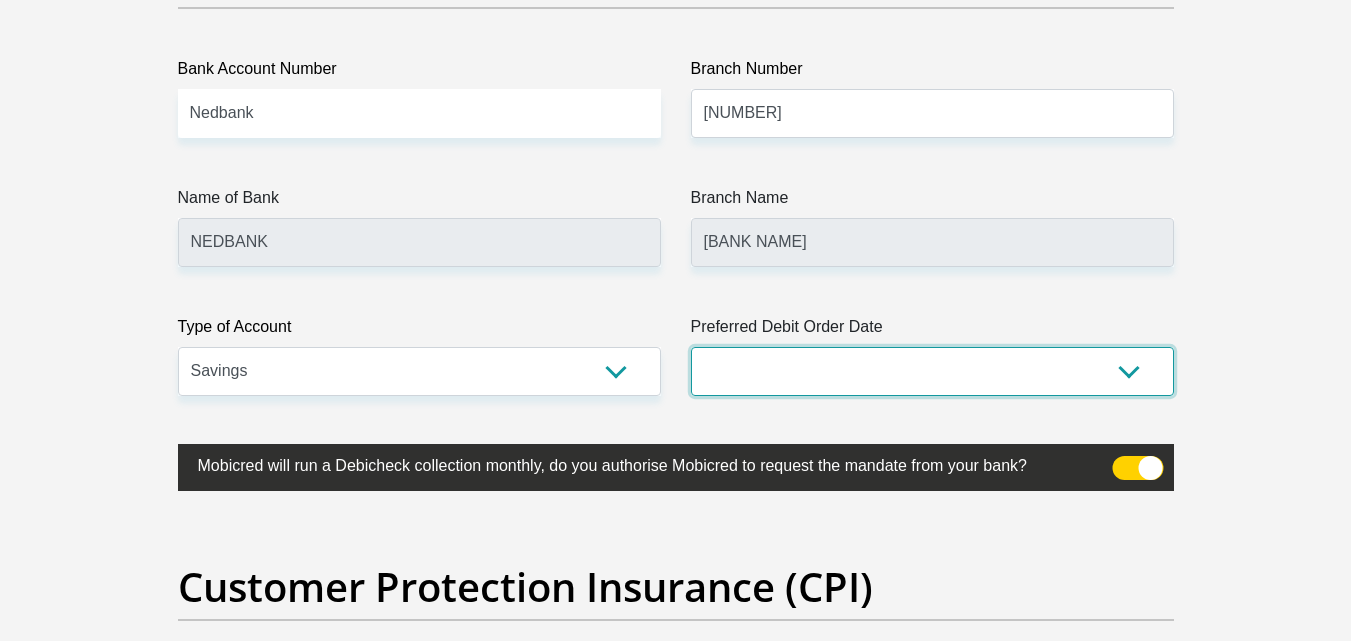 click on "1st
2nd
3rd
4th
5th
7th
18th
19th
20th
21st
22nd
23rd
24th
25th
26th
27th
28th
29th
30th" at bounding box center (932, 371) 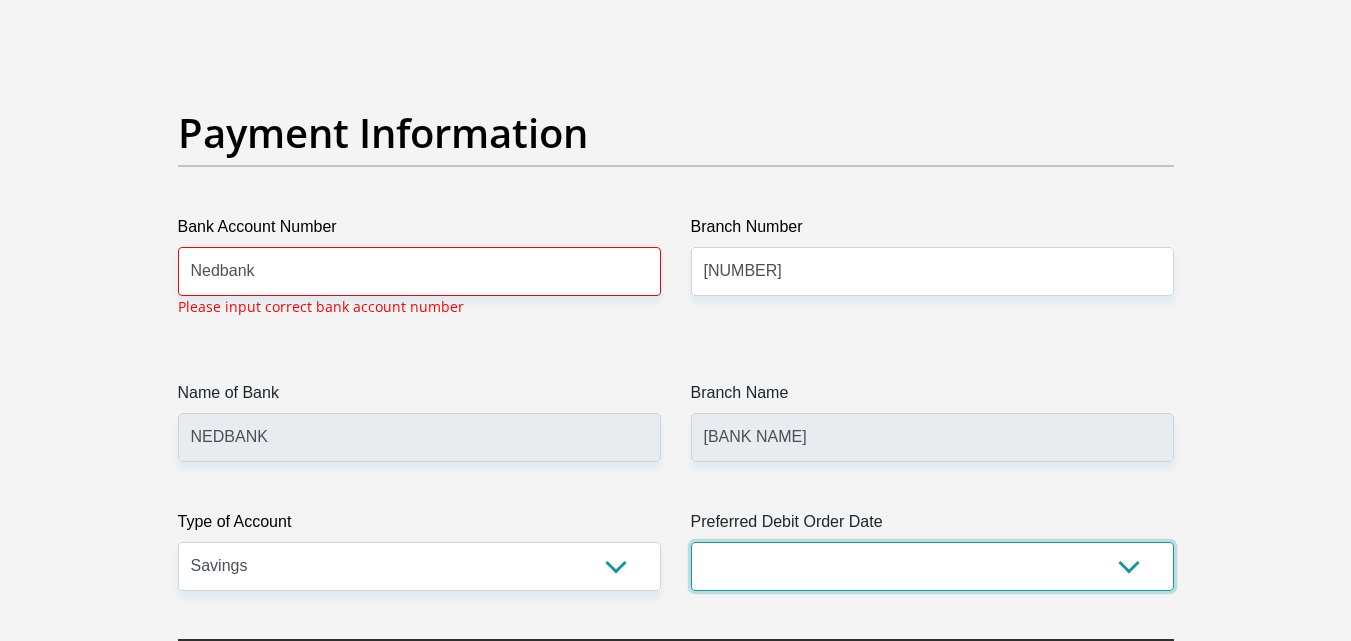 scroll, scrollTop: 4538, scrollLeft: 0, axis: vertical 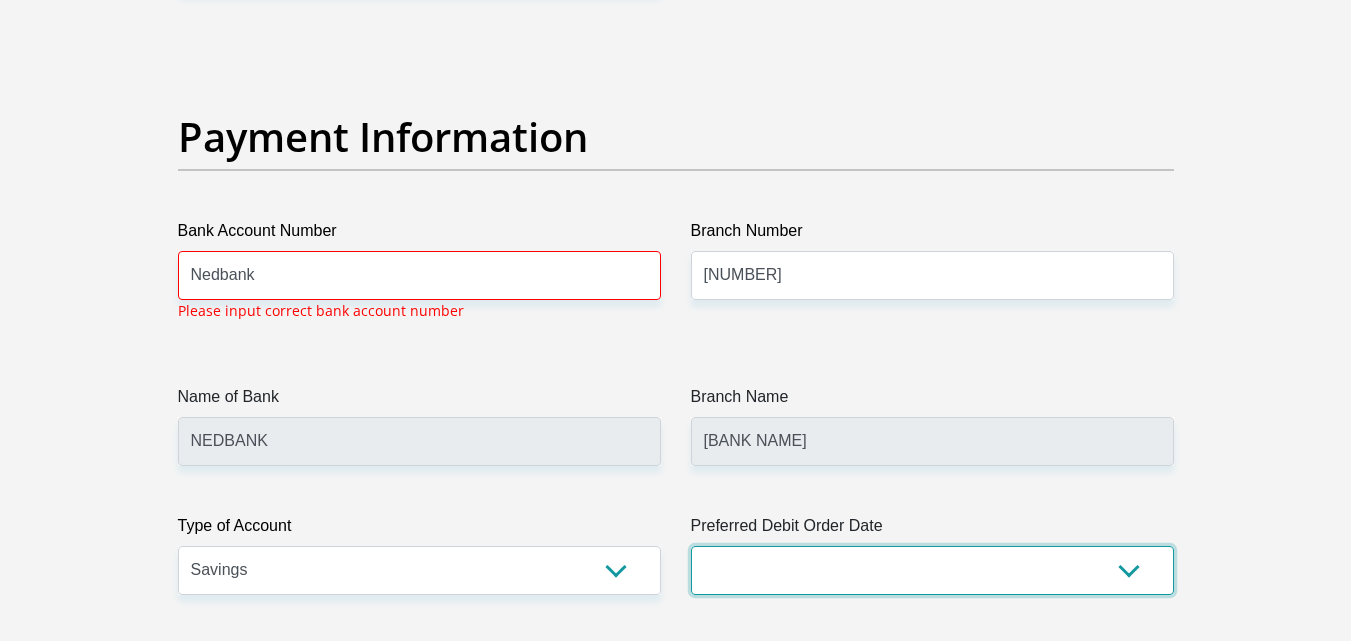 select on "30" 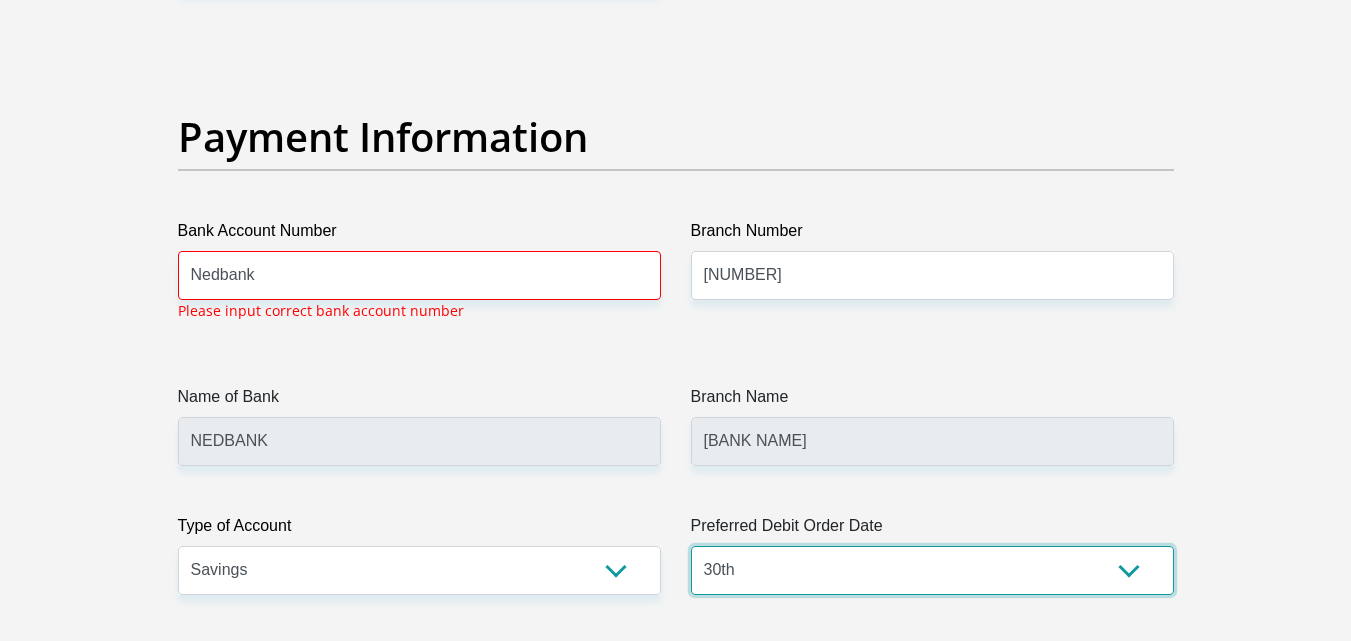 click on "1st
2nd
3rd
4th
5th
7th
18th
19th
20th
21st
22nd
23rd
24th
25th
26th
27th
28th
29th
30th" at bounding box center [932, 570] 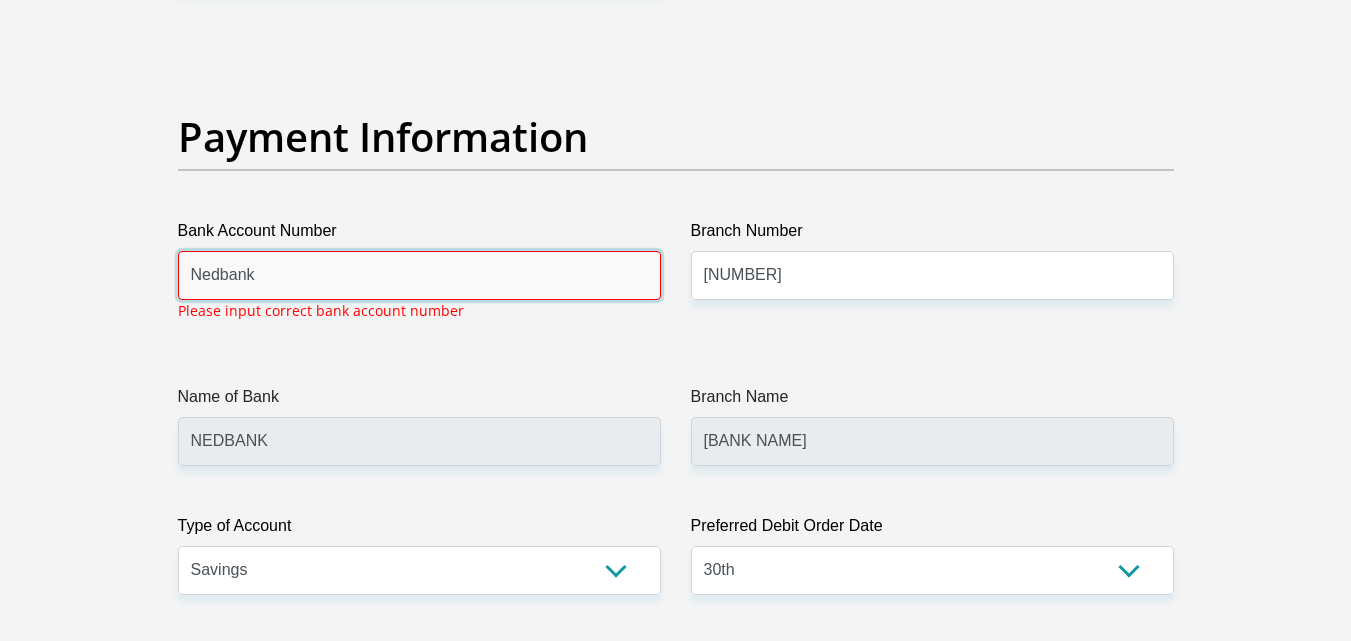 click on "Nedbank" at bounding box center [419, 275] 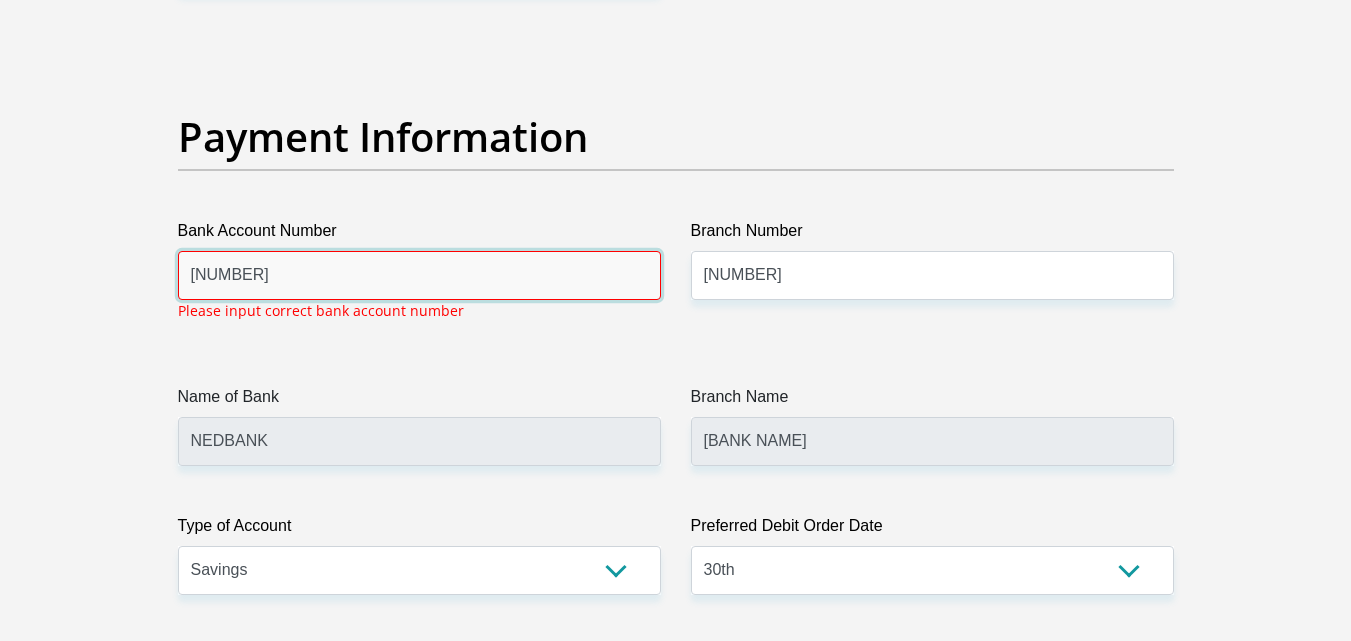type on "1123651841" 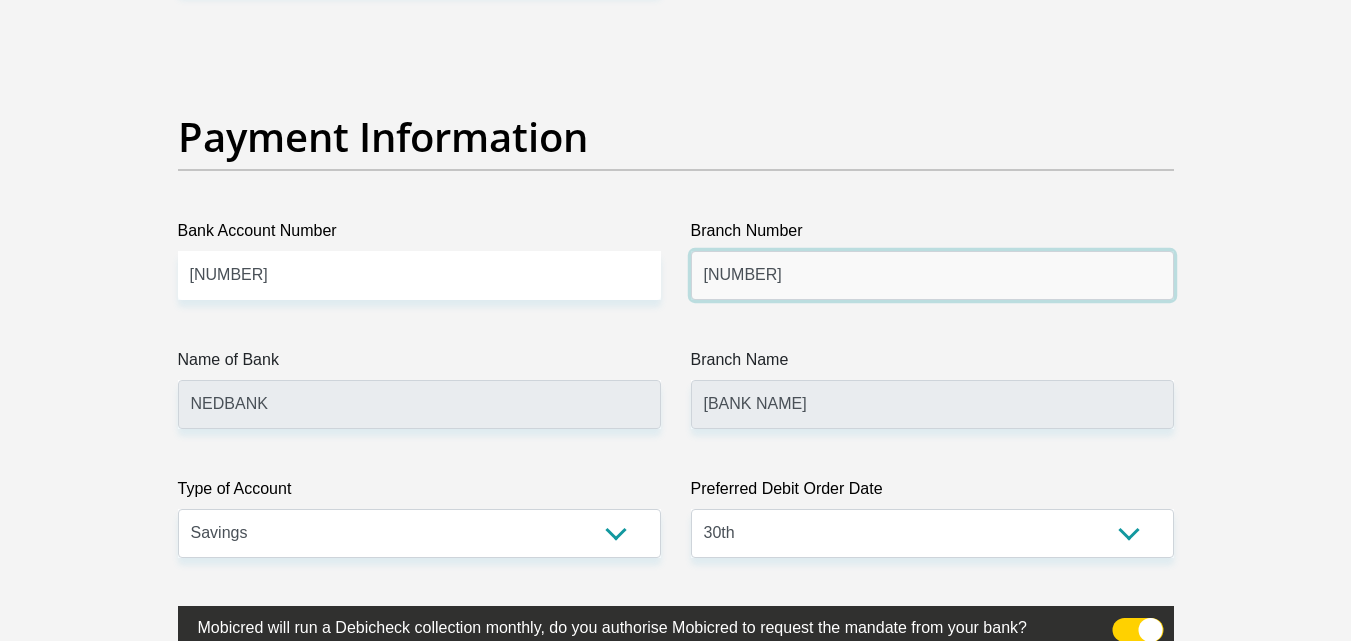 click on "148905" at bounding box center (932, 275) 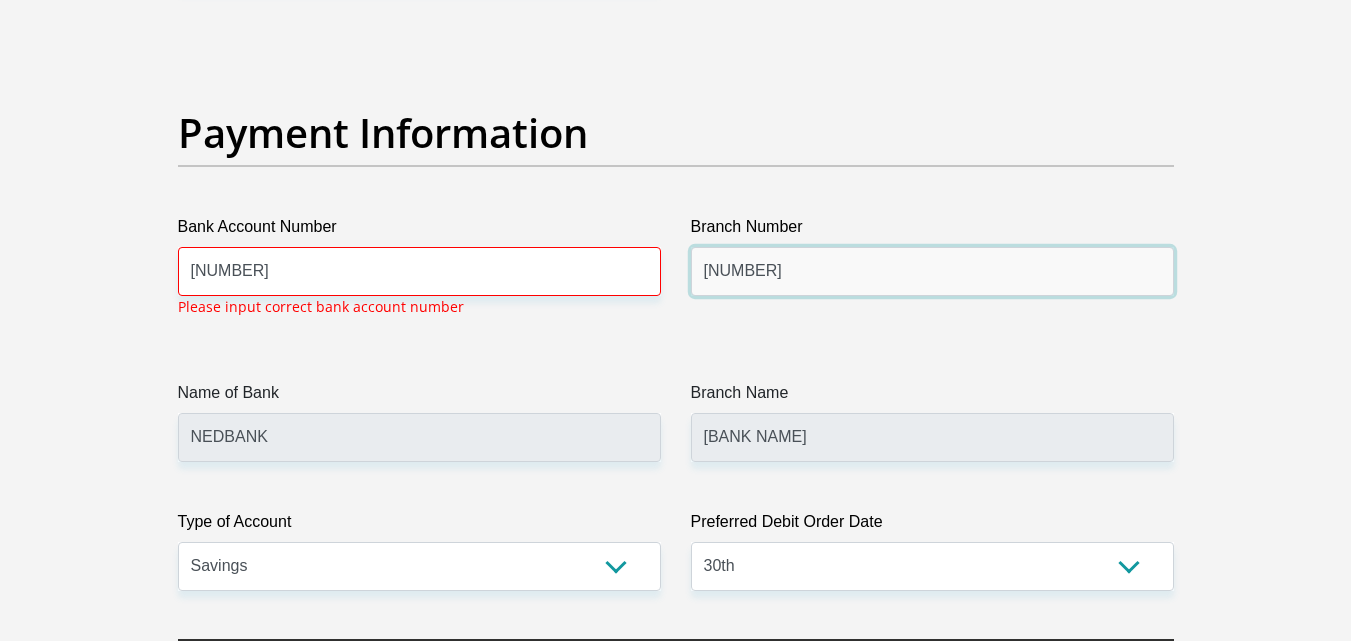 scroll, scrollTop: 4538, scrollLeft: 0, axis: vertical 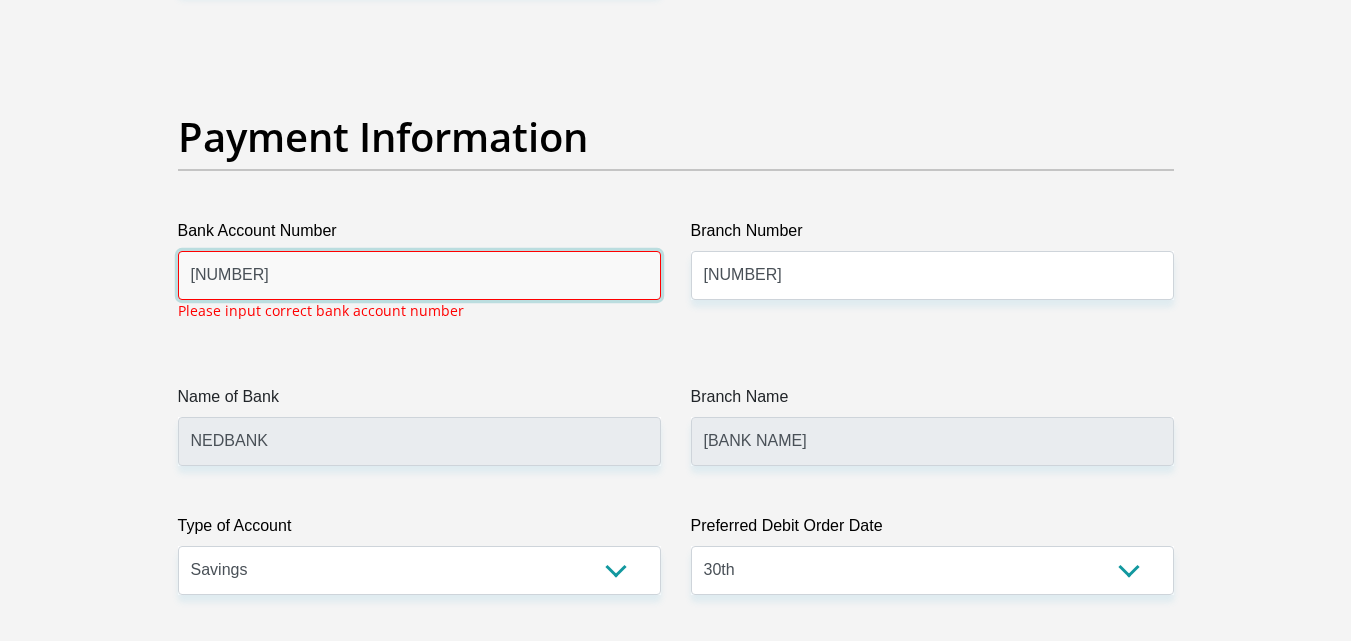 click on "1123651841" at bounding box center [419, 275] 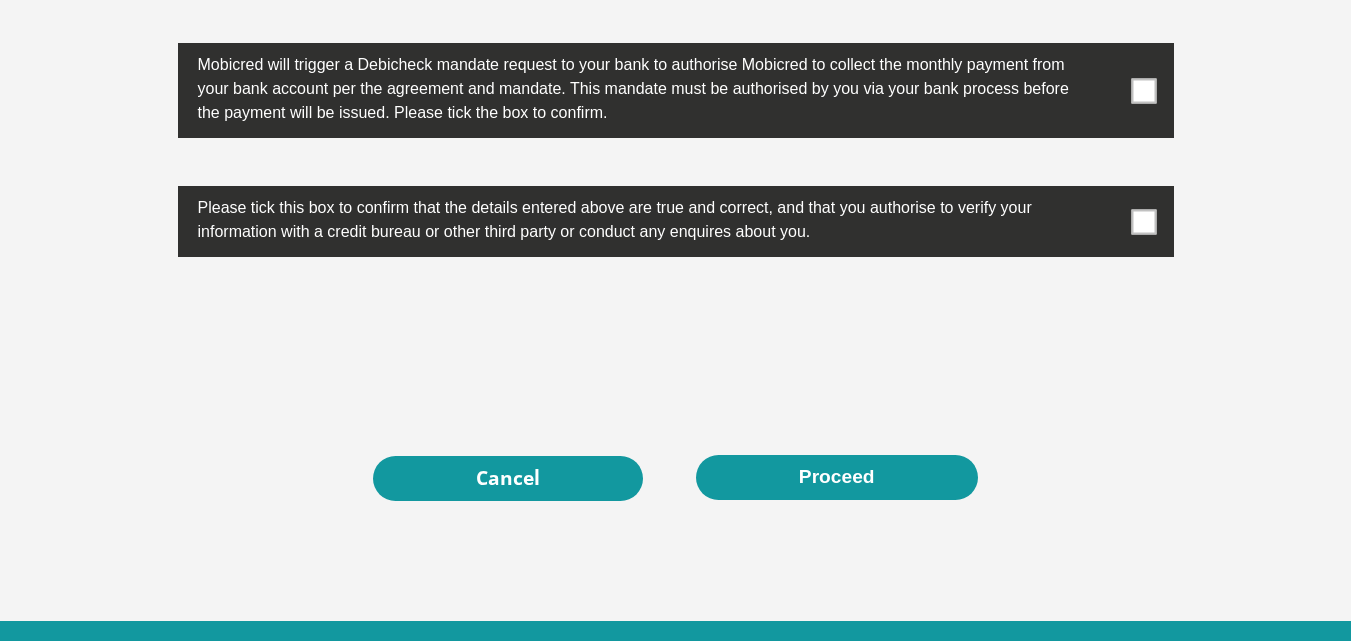 scroll, scrollTop: 6534, scrollLeft: 0, axis: vertical 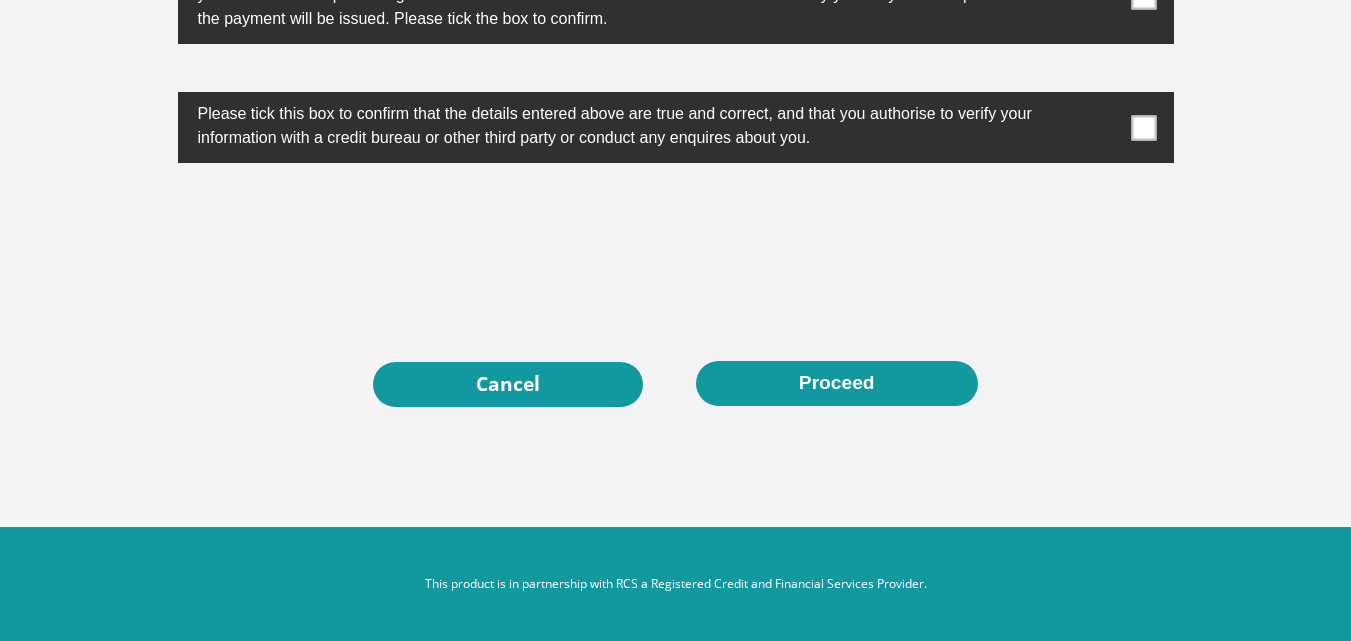 type on "1123651841" 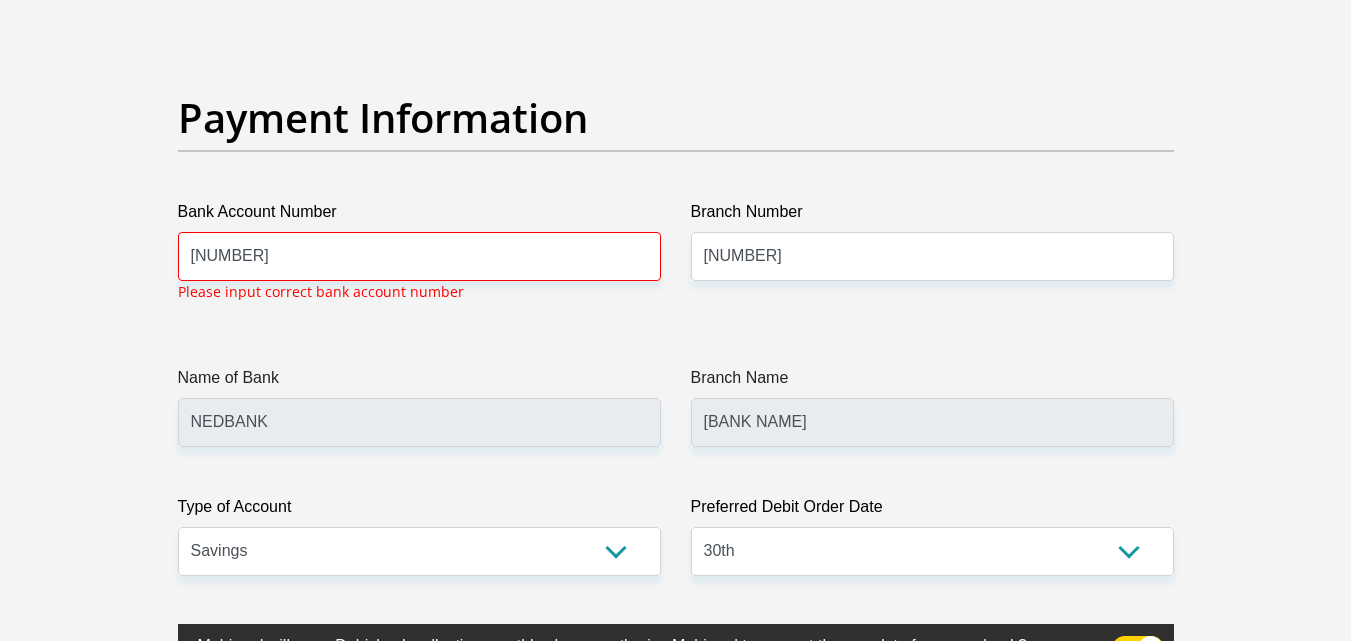scroll, scrollTop: 4538, scrollLeft: 0, axis: vertical 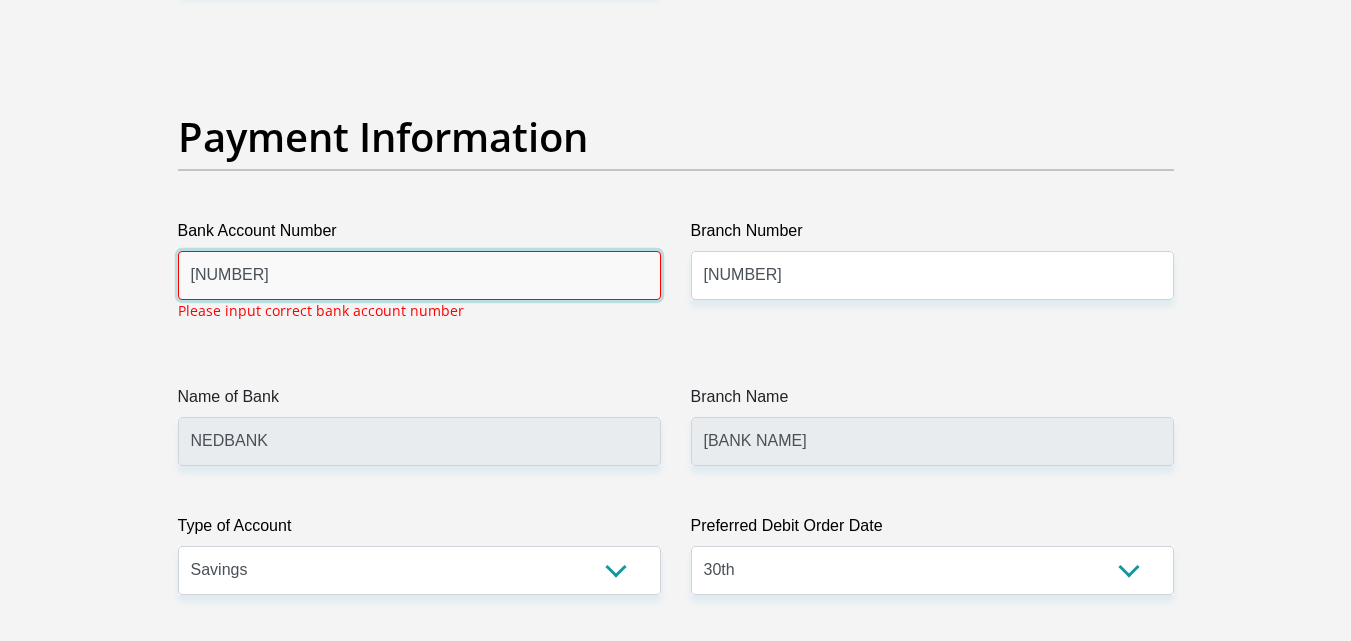 click on "1123651841" at bounding box center [419, 275] 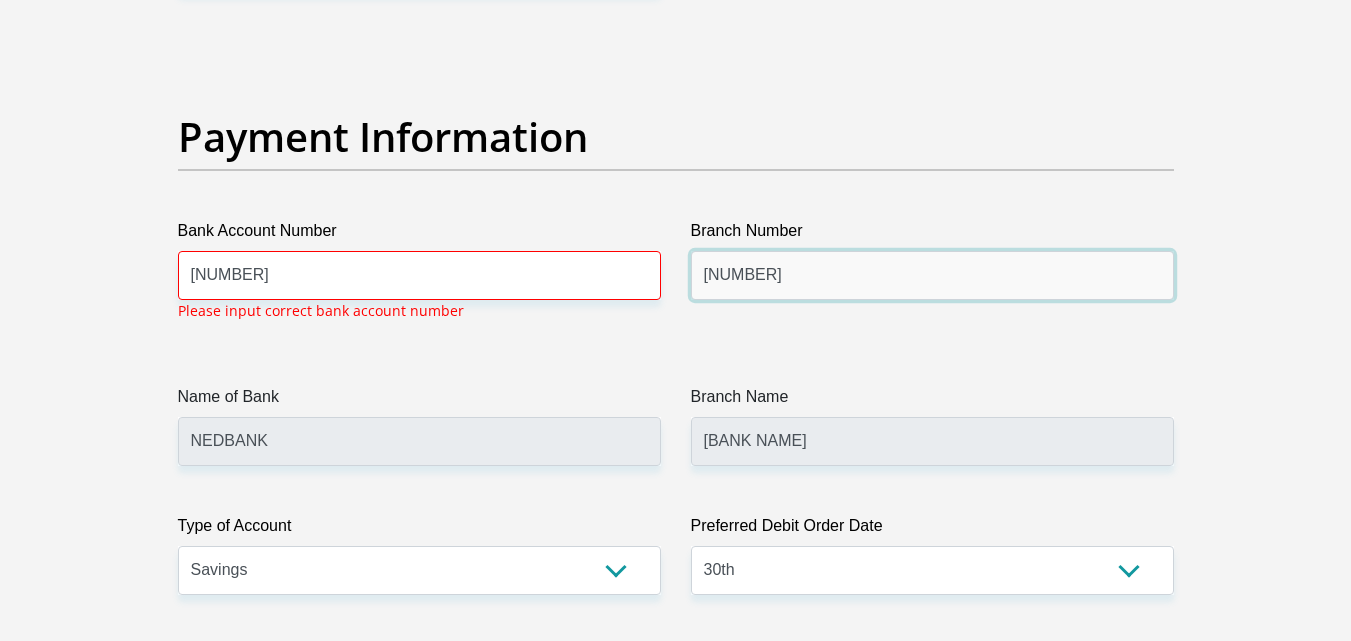 drag, startPoint x: 888, startPoint y: 270, endPoint x: 953, endPoint y: 354, distance: 106.21205 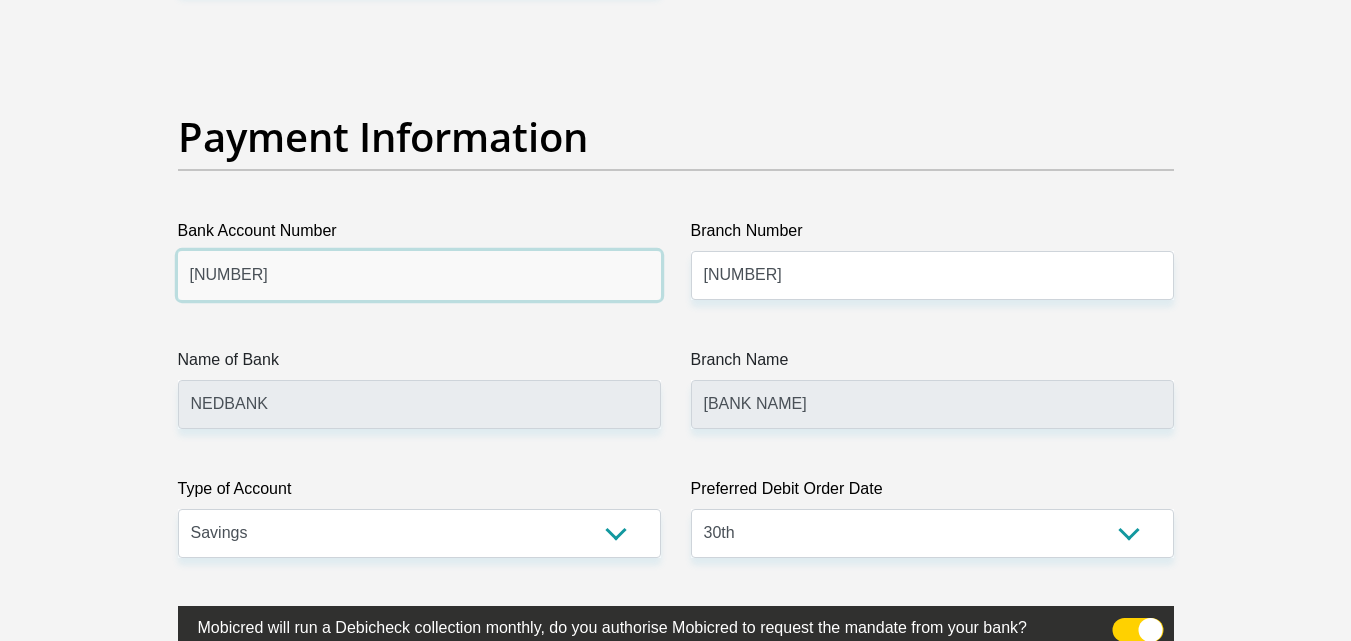 drag, startPoint x: 291, startPoint y: 283, endPoint x: 188, endPoint y: 259, distance: 105.75916 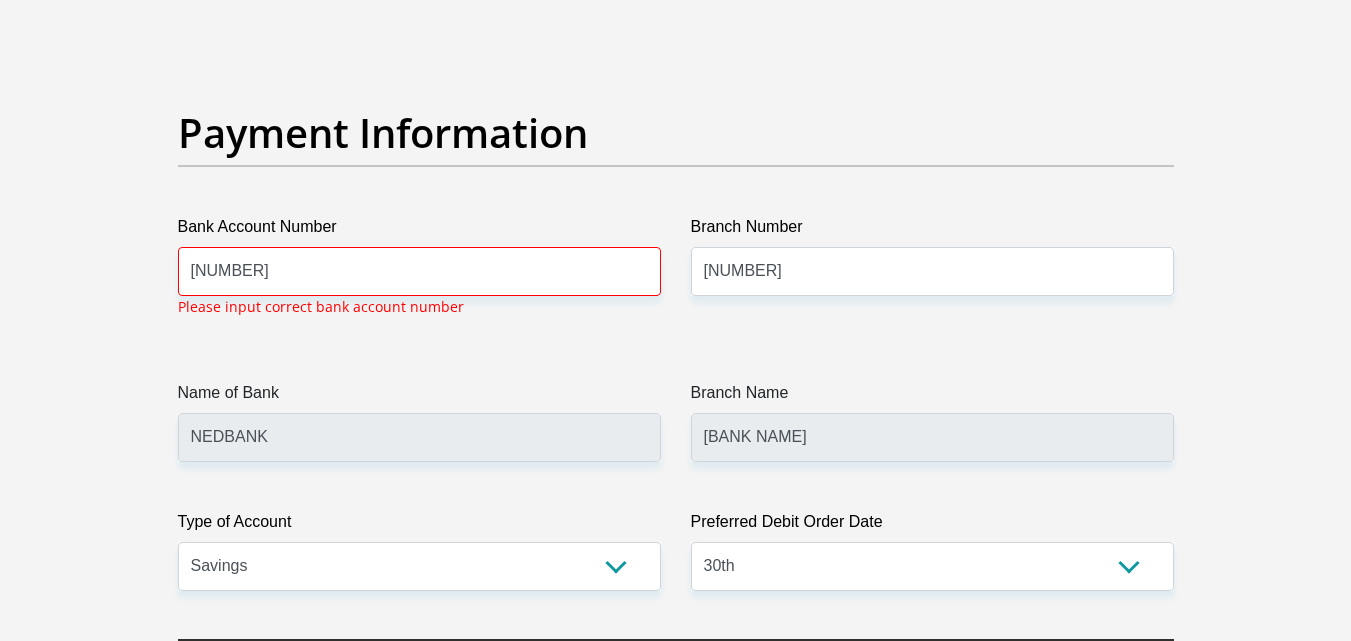 scroll, scrollTop: 4538, scrollLeft: 0, axis: vertical 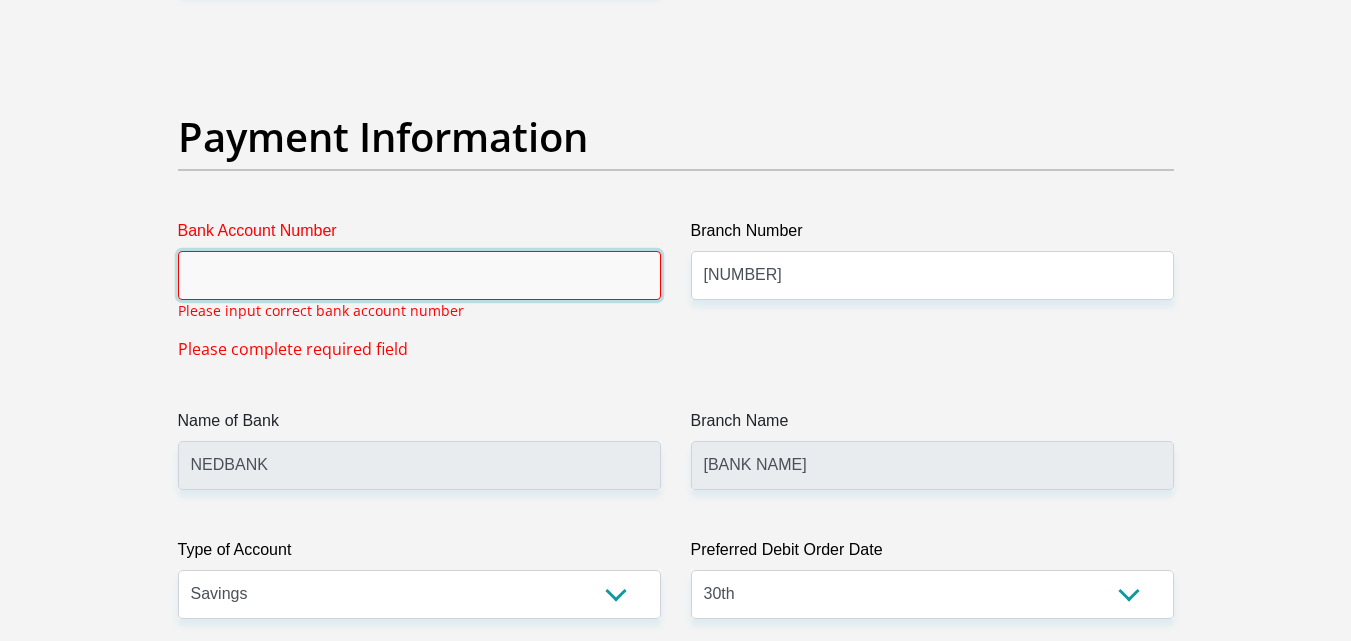 click on "Bank Account Number" at bounding box center (419, 275) 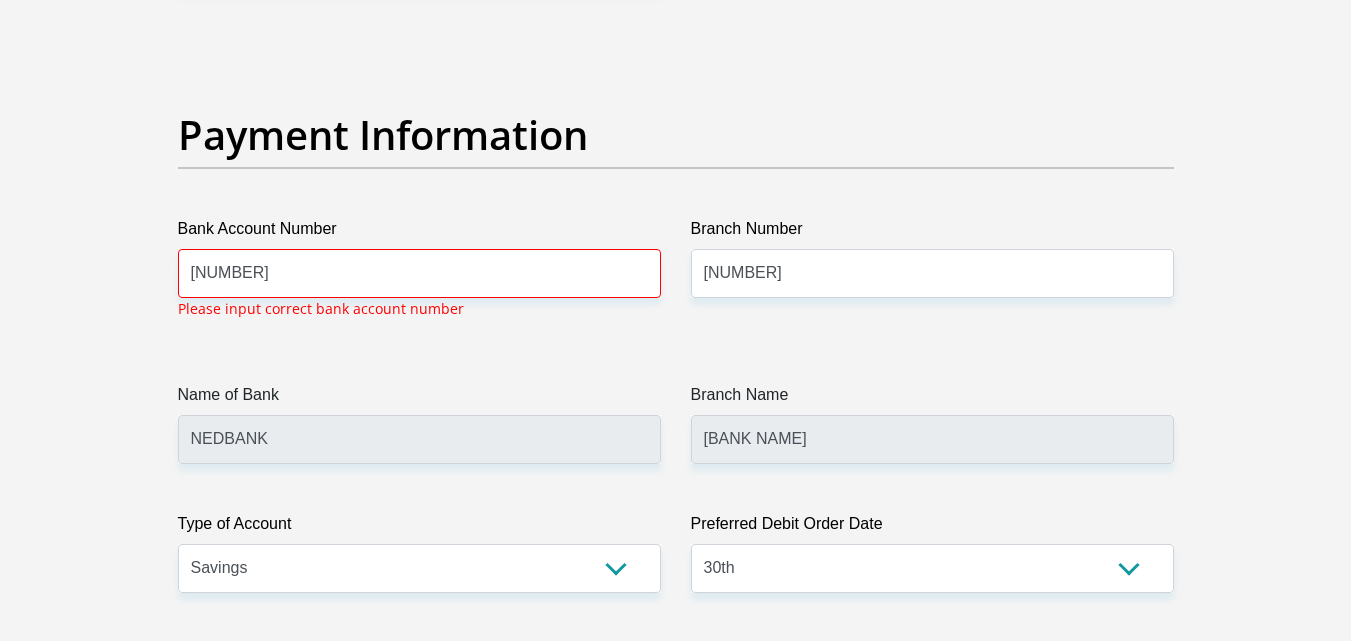 scroll, scrollTop: 4538, scrollLeft: 0, axis: vertical 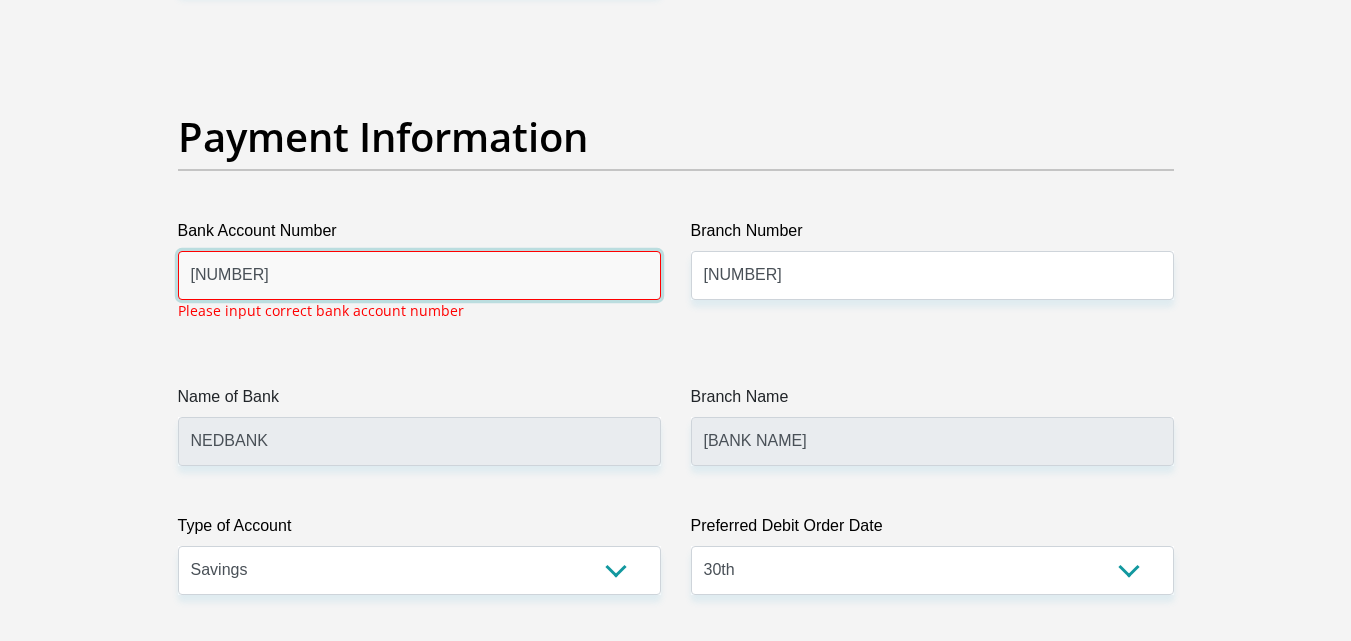 click on "1123651841" at bounding box center [419, 275] 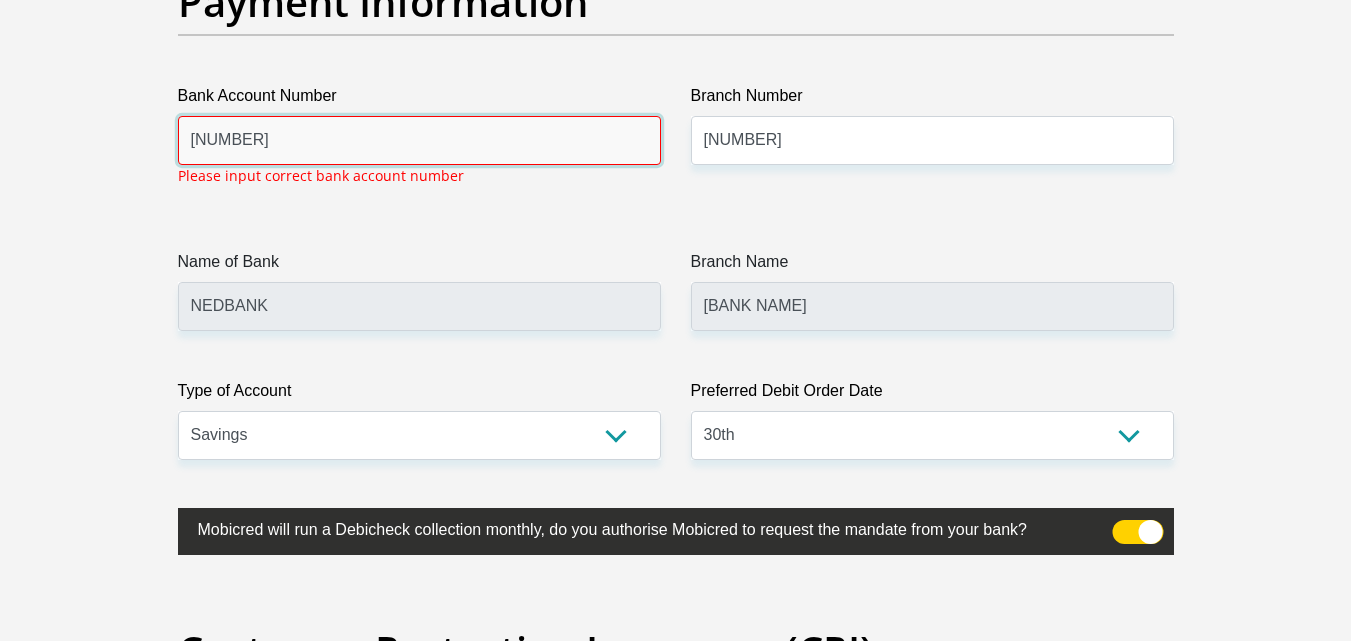 scroll, scrollTop: 4638, scrollLeft: 0, axis: vertical 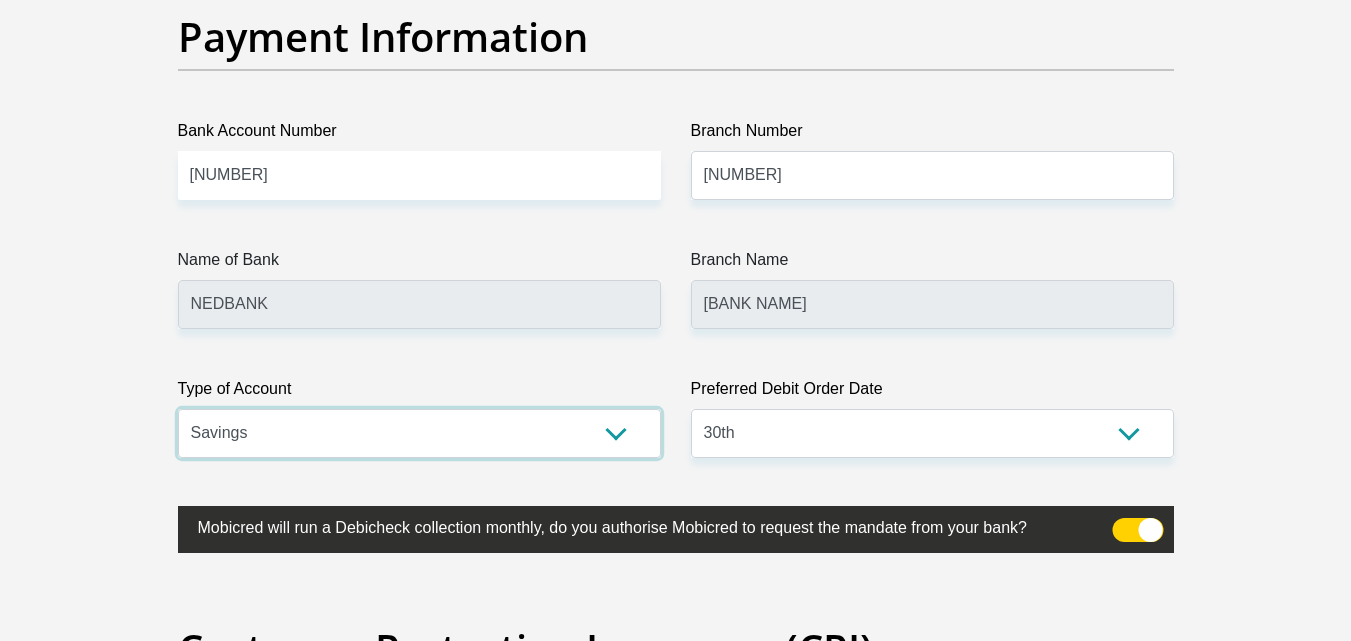 click on "Title
Mr
Ms
Mrs
Dr
Other
First Name
Surname
Mkhize
ID Number
9403230720085
Please input valid ID number
Race
Black
Coloured
Indian
White
Other
Contact Number
0737733322
Please input valid contact number
Nationality
South Africa
Afghanistan
Aland Islands  Albania  Algeria  Andorra" at bounding box center [676, -1071] 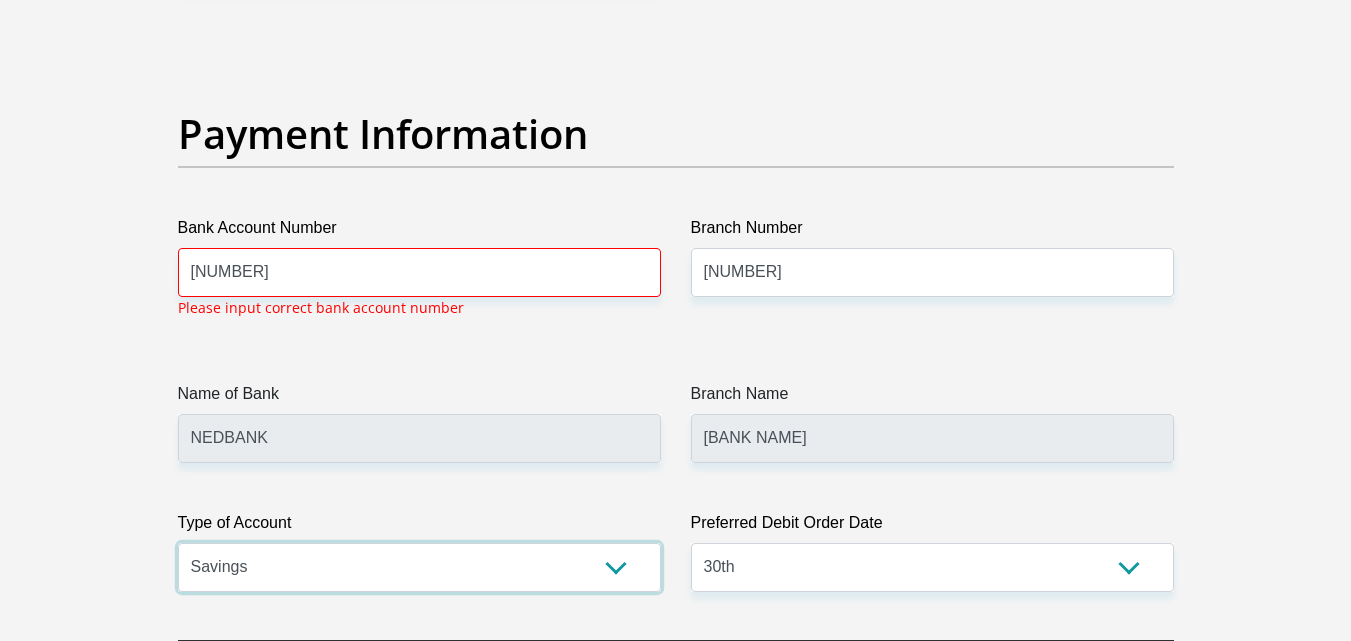 scroll, scrollTop: 4538, scrollLeft: 0, axis: vertical 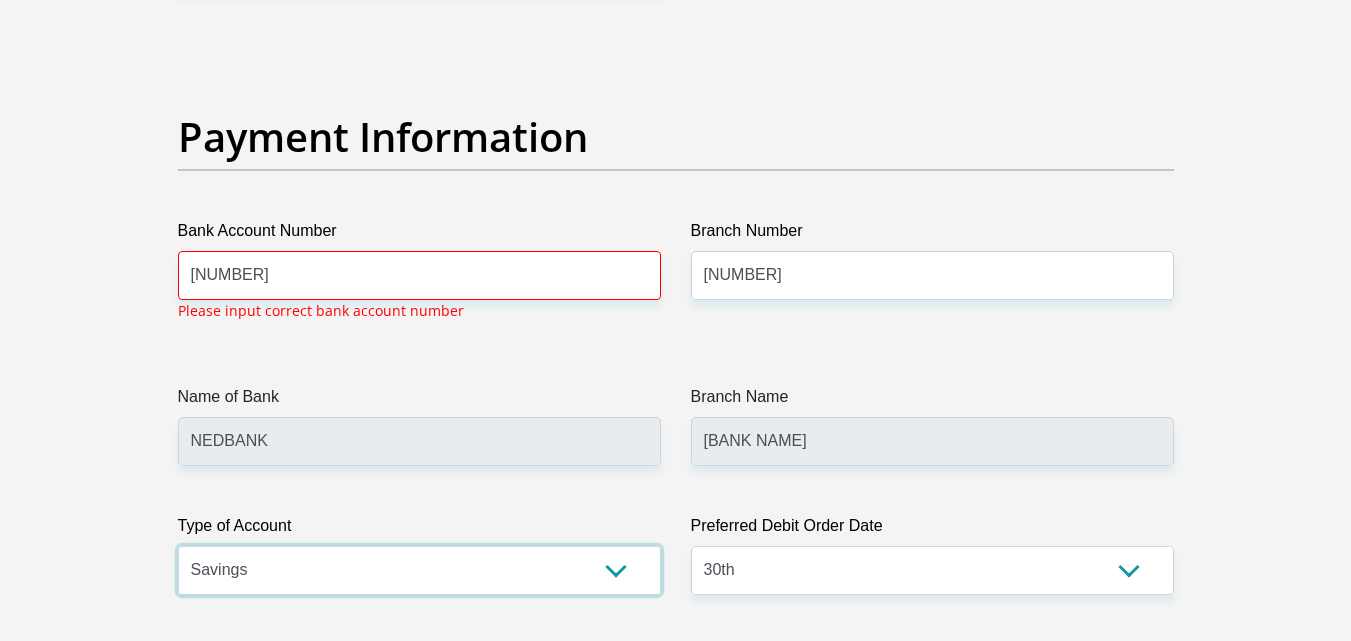 drag, startPoint x: 254, startPoint y: 575, endPoint x: 256, endPoint y: 588, distance: 13.152946 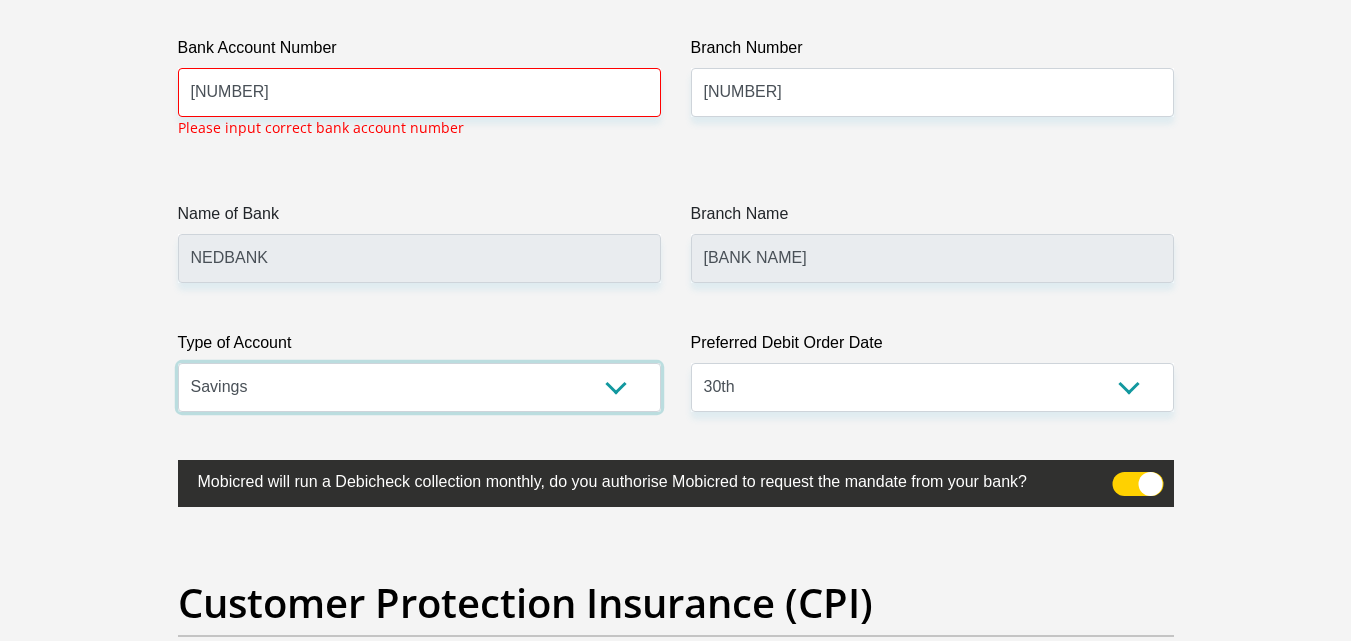 scroll, scrollTop: 4738, scrollLeft: 0, axis: vertical 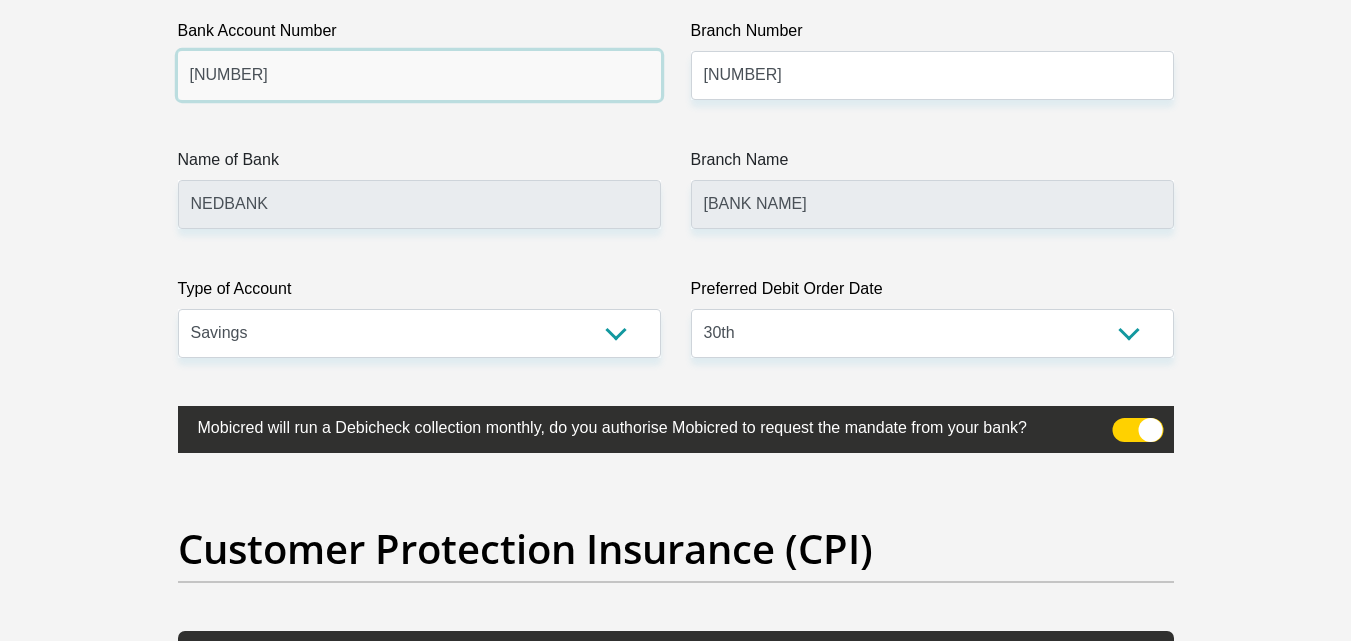 click on "Personal Details
Title
Mr
Ms
Mrs
Dr
Other
First Name
Surname
Mkhize
ID Number
9403230720085
Please input valid ID number
Race
Black
Coloured
Indian
White
Other
Contact Number
0737733322
Please input valid contact number
Nationality" at bounding box center (676, -1165) 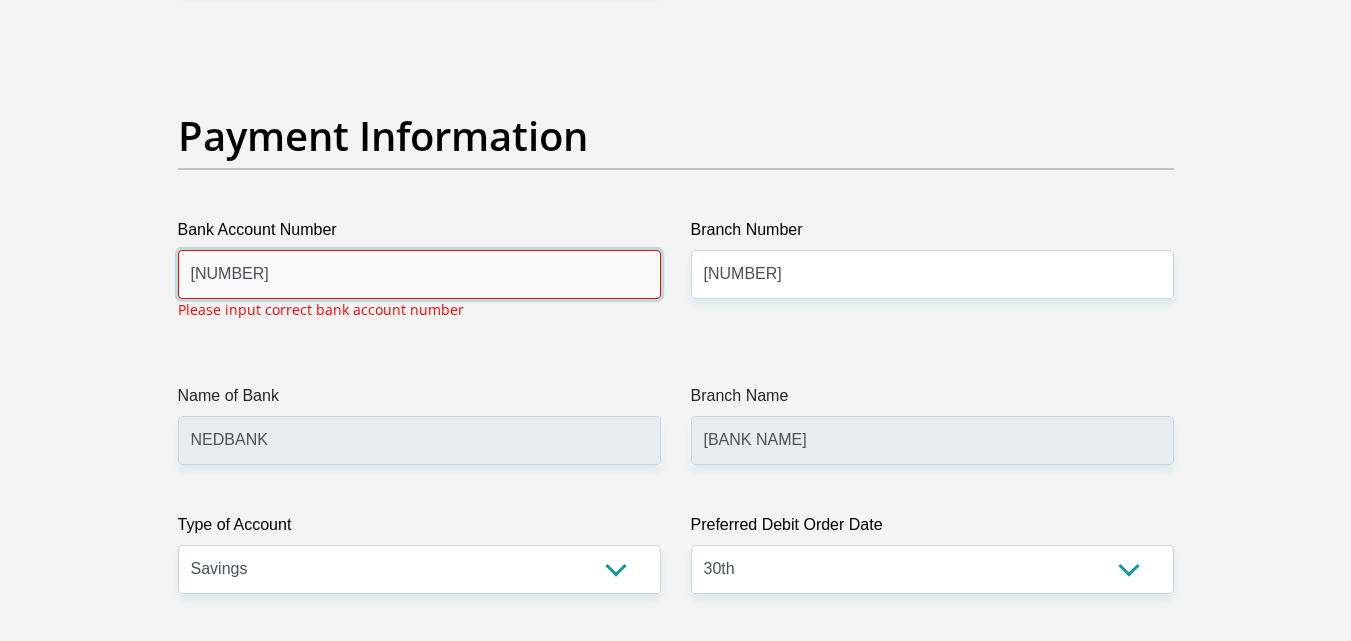 scroll, scrollTop: 4538, scrollLeft: 0, axis: vertical 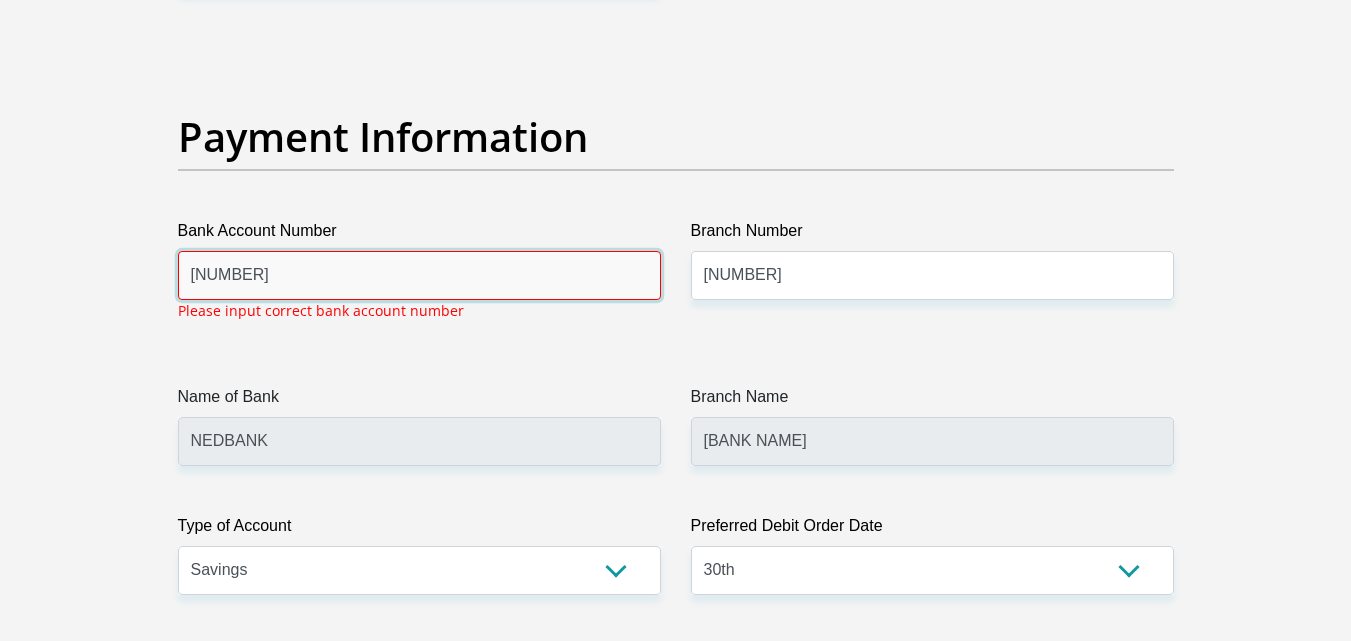 type on "1123651841" 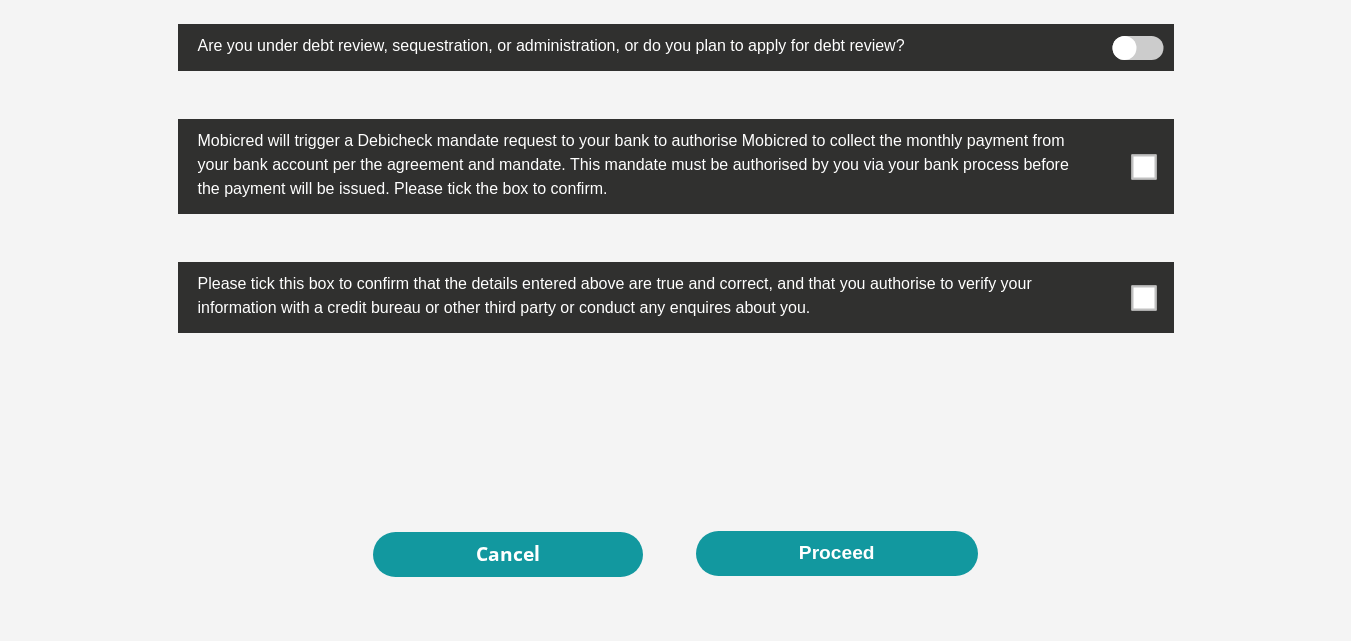 scroll, scrollTop: 6571, scrollLeft: 0, axis: vertical 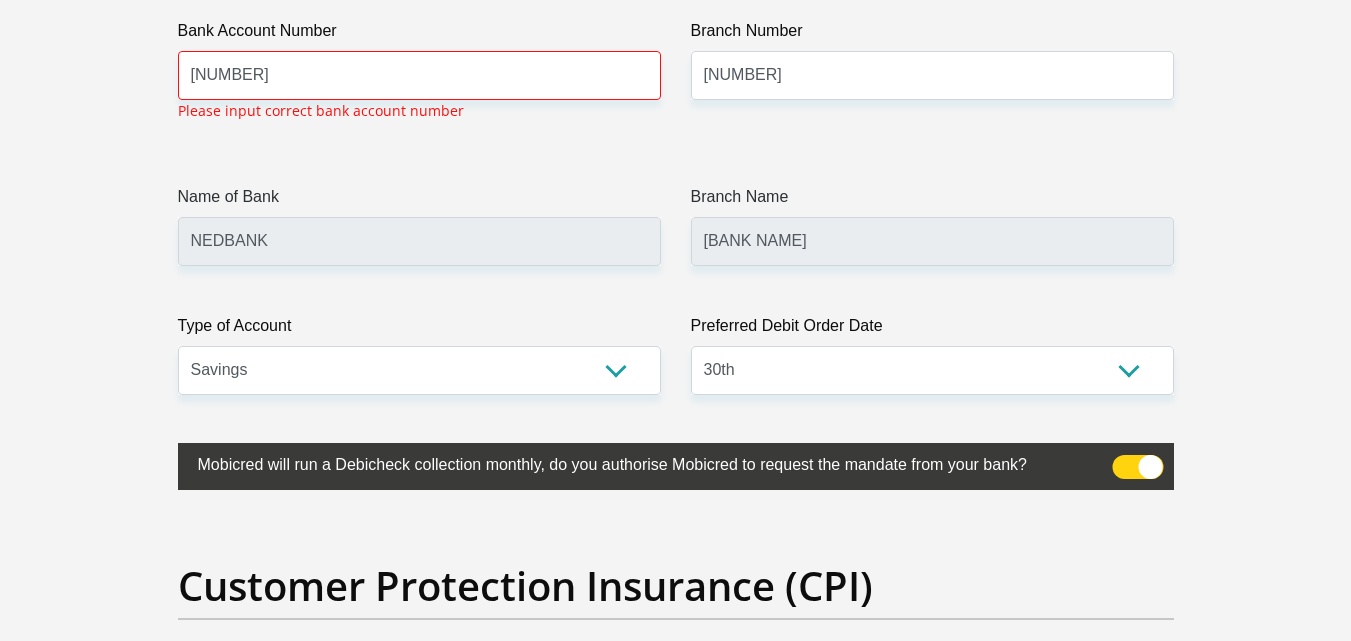 click at bounding box center (675, 320) 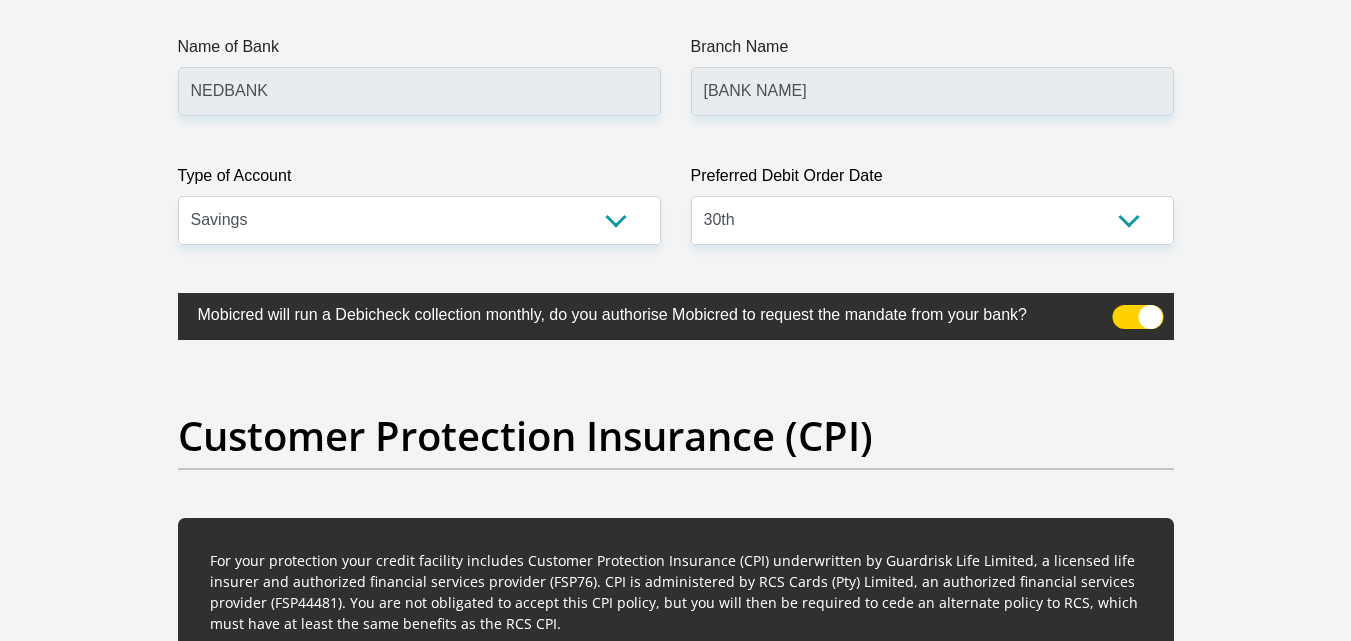 scroll, scrollTop: 4896, scrollLeft: 0, axis: vertical 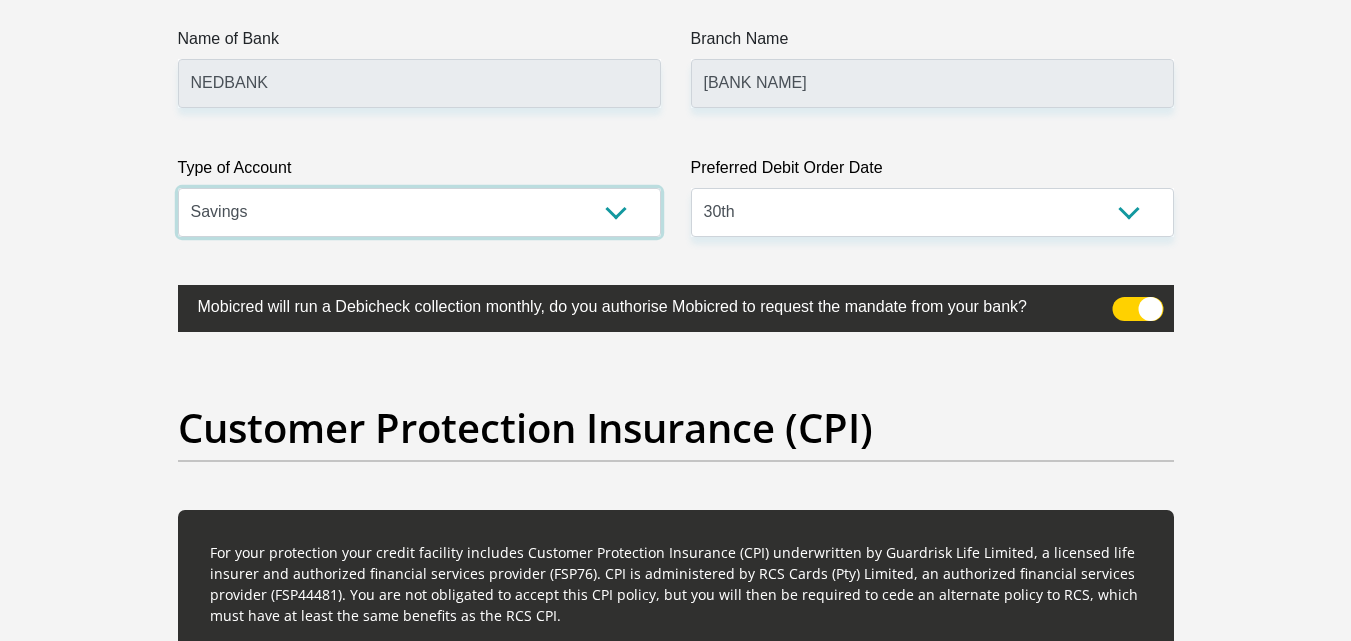 click on "Cheque
Savings" at bounding box center (419, 212) 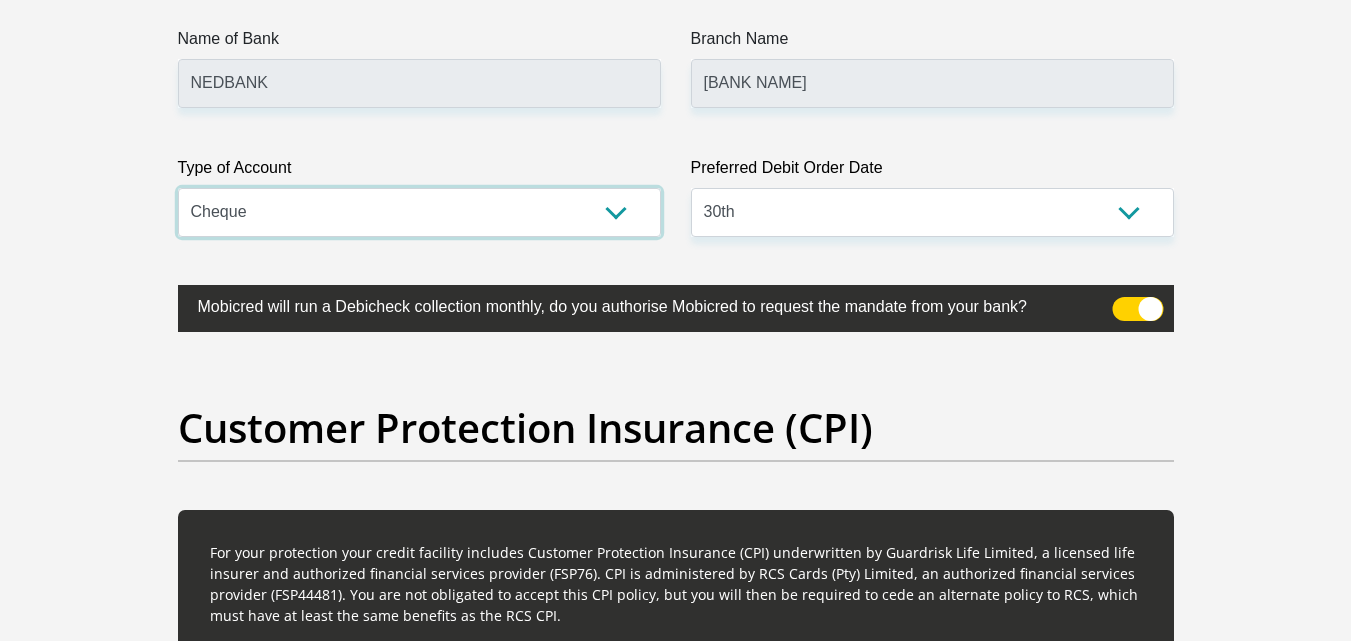 click on "Cheque
Savings" at bounding box center (419, 212) 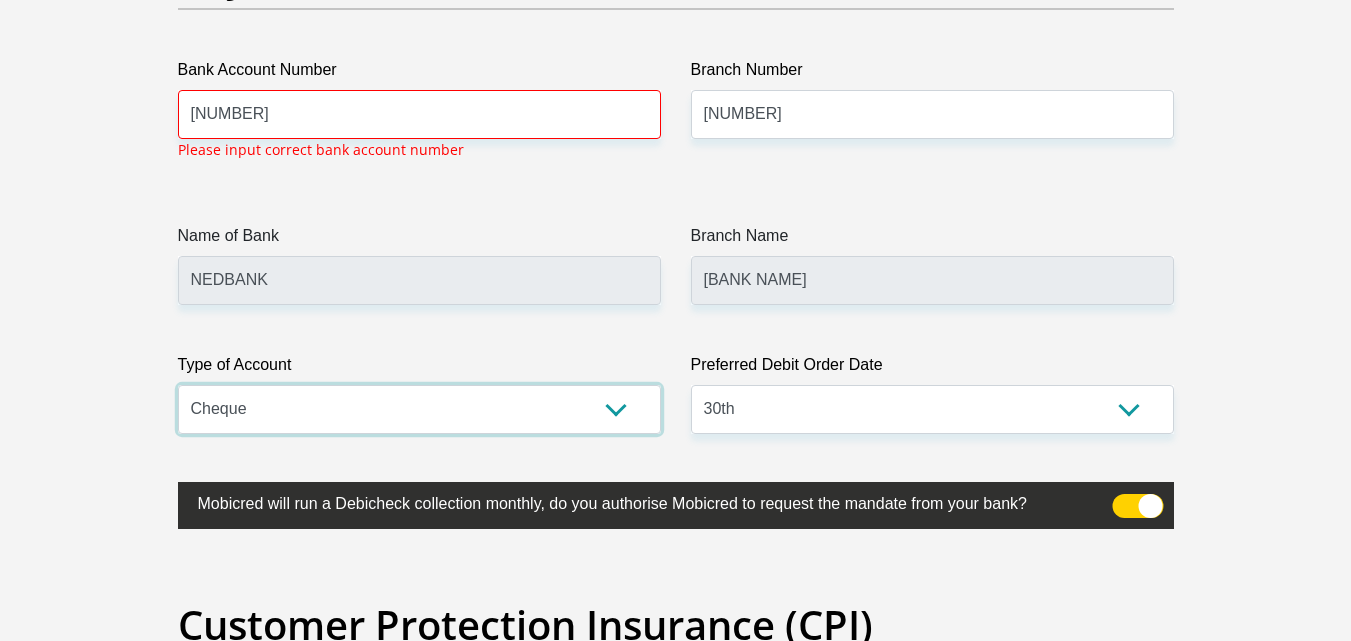scroll, scrollTop: 4396, scrollLeft: 0, axis: vertical 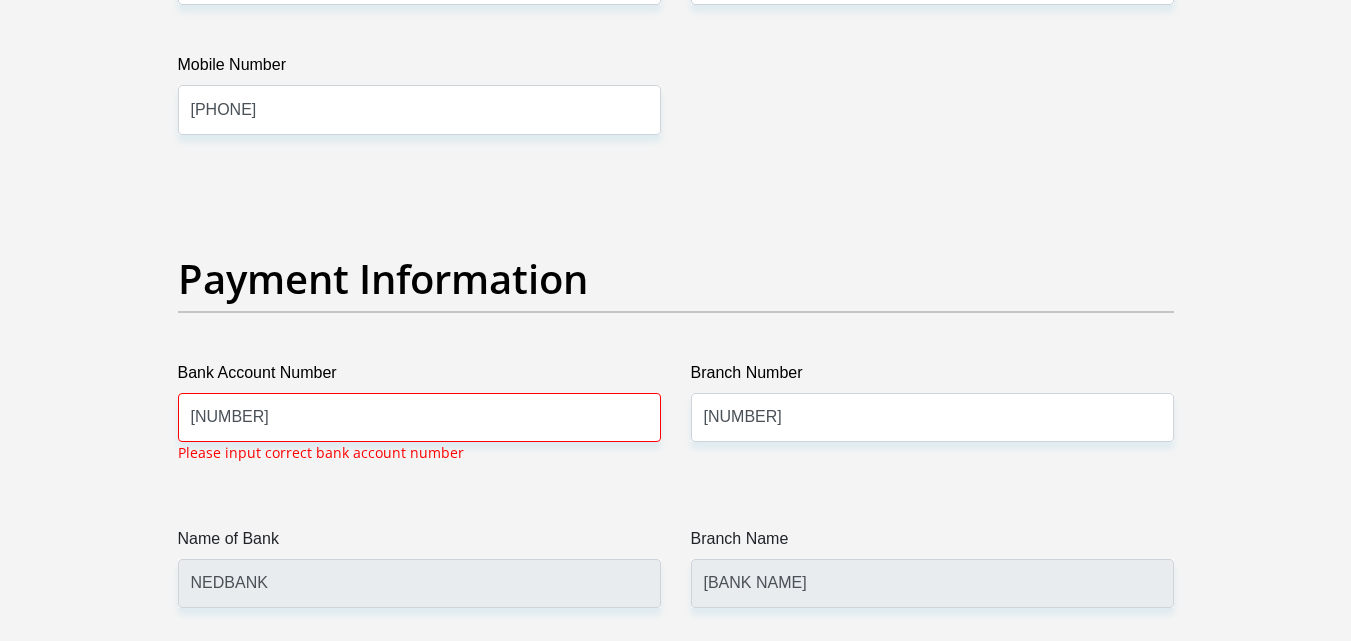 click on "Title
Mr
Ms
Mrs
Dr
Other
First Name
Surname
Mkhize
ID Number
9403230720085
Please input valid ID number
Race
Black
Coloured
Indian
White
Other
Contact Number
0737733322
Please input valid contact number
Nationality
South Africa
Afghanistan
Aland Islands  Albania  Algeria  Andorra" at bounding box center [676, -810] 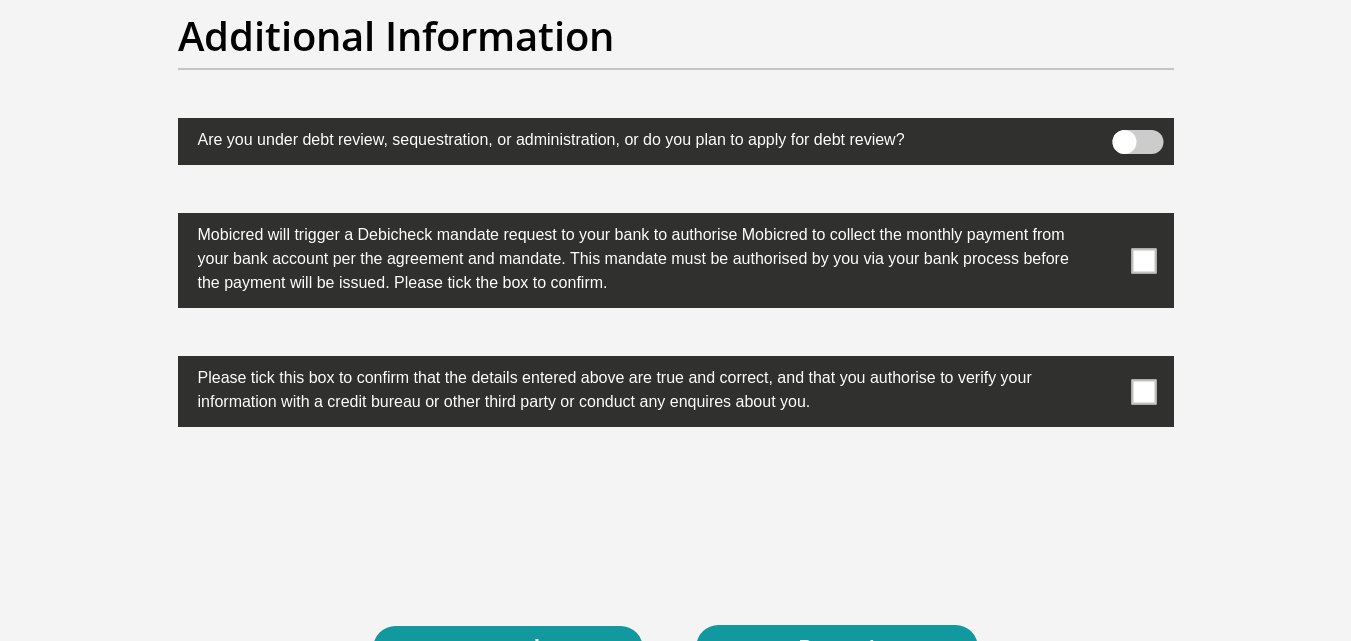 scroll, scrollTop: 6396, scrollLeft: 0, axis: vertical 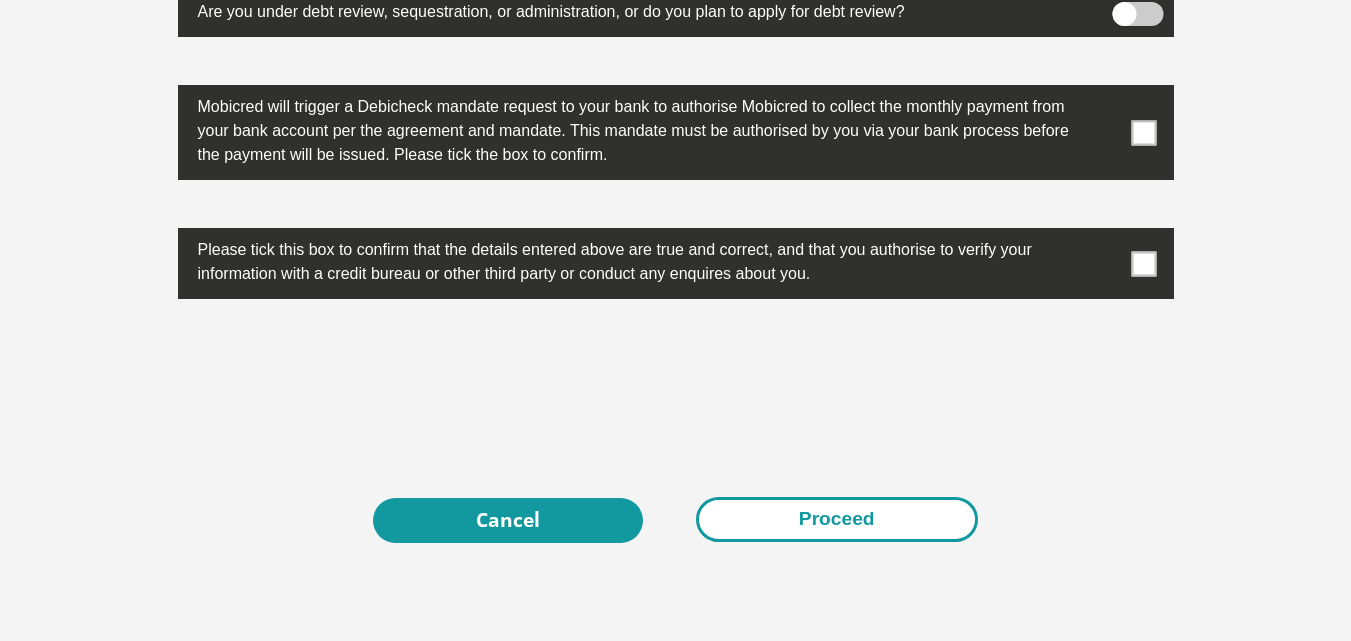 click on "Proceed" at bounding box center (837, 519) 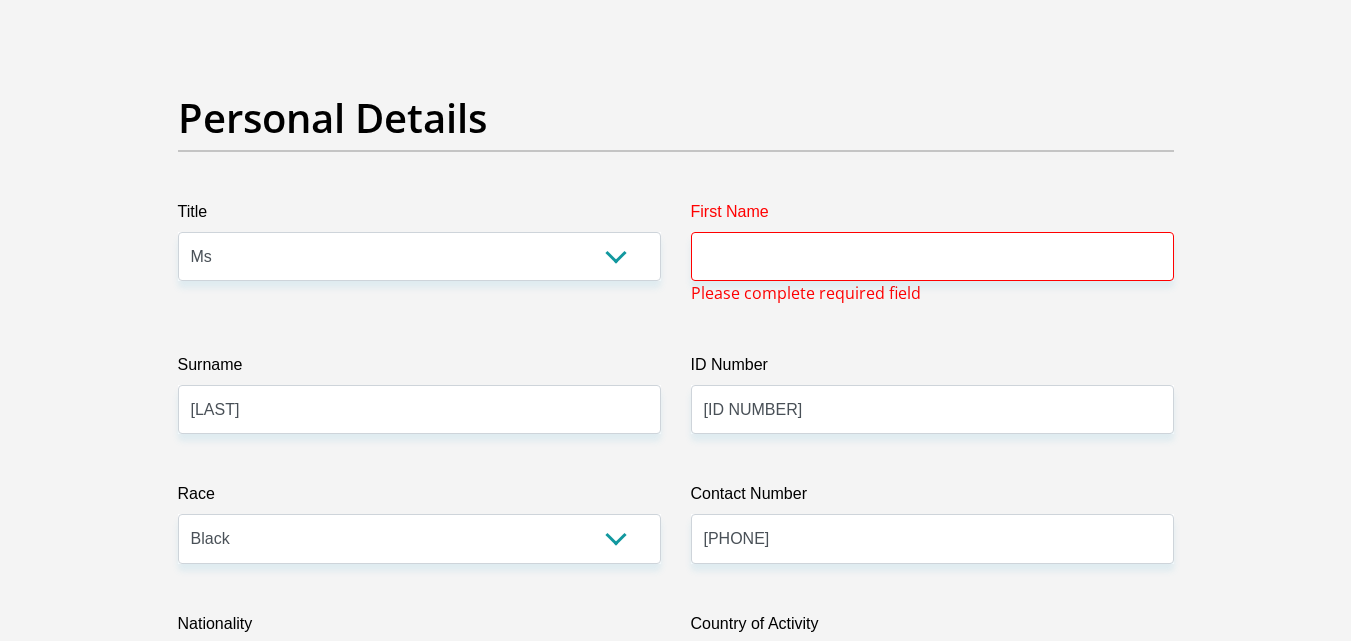 scroll, scrollTop: 95, scrollLeft: 0, axis: vertical 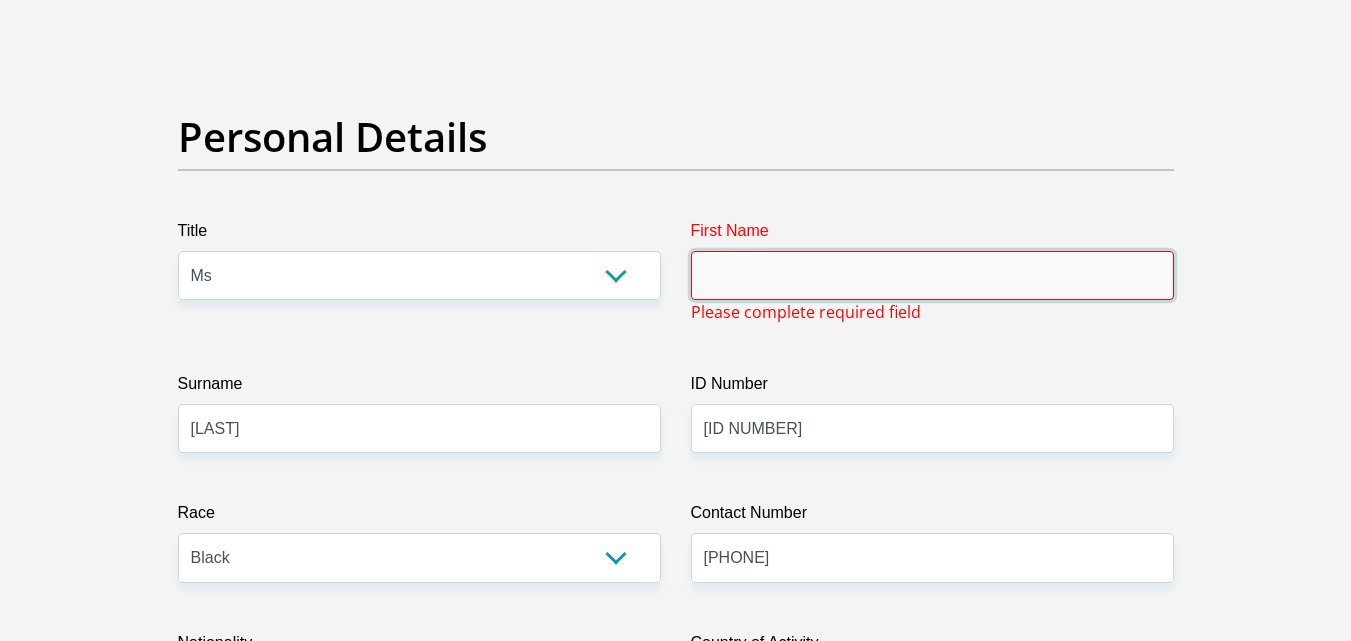 click on "First Name" at bounding box center [932, 275] 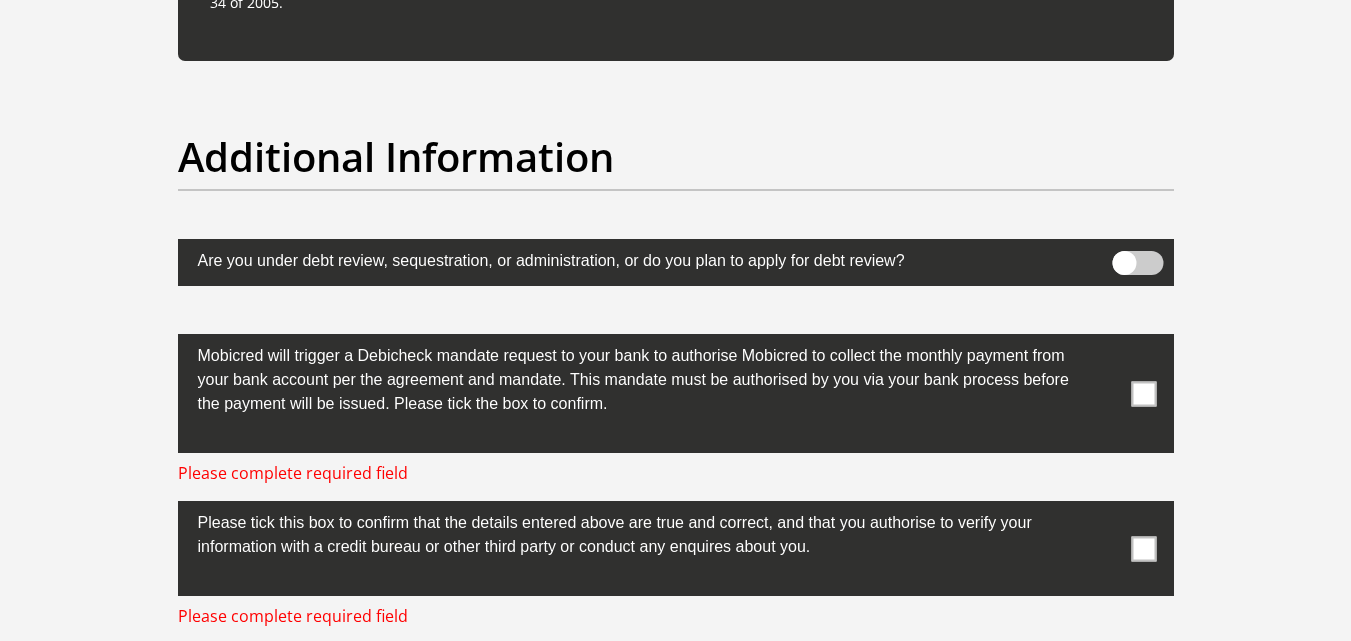scroll, scrollTop: 6582, scrollLeft: 0, axis: vertical 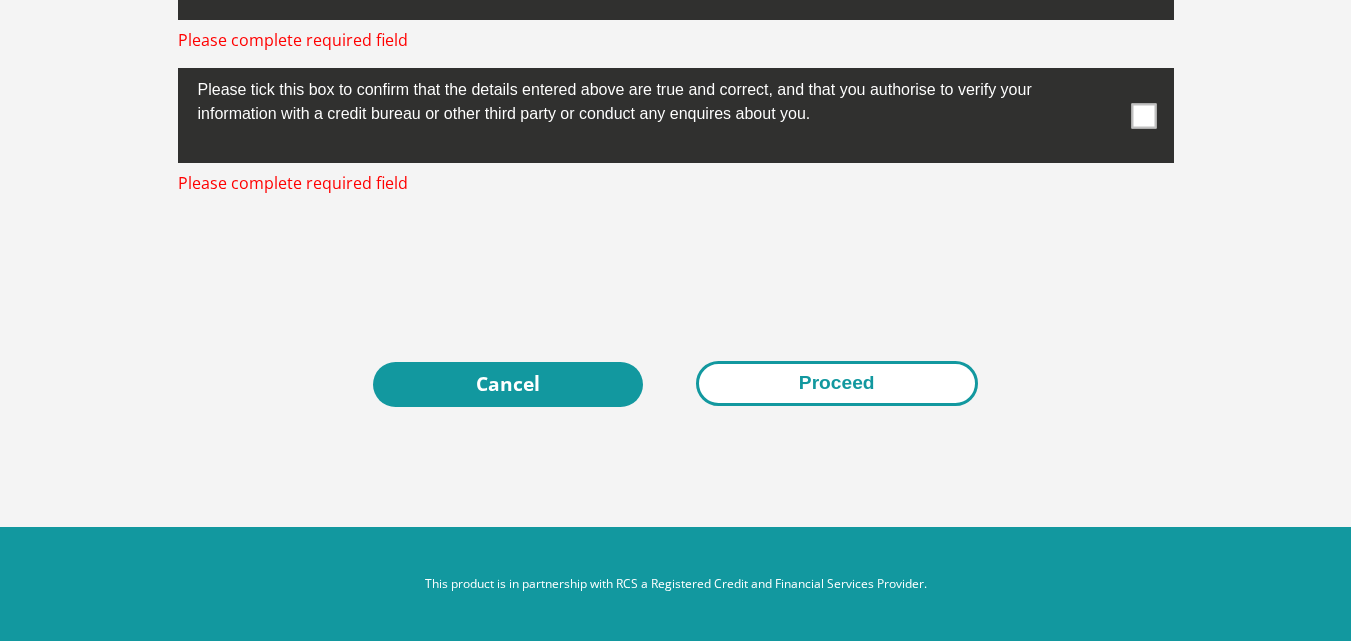 type on "Nontobeko" 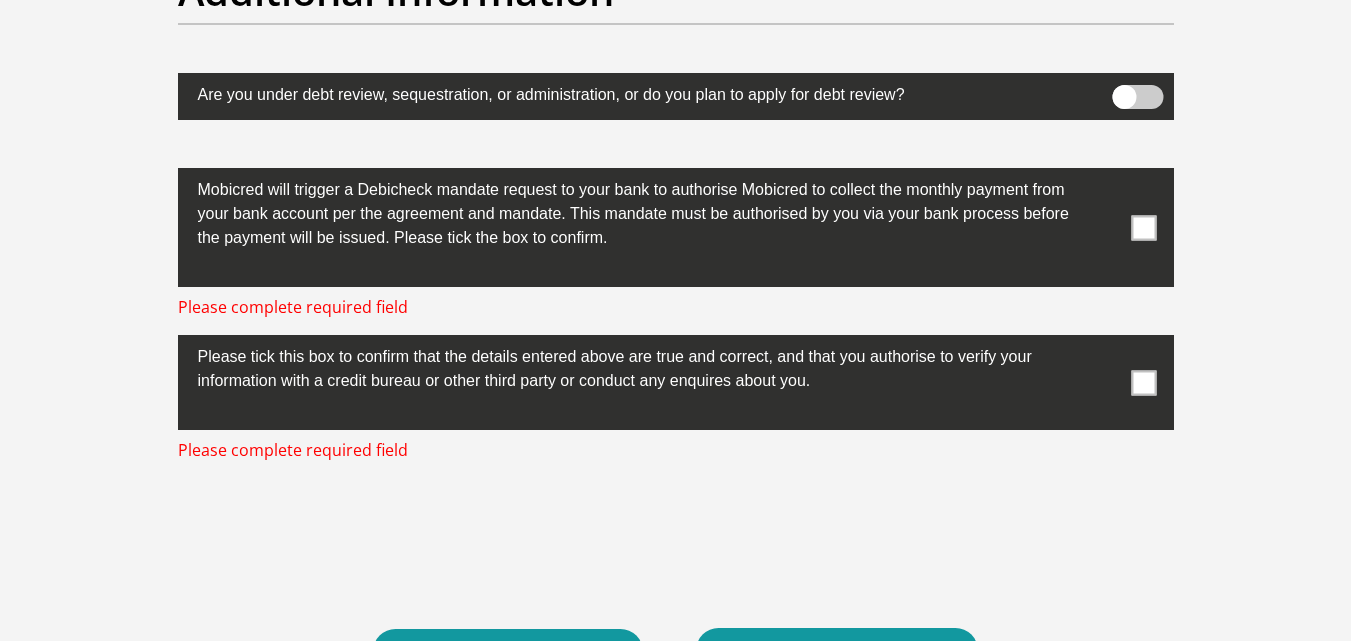 scroll, scrollTop: 6308, scrollLeft: 0, axis: vertical 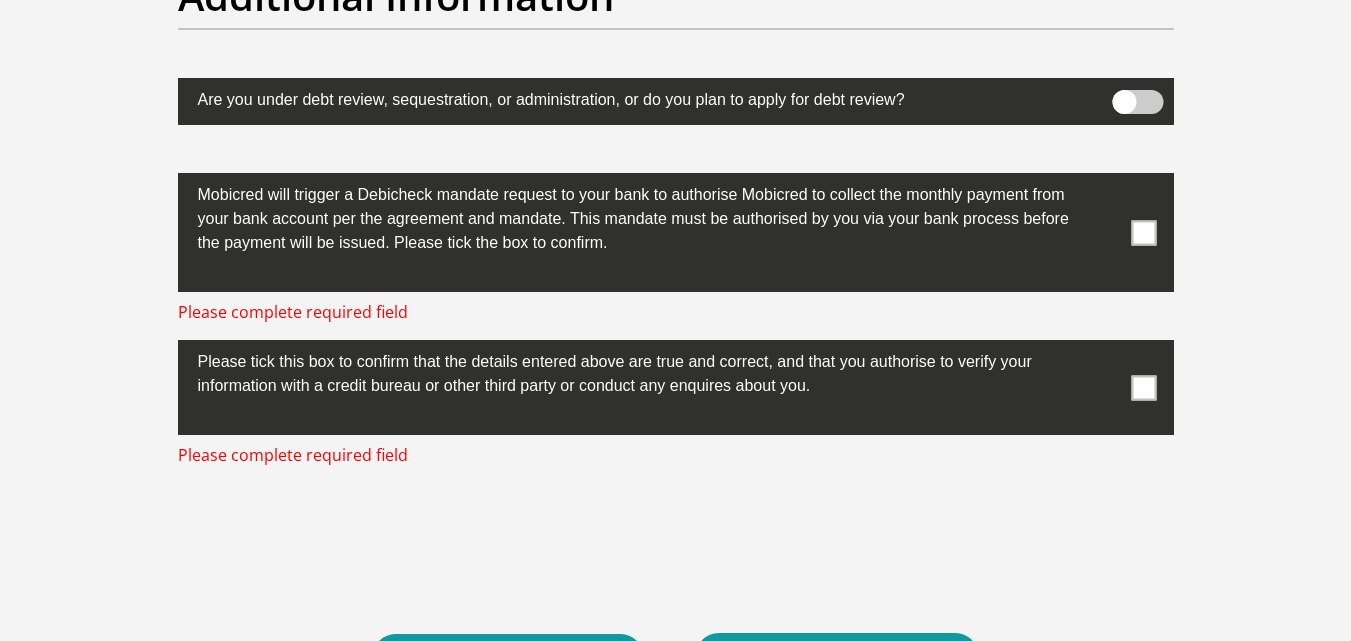 drag, startPoint x: 1147, startPoint y: 230, endPoint x: 1158, endPoint y: 356, distance: 126.47925 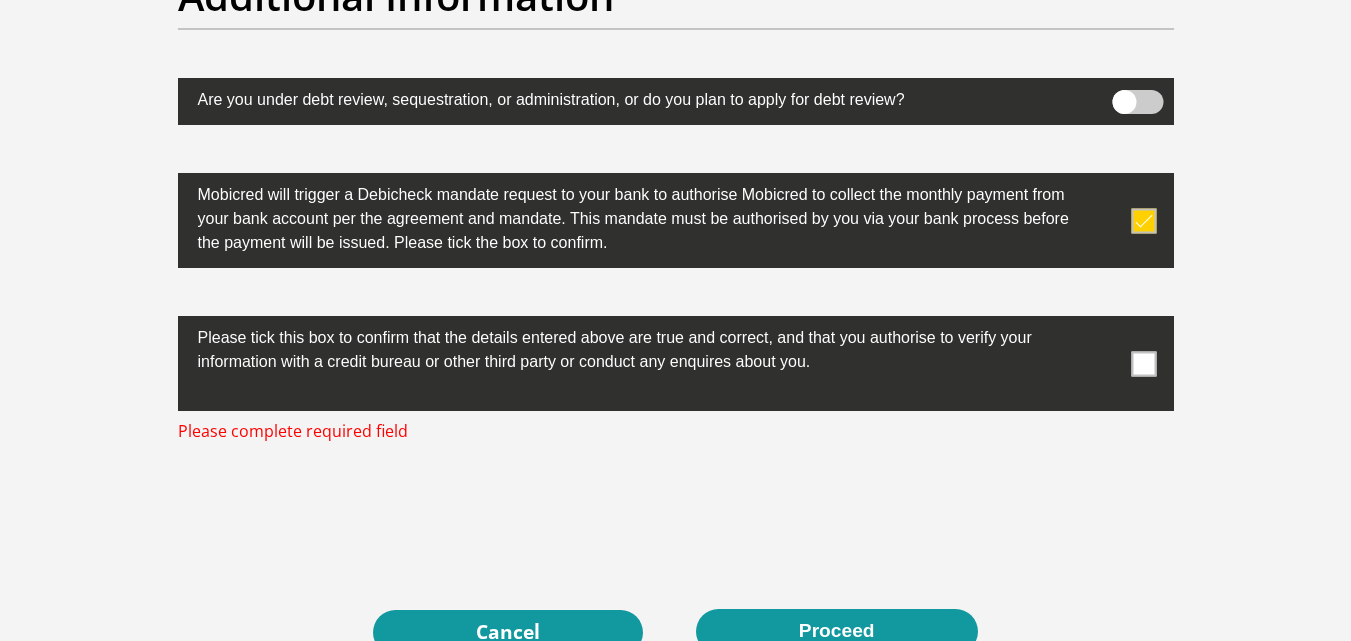 click at bounding box center [1143, 363] 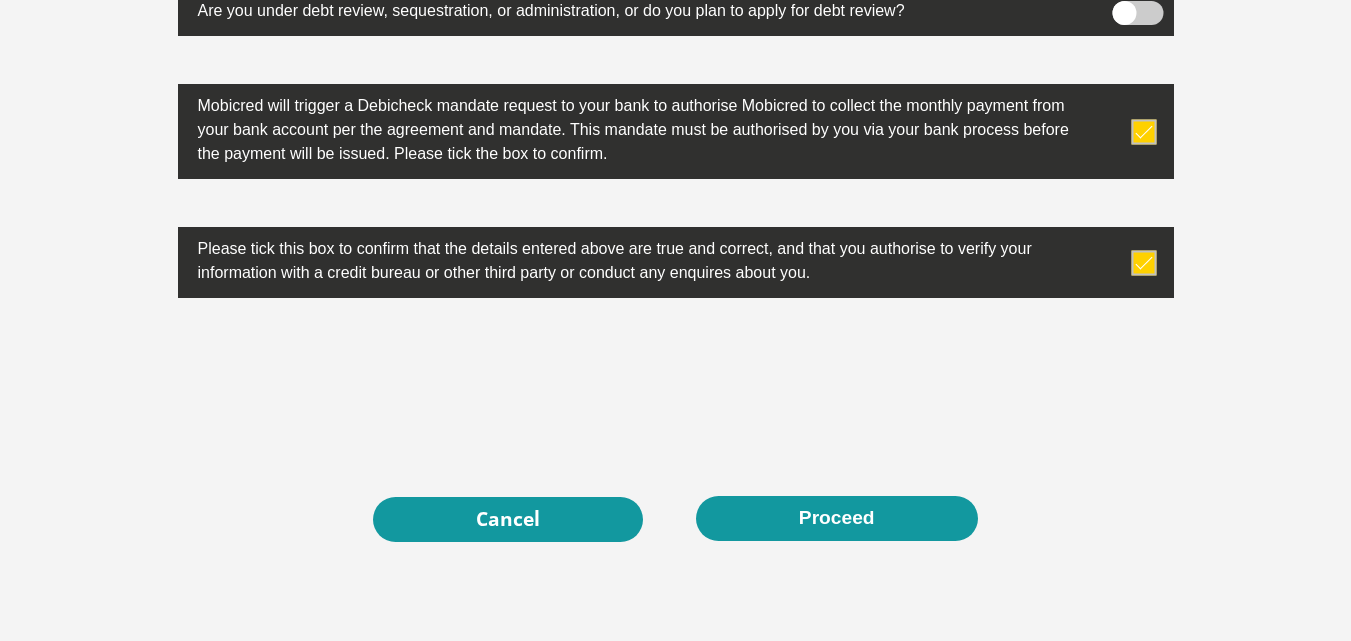 scroll, scrollTop: 6534, scrollLeft: 0, axis: vertical 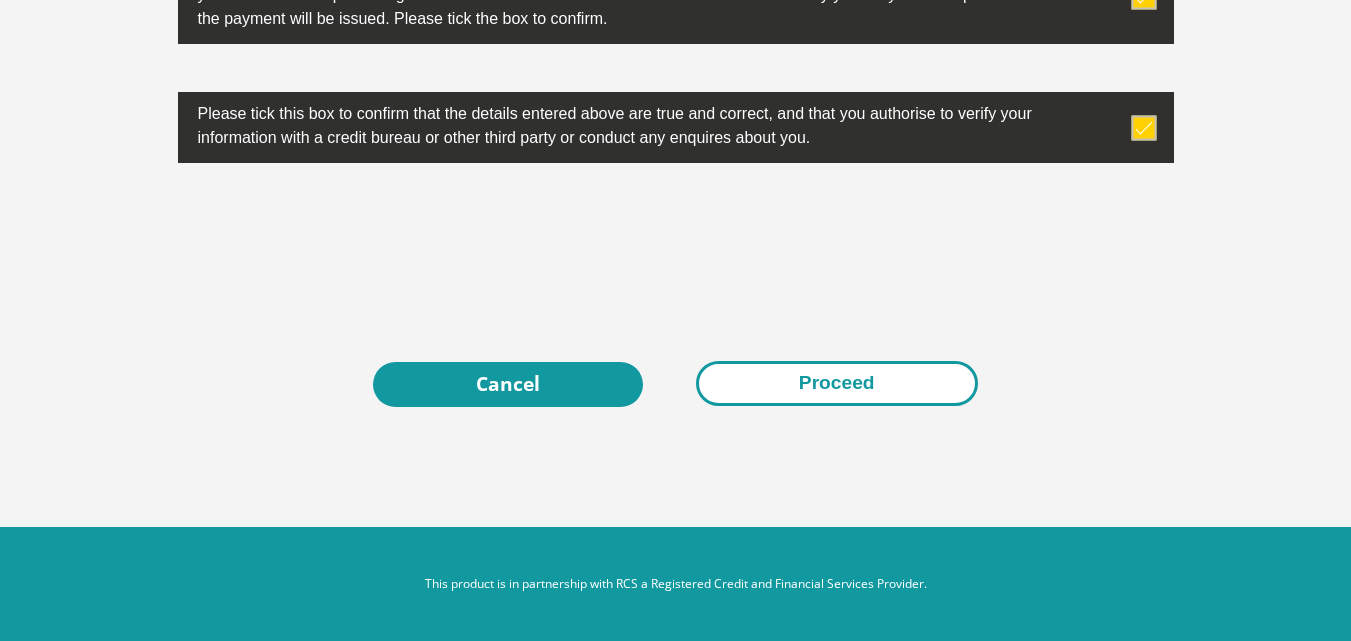 click on "Proceed" at bounding box center (837, 383) 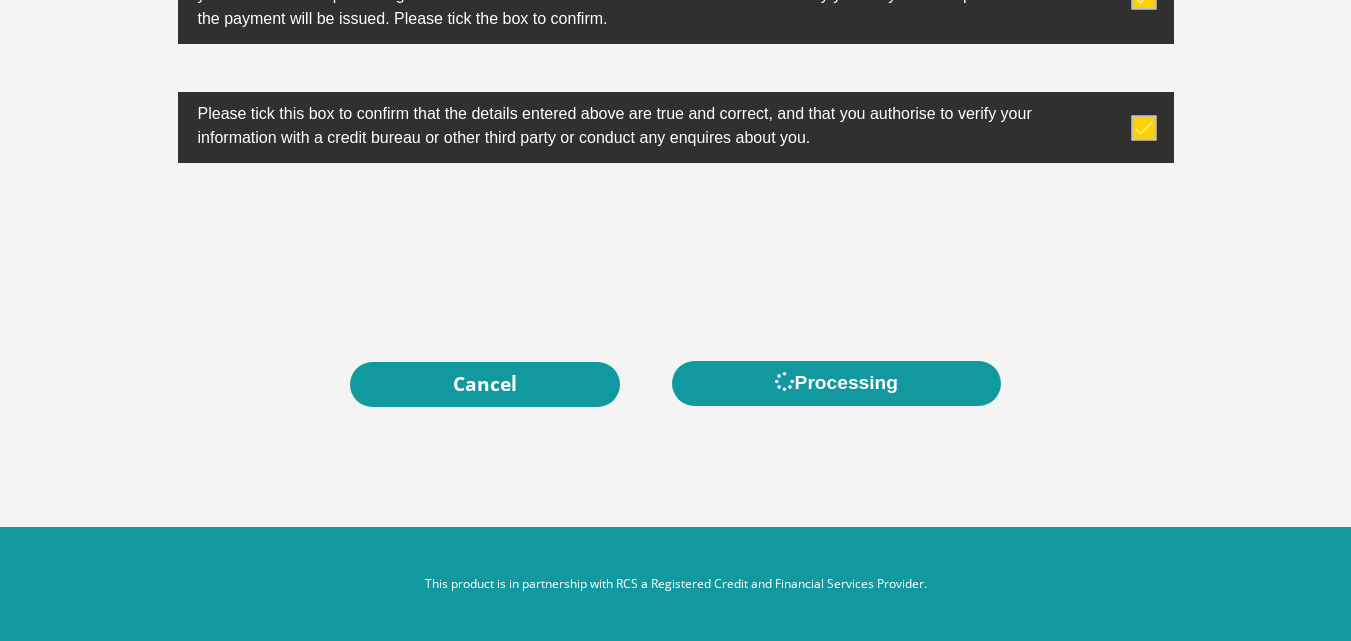 scroll, scrollTop: 6242, scrollLeft: 0, axis: vertical 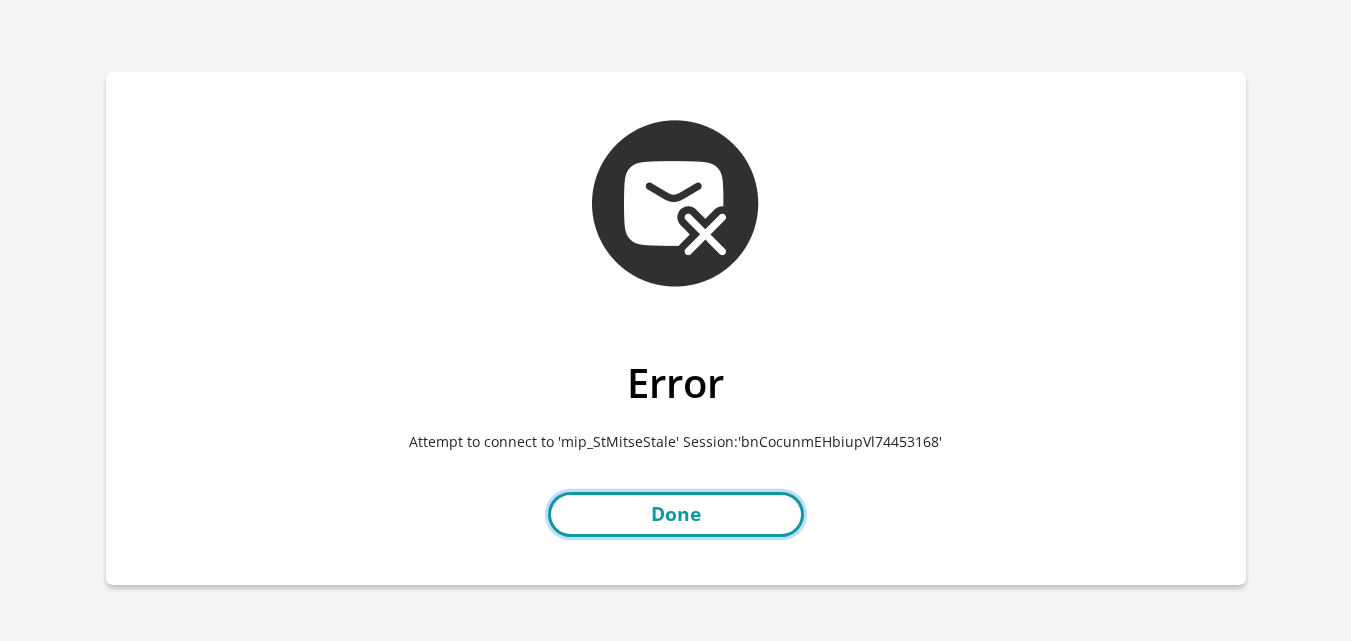 click on "Done" at bounding box center [676, 514] 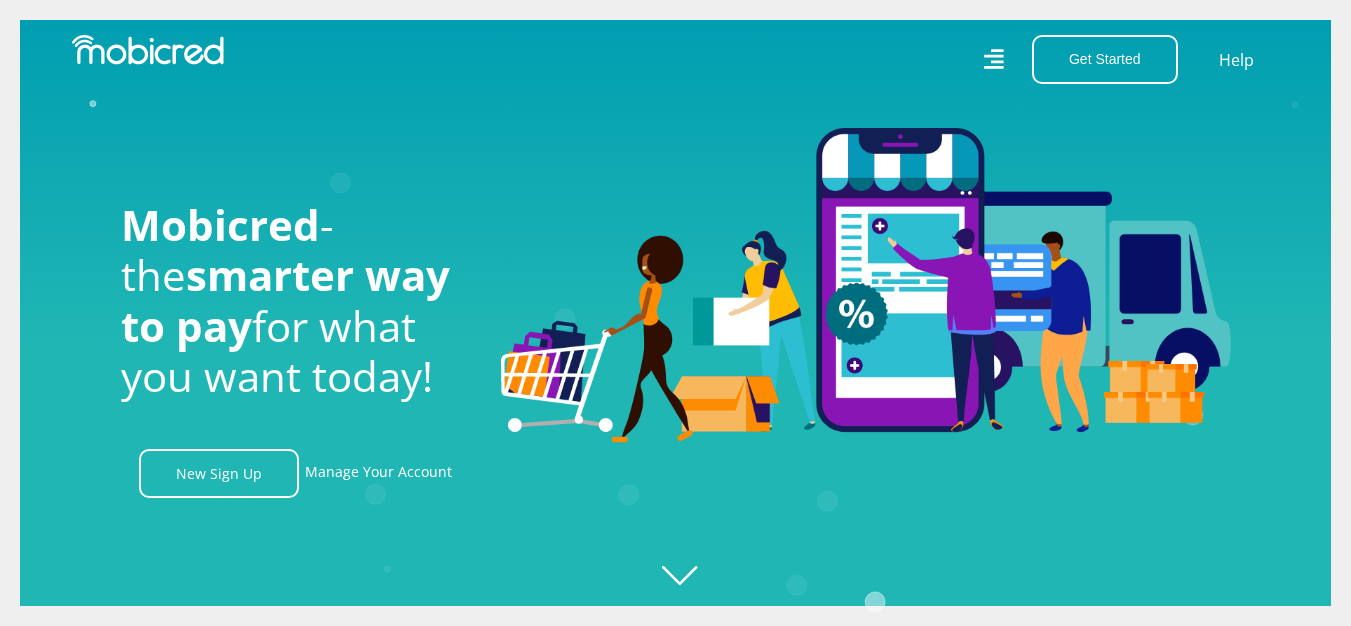 scroll, scrollTop: 0, scrollLeft: 0, axis: both 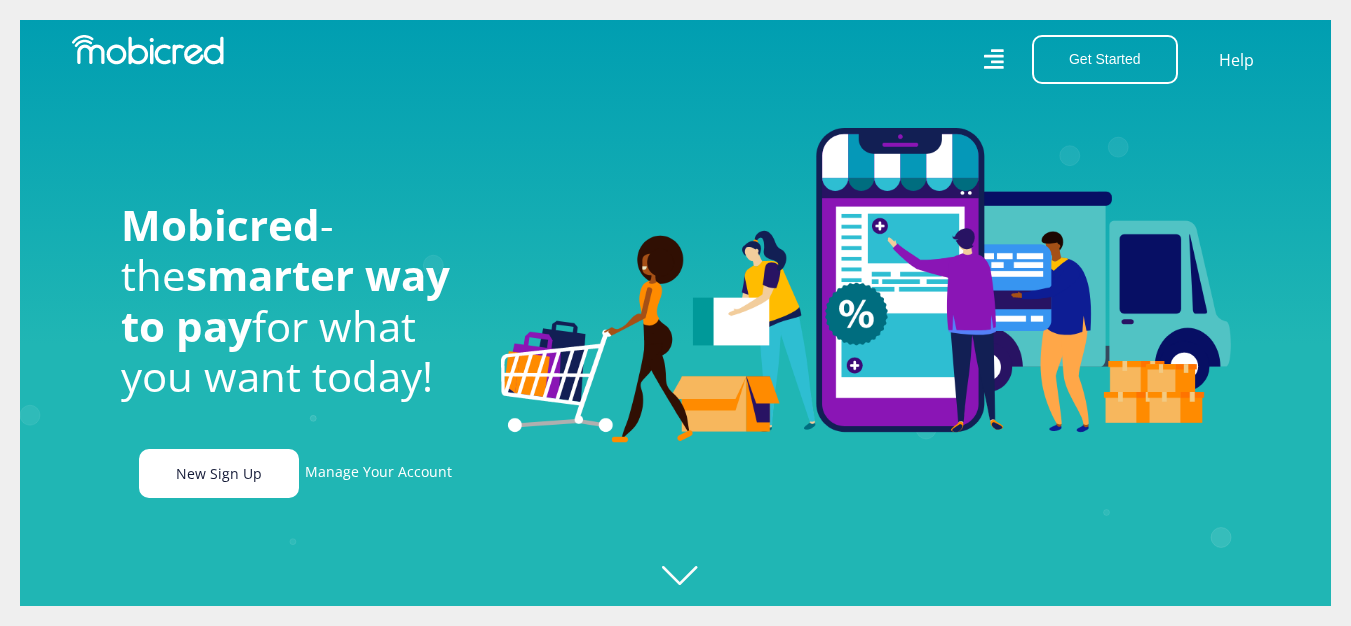 drag, startPoint x: 227, startPoint y: 480, endPoint x: 244, endPoint y: 491, distance: 20.248457 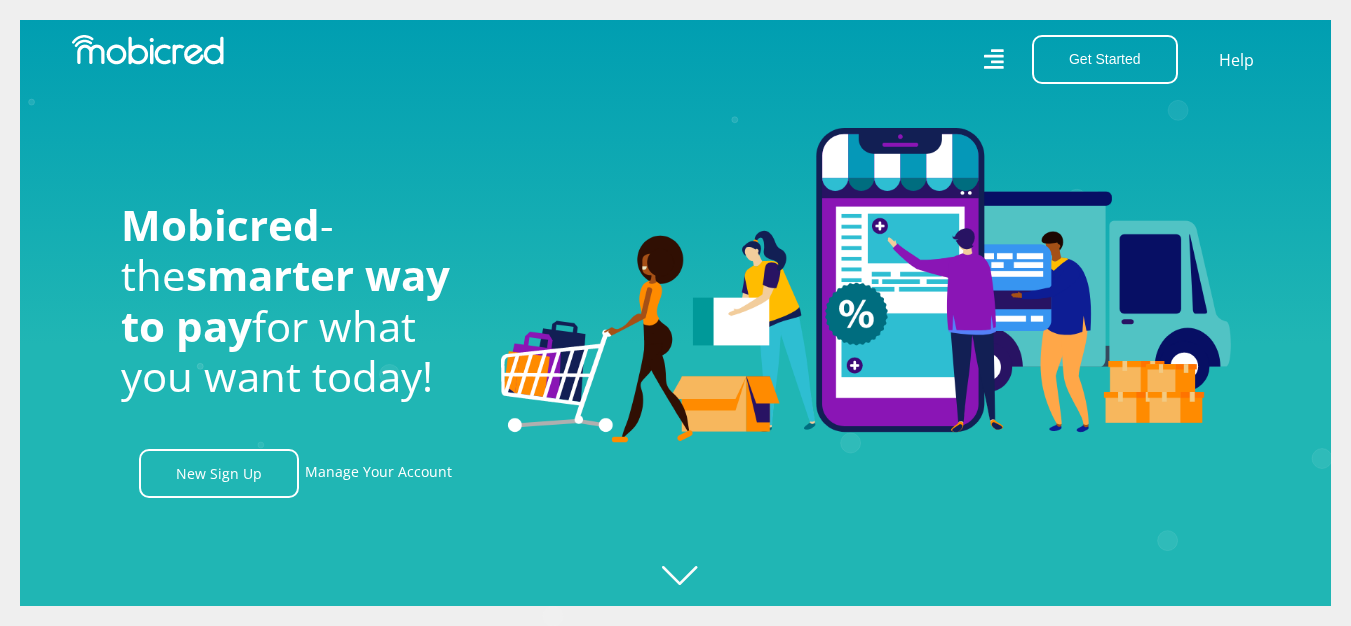 scroll, scrollTop: 0, scrollLeft: 4560, axis: horizontal 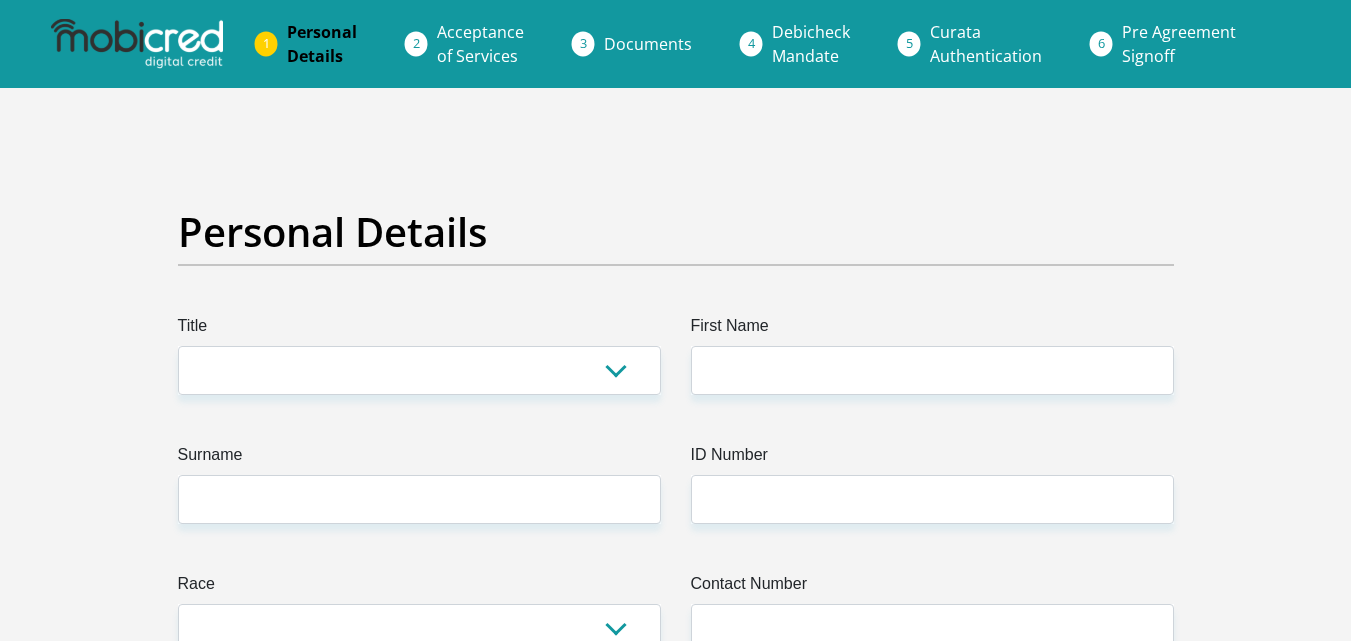 click on "Personal  Details" at bounding box center [322, 44] 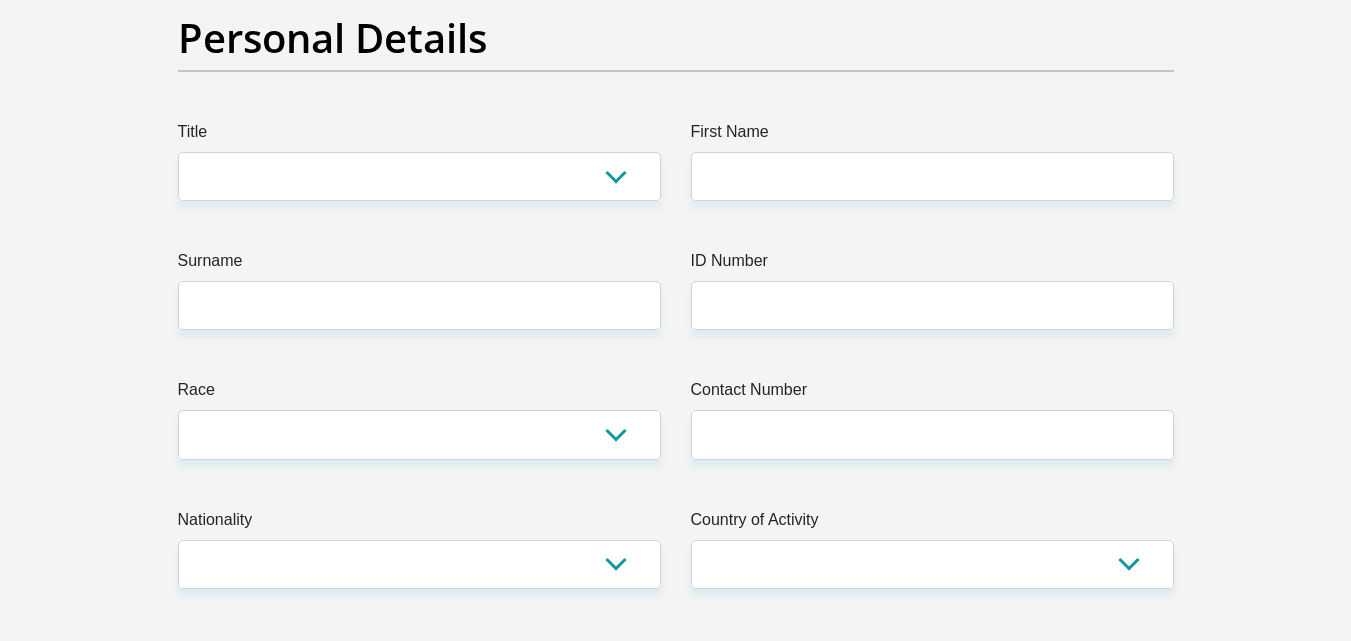 scroll, scrollTop: 200, scrollLeft: 0, axis: vertical 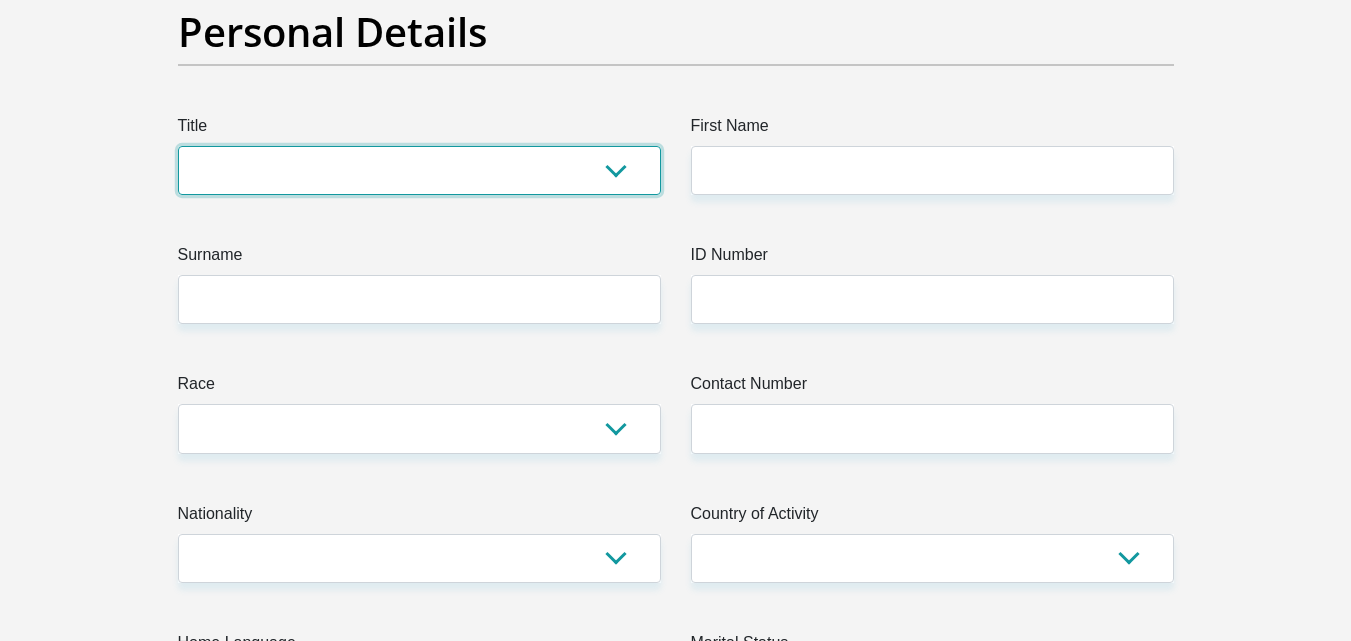 click on "Mr
Ms
Mrs
Dr
Other" at bounding box center (419, 170) 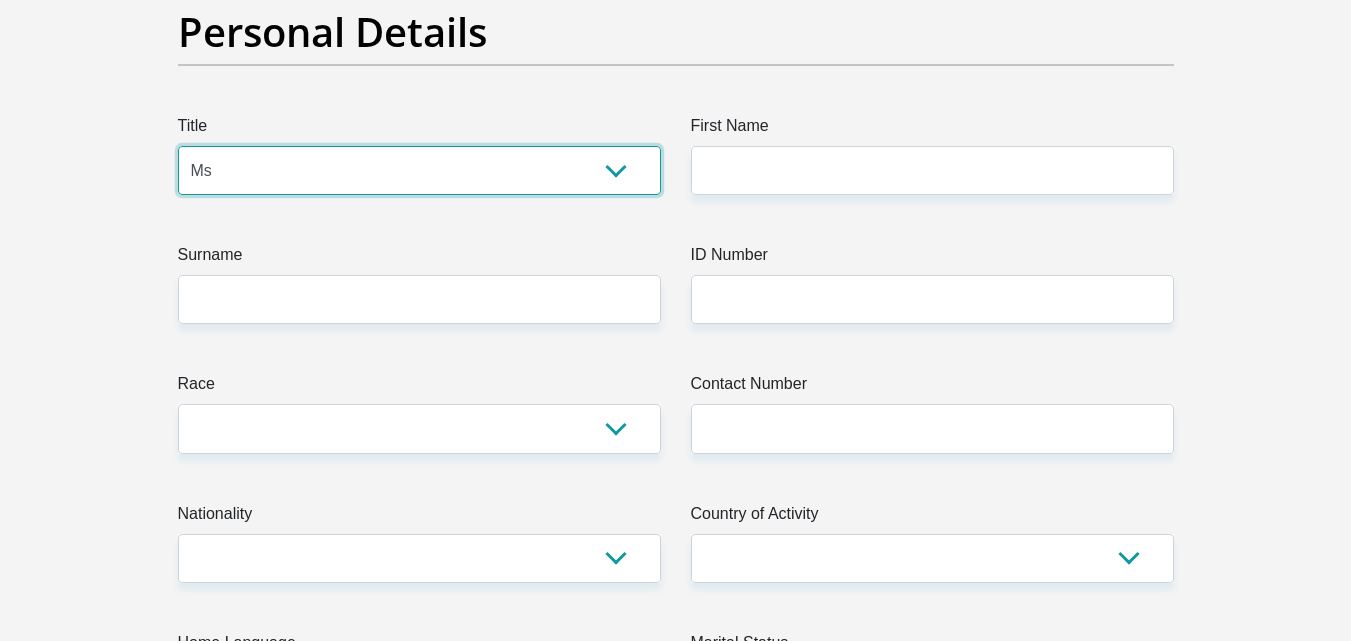 click on "Mr
Ms
Mrs
Dr
Other" at bounding box center (419, 170) 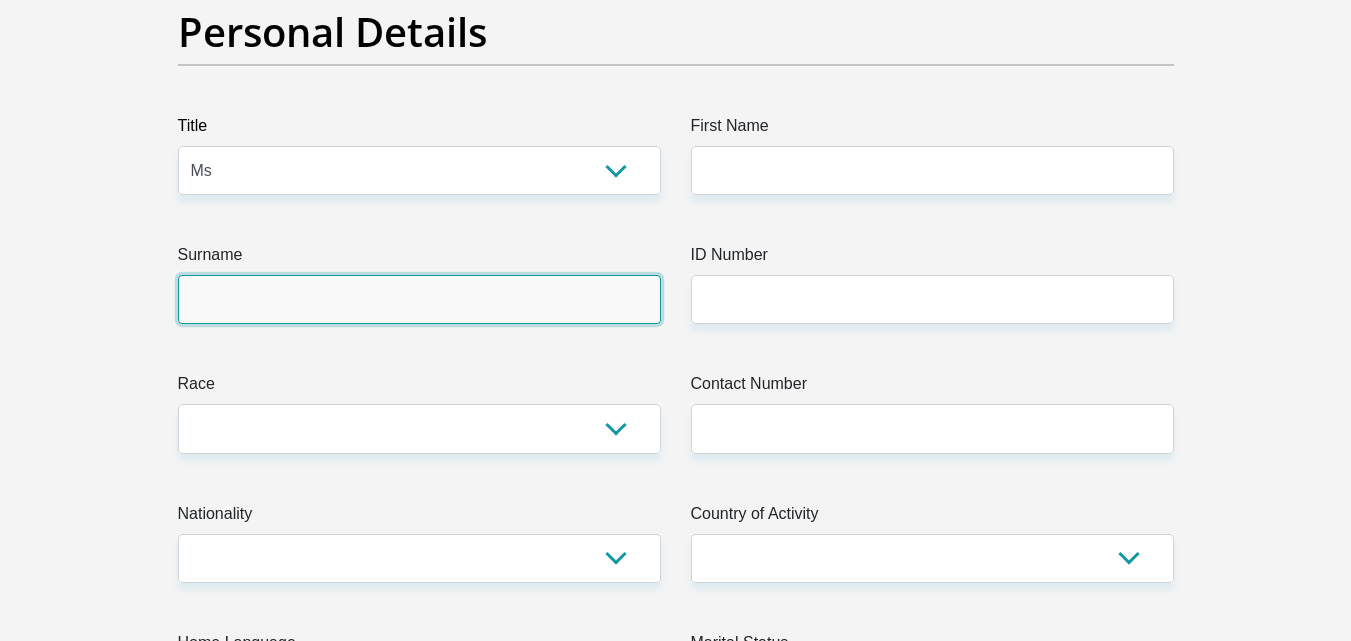 click on "Surname" at bounding box center (419, 299) 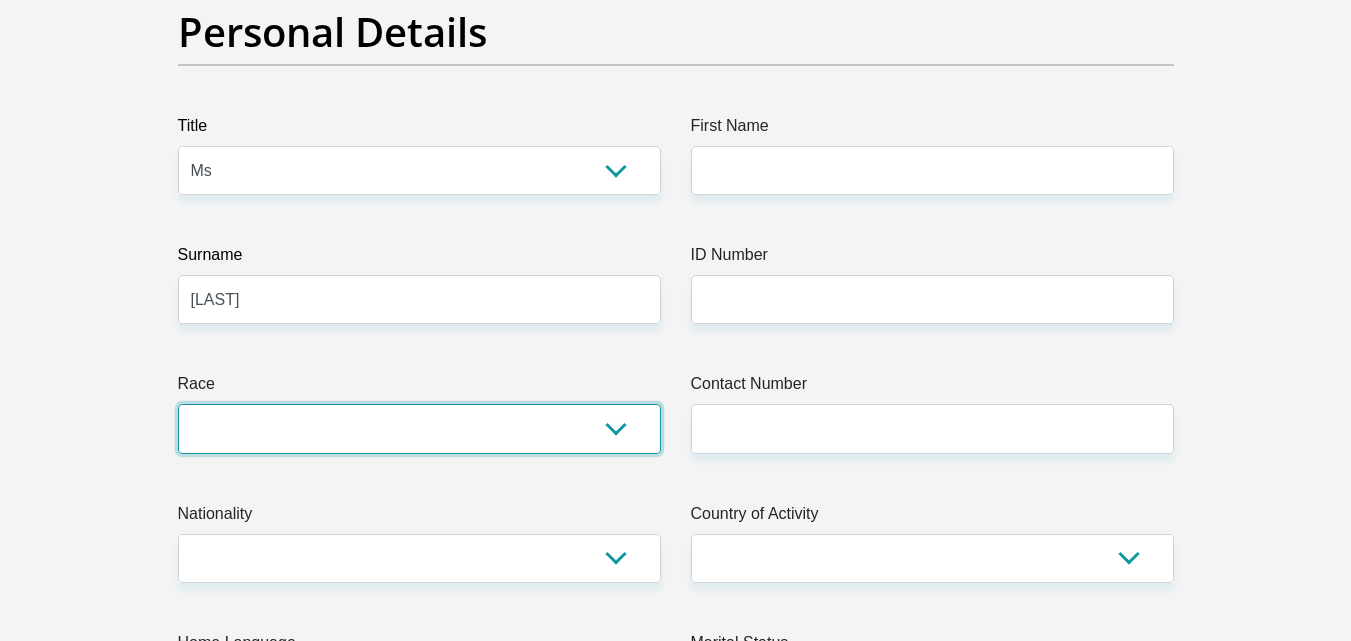 click on "Black
Coloured
Indian
White
Other" at bounding box center [419, 428] 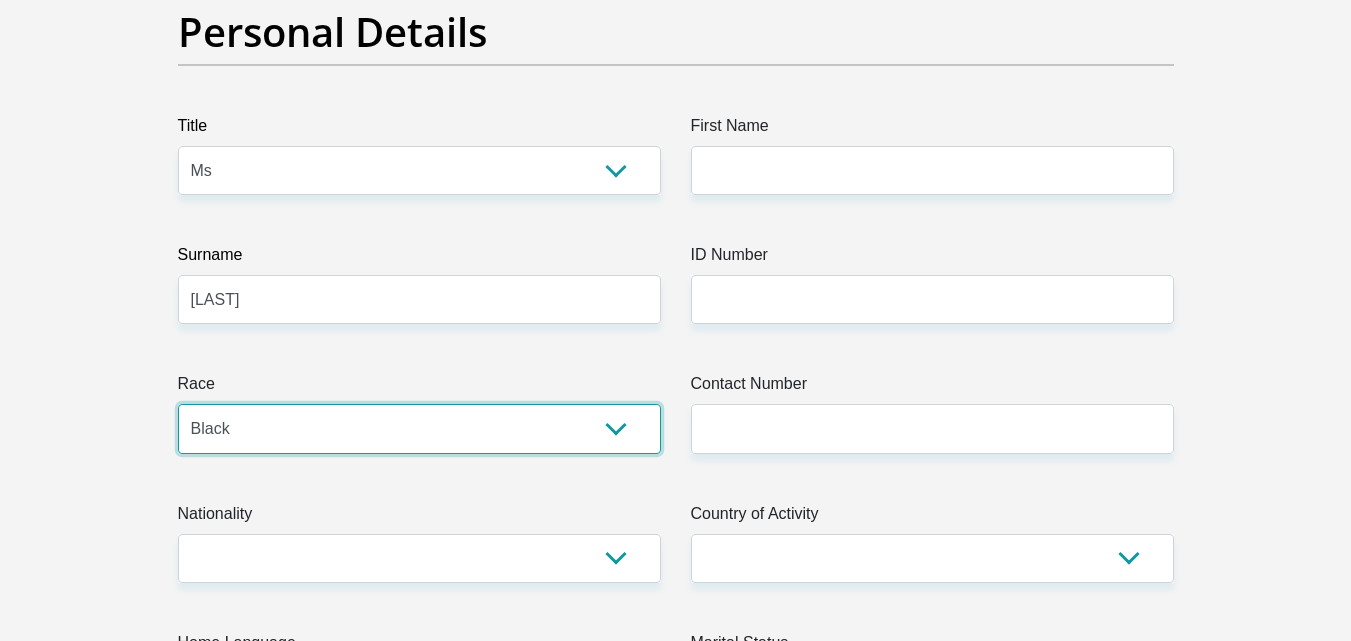 click on "Black
Coloured
Indian
White
Other" at bounding box center (419, 428) 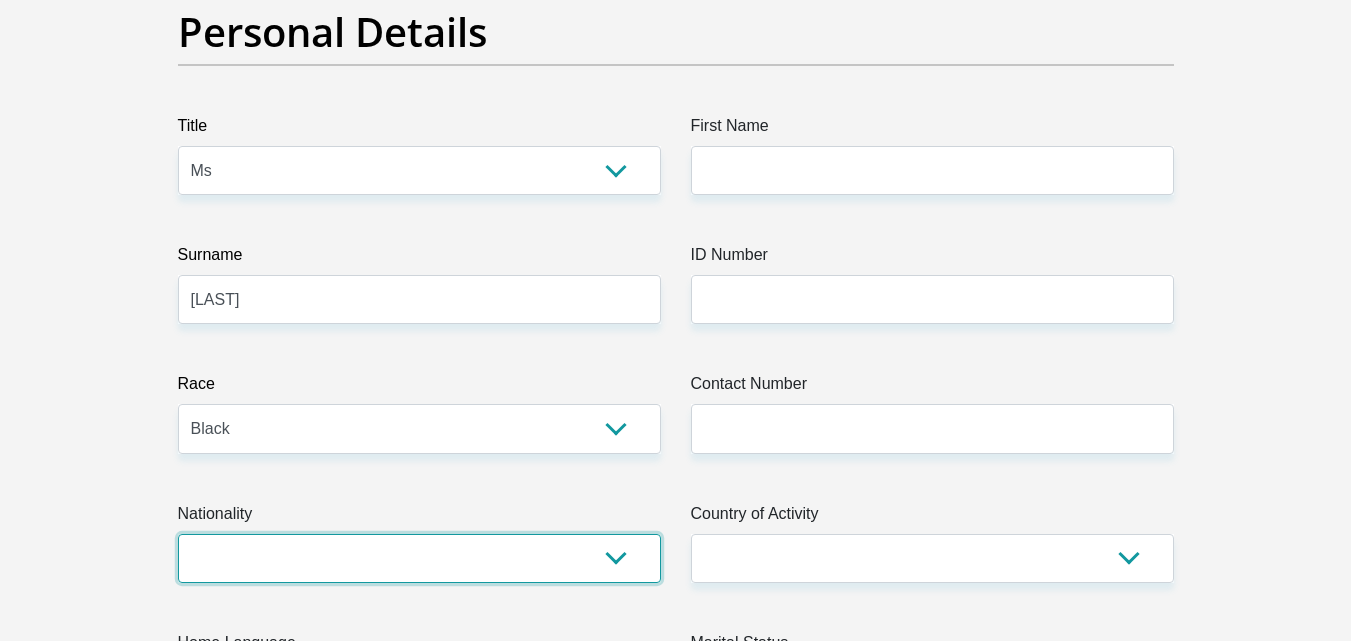 click on "South Africa
Afghanistan
Aland Islands
Albania
Algeria
America Samoa
American Virgin Islands
Andorra
Angola
Anguilla
Antarctica
Antigua and Barbuda
Argentina
Armenia
Aruba
Ascension Island
Australia
Austria
Azerbaijan
Bahamas
Bahrain
Bangladesh
Barbados
Chad" at bounding box center (419, 558) 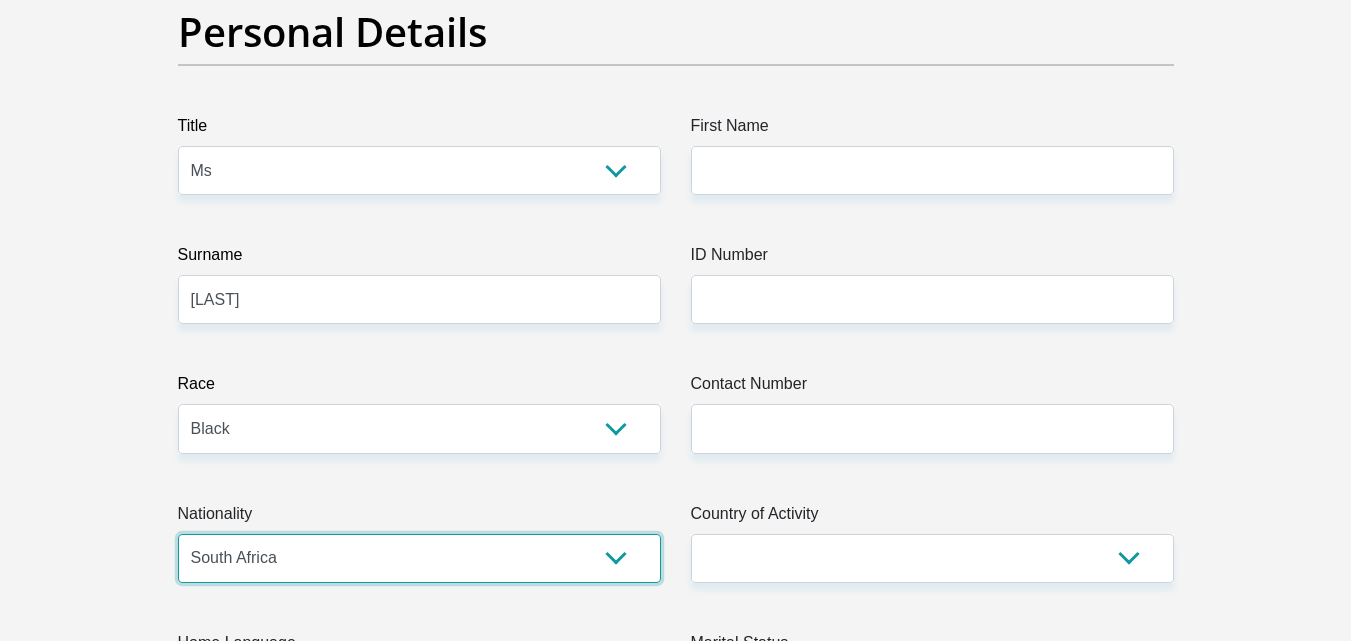 click on "South Africa
Afghanistan
Aland Islands
Albania
Algeria
America Samoa
American Virgin Islands
Andorra
Angola
Anguilla
Antarctica
Antigua and Barbuda
Argentina
Armenia
Aruba
Ascension Island
Australia
Austria
Azerbaijan
Bahamas
Bahrain
Bangladesh
Barbados
Chad" at bounding box center [419, 558] 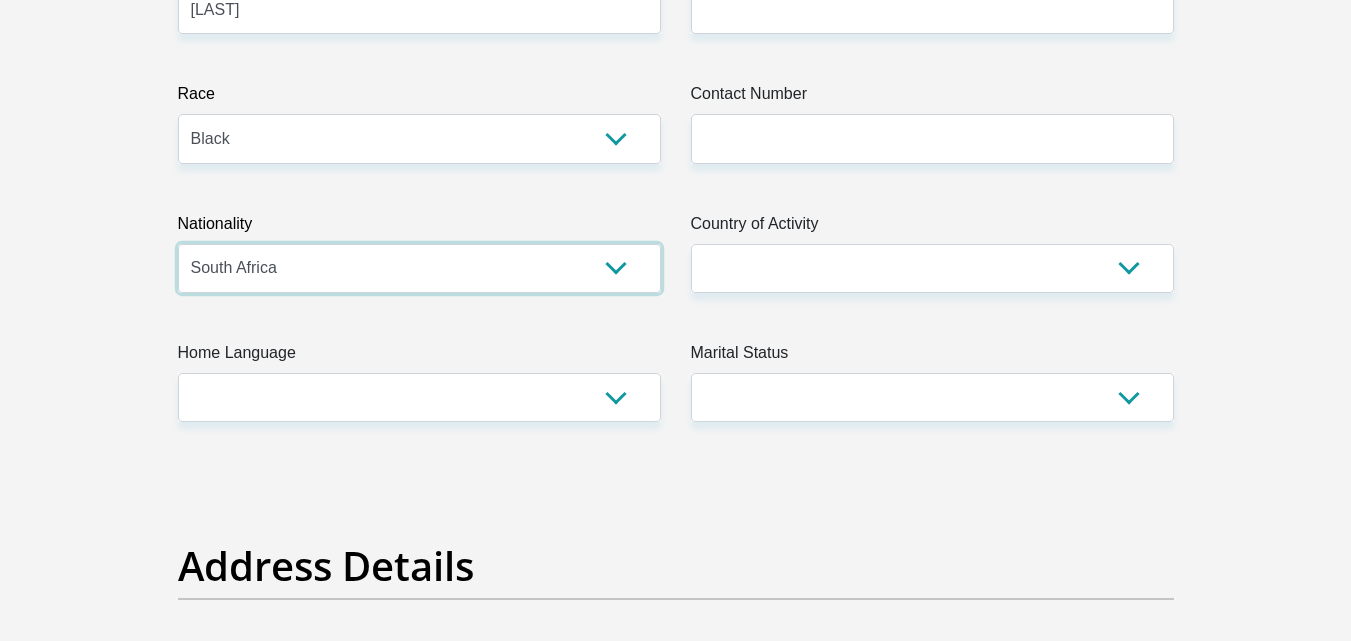 scroll, scrollTop: 500, scrollLeft: 0, axis: vertical 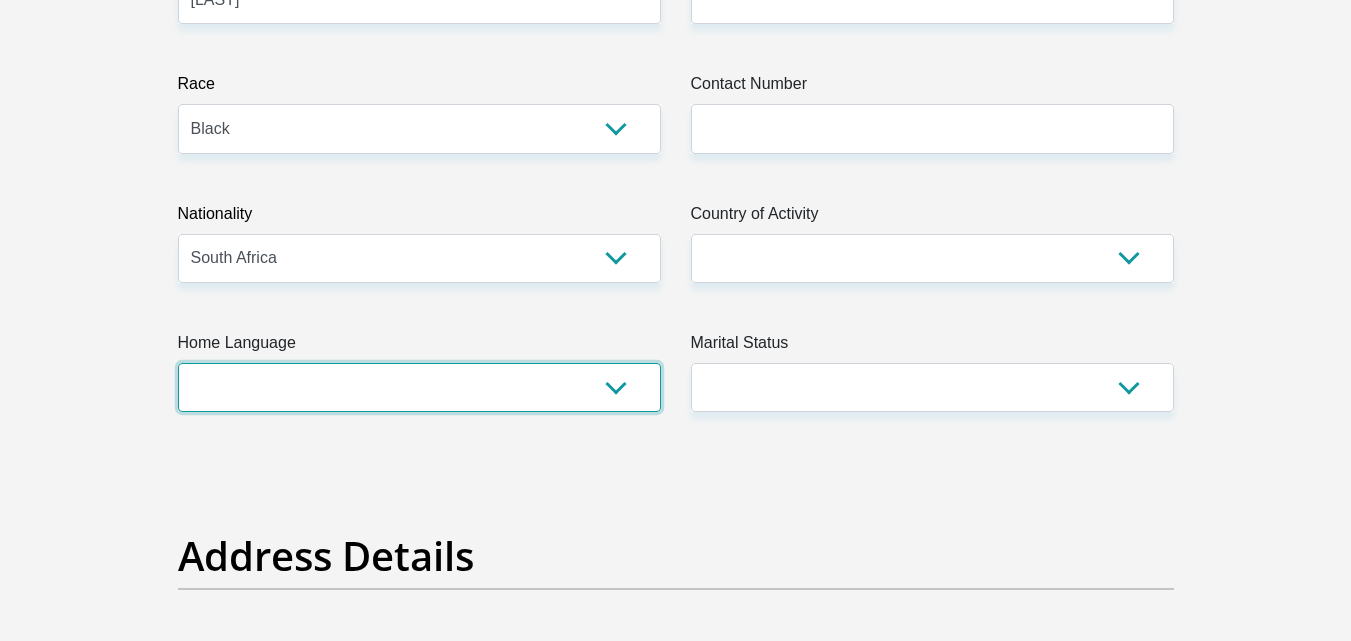 click on "Afrikaans
English
Sepedi
South Ndebele
Southern Sotho
Swati
Tsonga
Tswana
Venda
Xhosa
Zulu
Other" at bounding box center (419, 387) 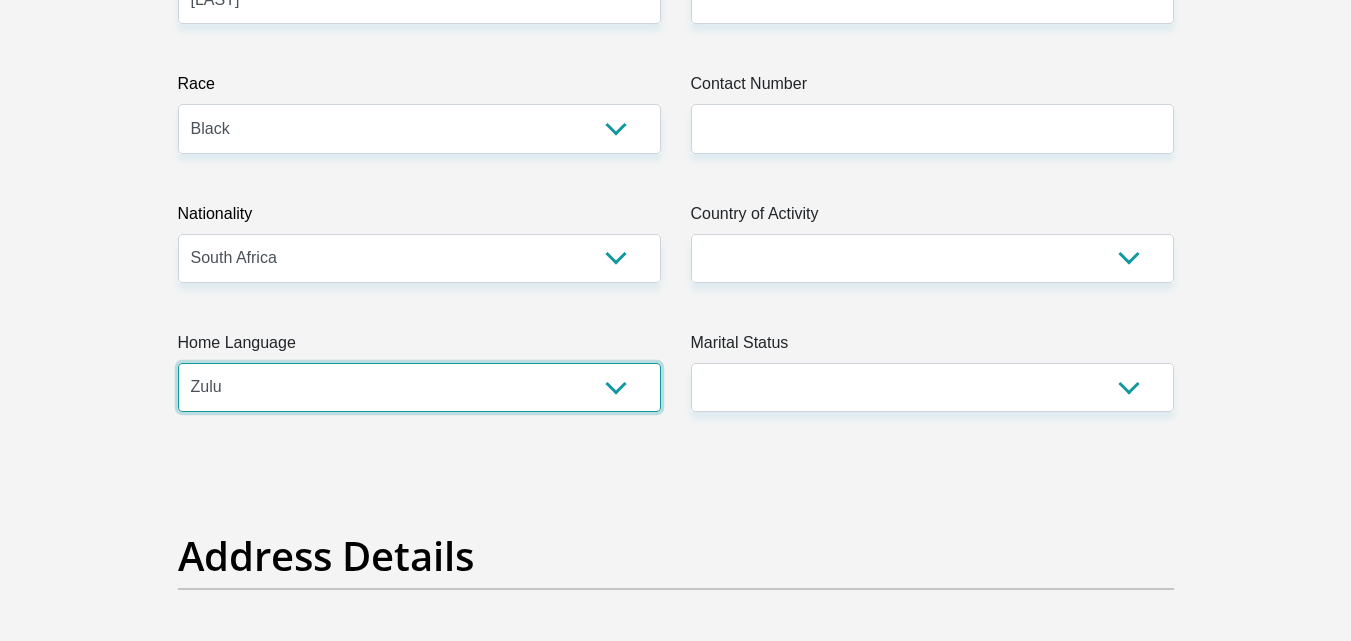 click on "Afrikaans
English
Sepedi
South Ndebele
Southern Sotho
Swati
Tsonga
Tswana
Venda
Xhosa
Zulu
Other" at bounding box center (419, 387) 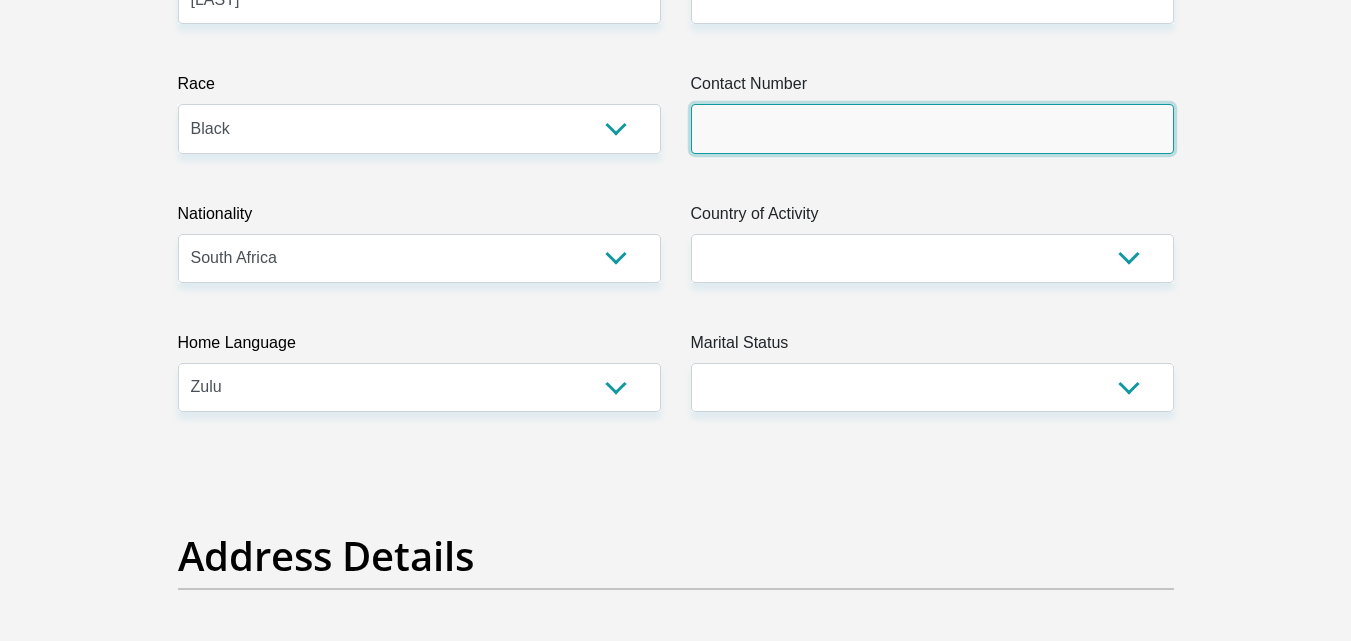 click on "Contact Number" at bounding box center (932, 128) 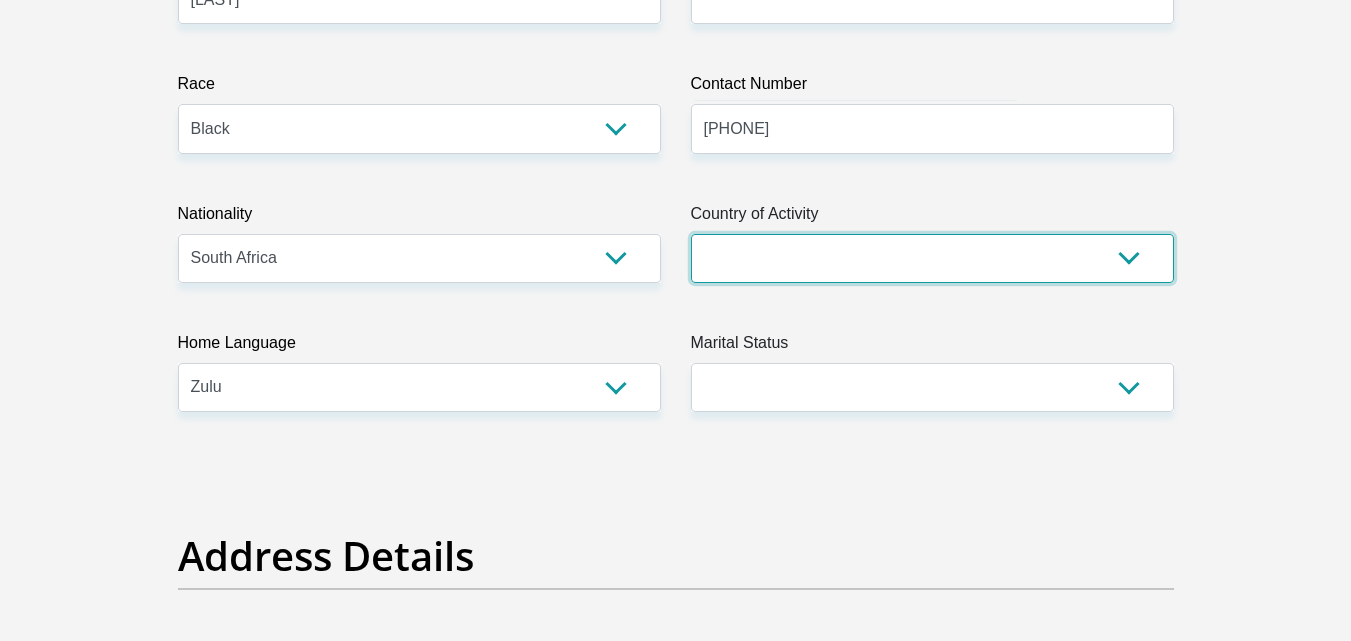click on "South Africa
Afghanistan
Aland Islands
Albania
Algeria
America Samoa
American Virgin Islands
Andorra
Angola
Anguilla
Antarctica
Antigua and Barbuda
Argentina
Armenia
Aruba
Ascension Island
Australia
Austria
Azerbaijan
Chad" at bounding box center (932, 258) 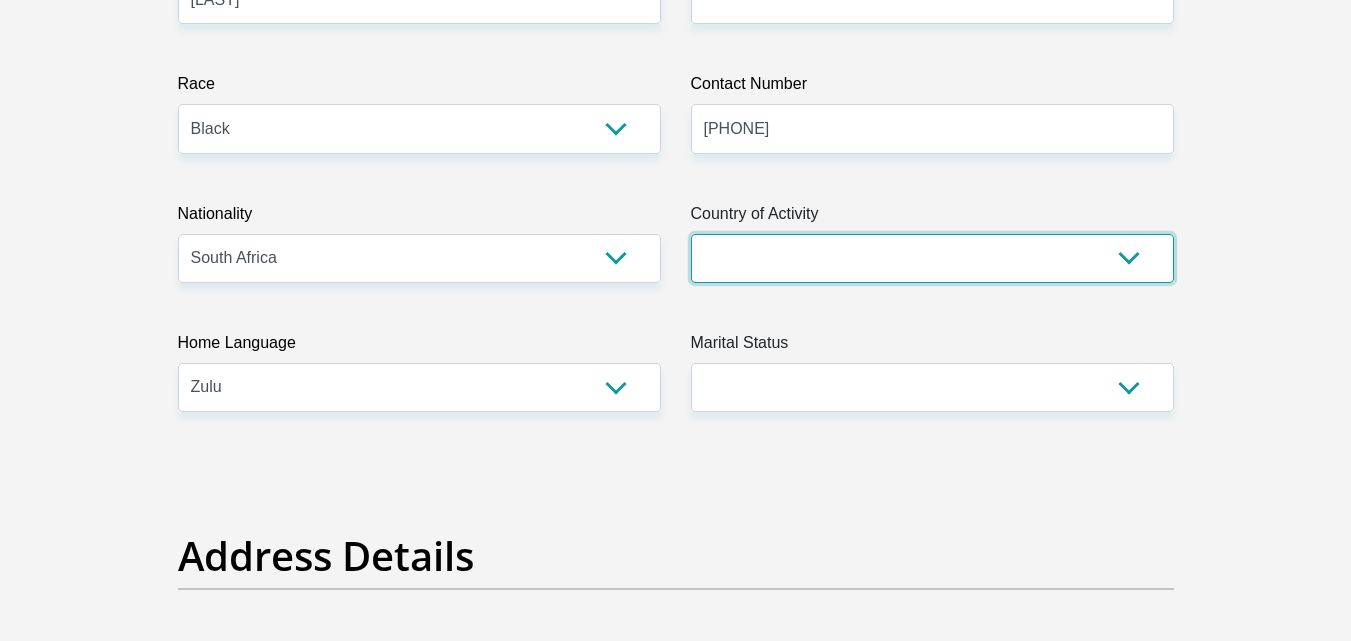 select on "ZAF" 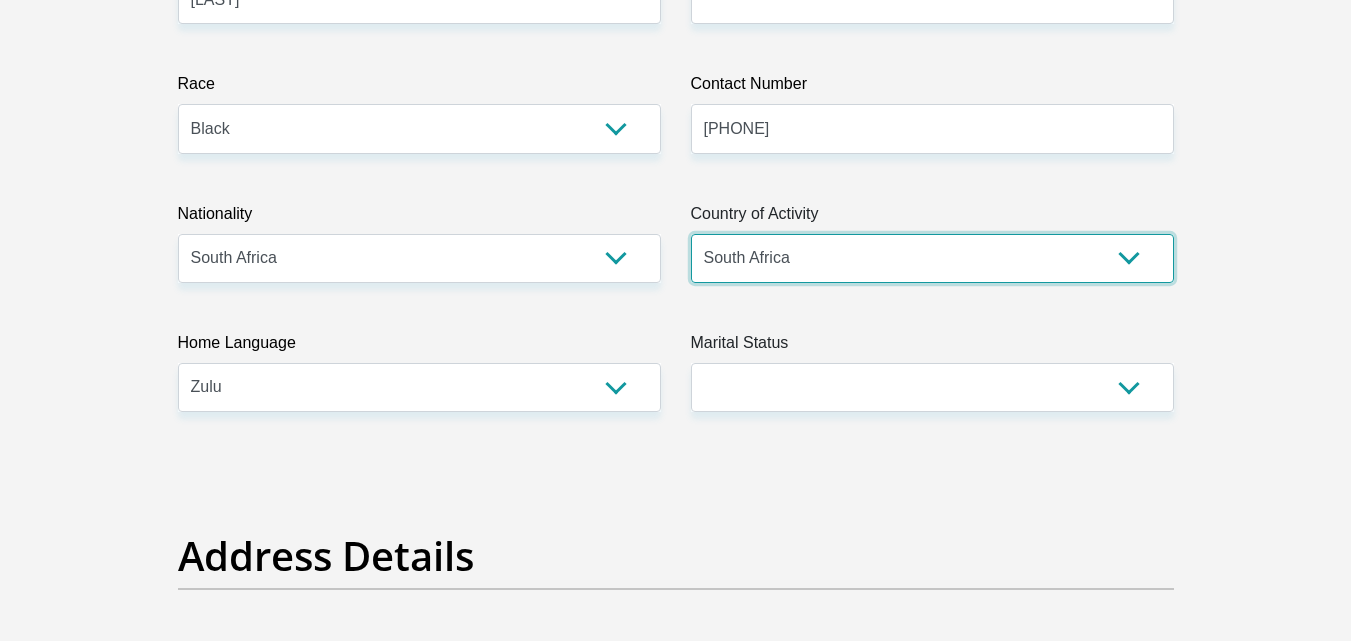 click on "South Africa
Afghanistan
Aland Islands
Albania
Algeria
America Samoa
American Virgin Islands
Andorra
Angola
Anguilla
Antarctica
Antigua and Barbuda
Argentina
Armenia
Aruba
Ascension Island
Australia
Austria
Azerbaijan
Chad" at bounding box center [932, 258] 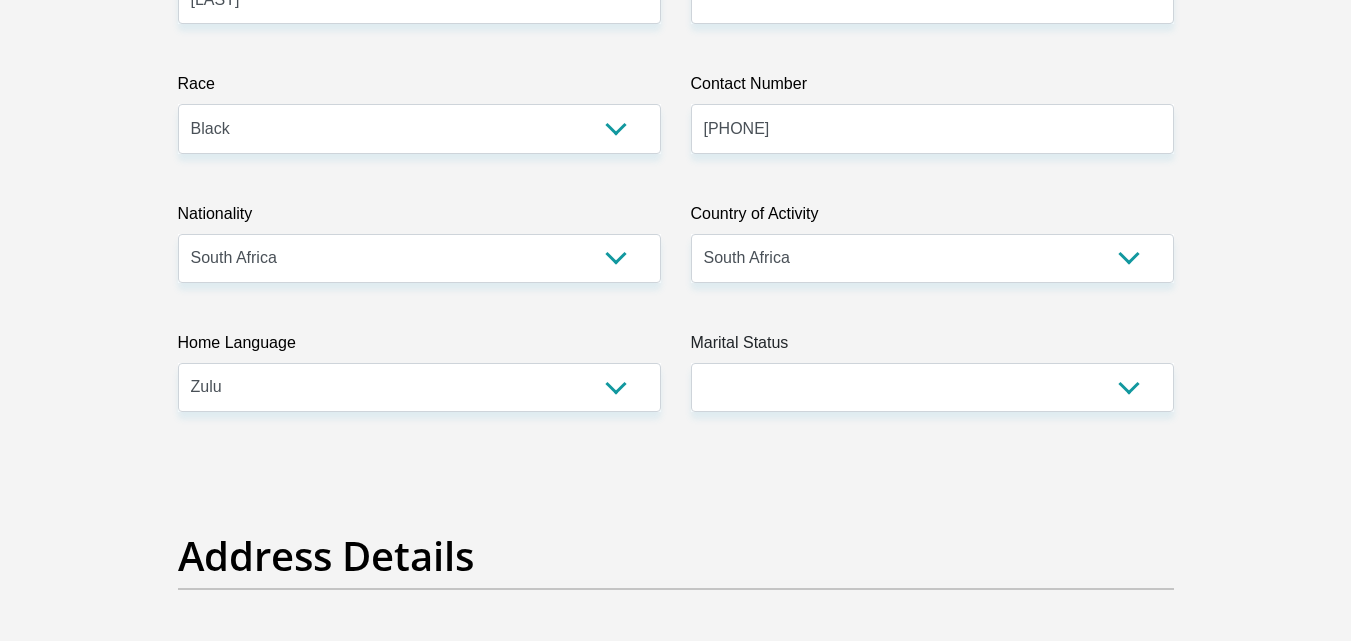 click on "Marital Status
Married ANC
Single
Divorced
Widowed
Married COP or Customary Law" at bounding box center (932, 371) 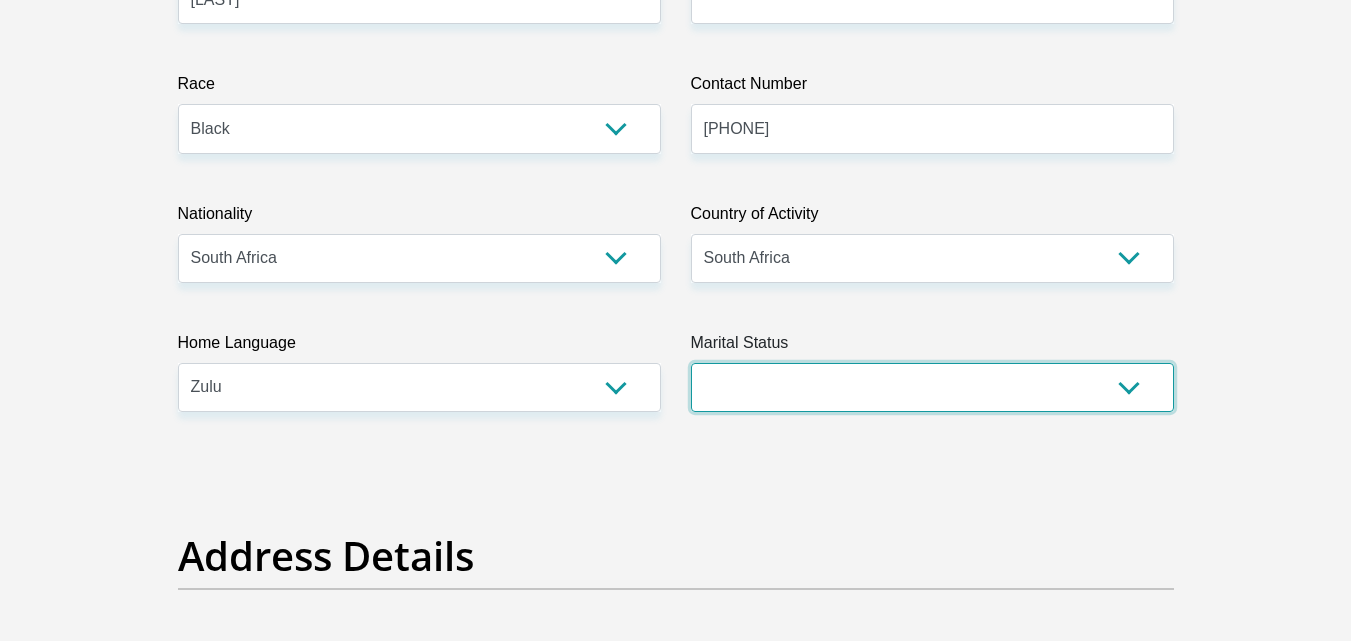 click on "Married ANC
Single
Divorced
Widowed
Married COP or Customary Law" at bounding box center [932, 387] 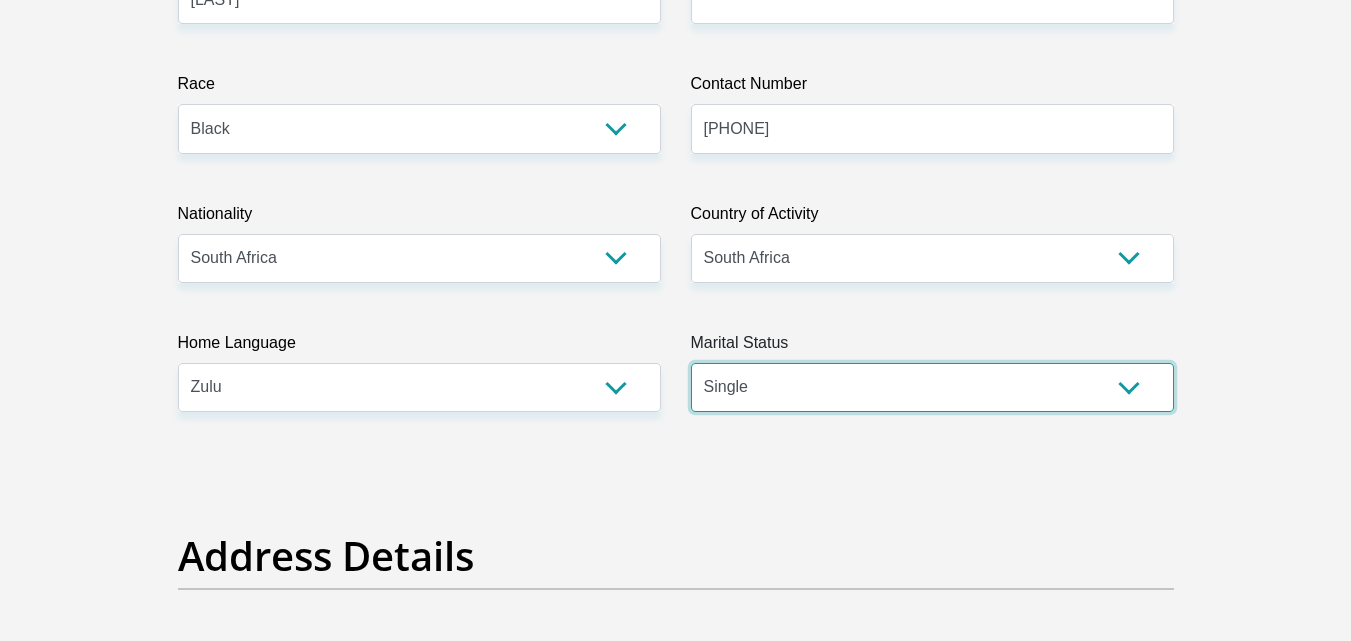 click on "Married ANC
Single
Divorced
Widowed
Married COP or Customary Law" at bounding box center [932, 387] 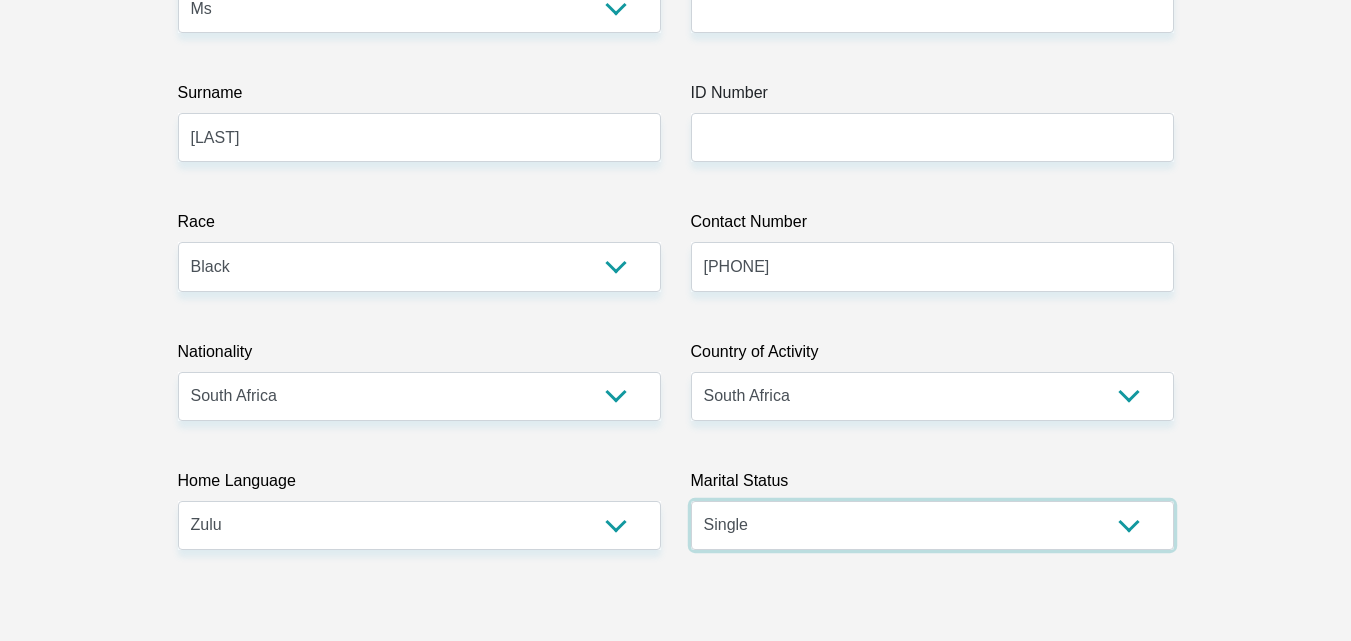 scroll, scrollTop: 200, scrollLeft: 0, axis: vertical 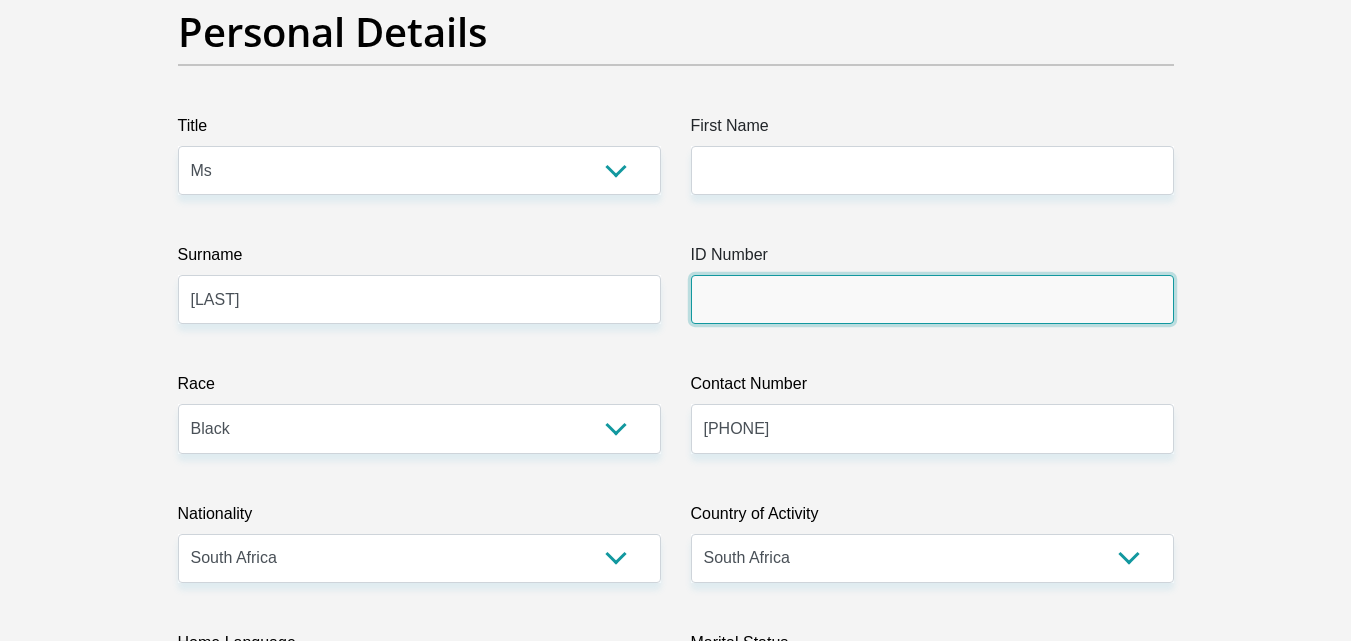 click on "ID Number" at bounding box center (932, 299) 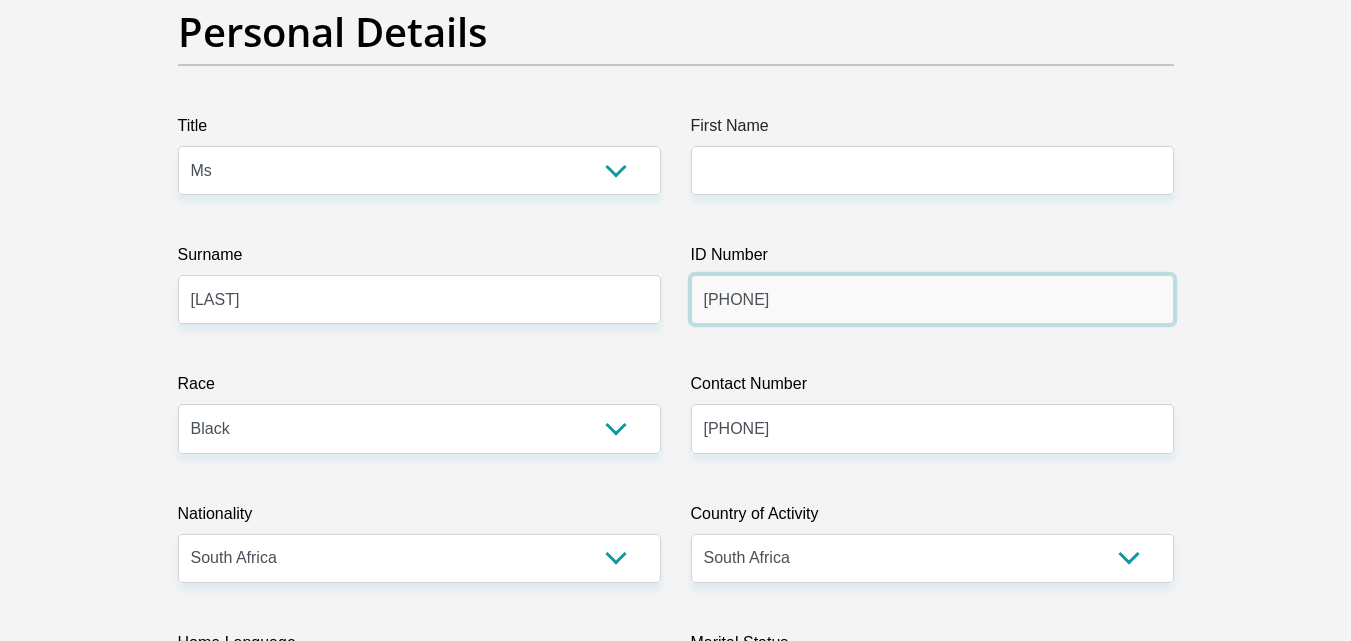 type on "9403230720085" 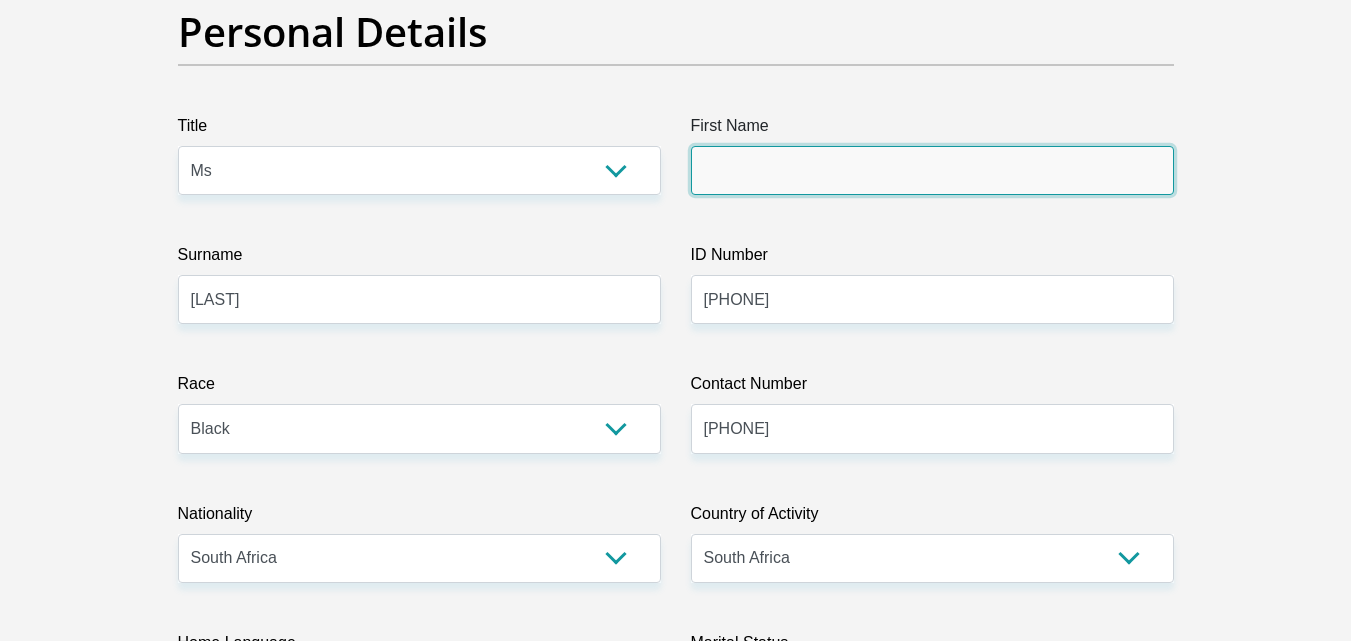 click on "First Name" at bounding box center (932, 170) 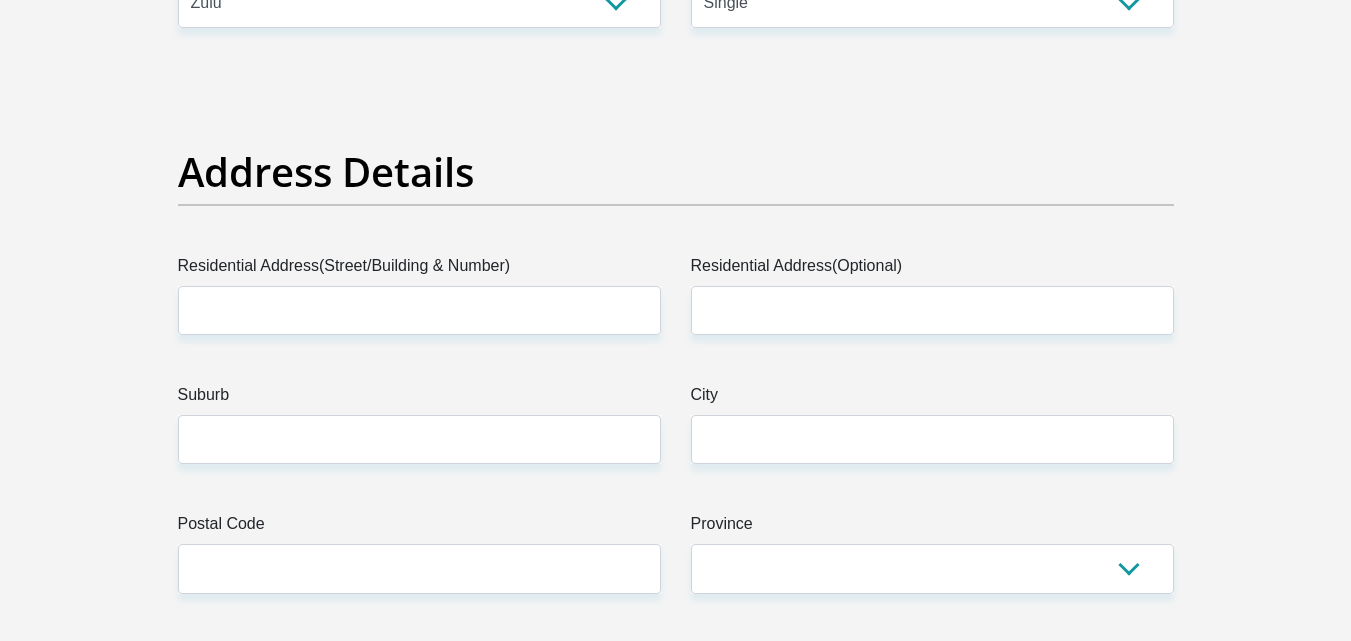 scroll, scrollTop: 900, scrollLeft: 0, axis: vertical 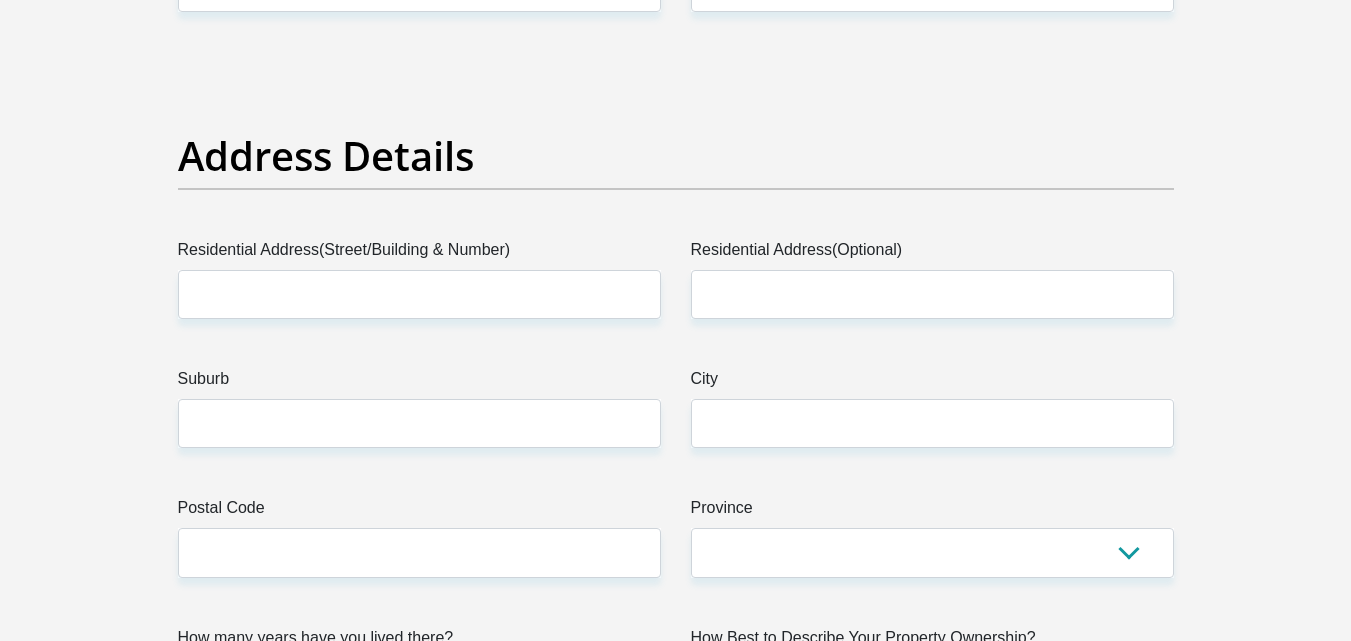 type on "Nontobeko" 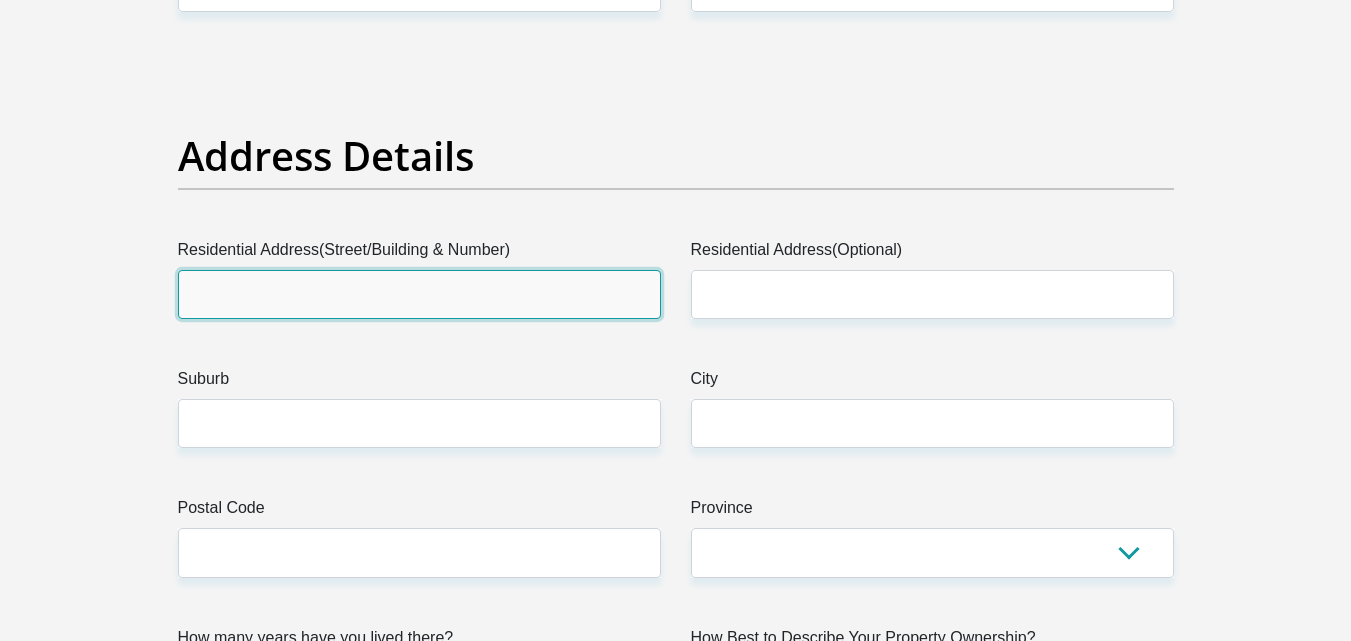 click on "Residential Address(Street/Building & Number)" at bounding box center [419, 294] 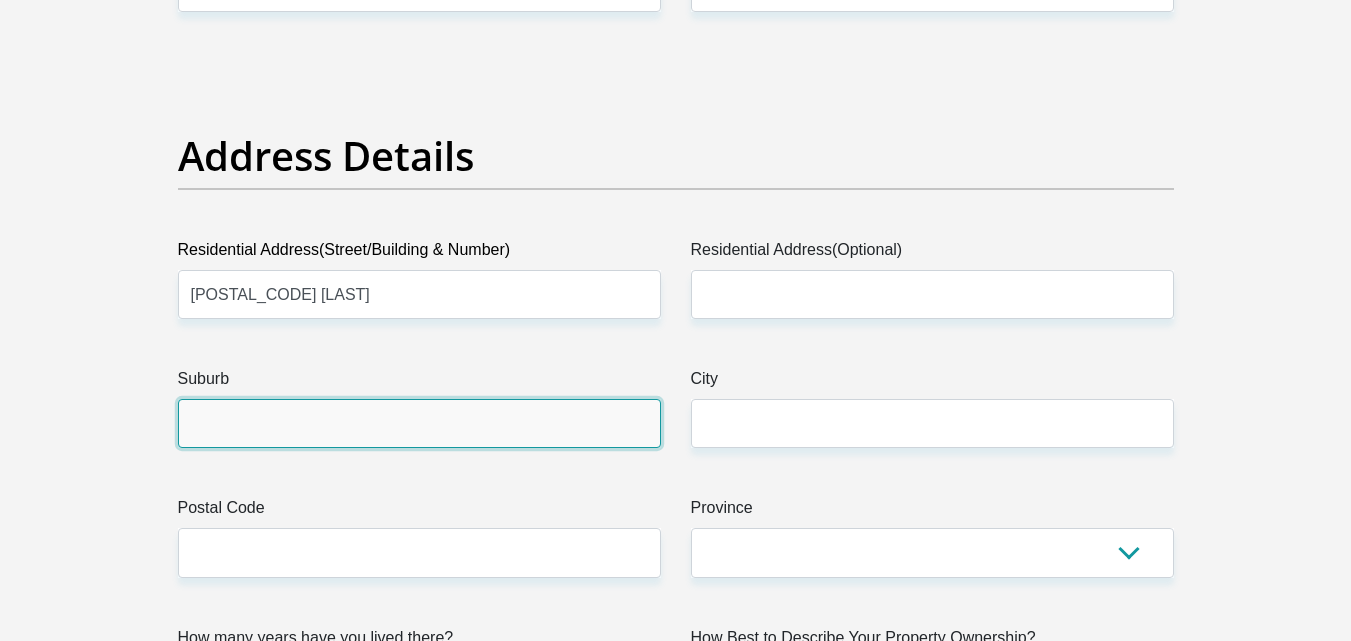 click on "Suburb" at bounding box center [419, 423] 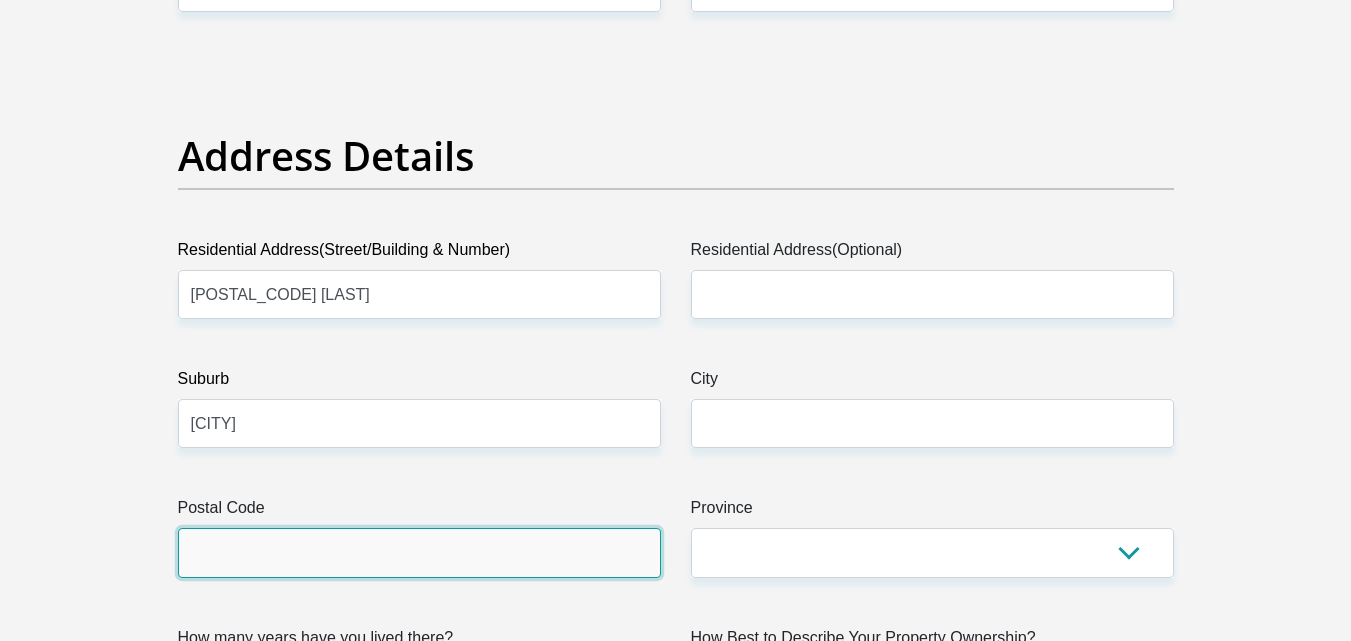 click on "Postal Code" at bounding box center (419, 552) 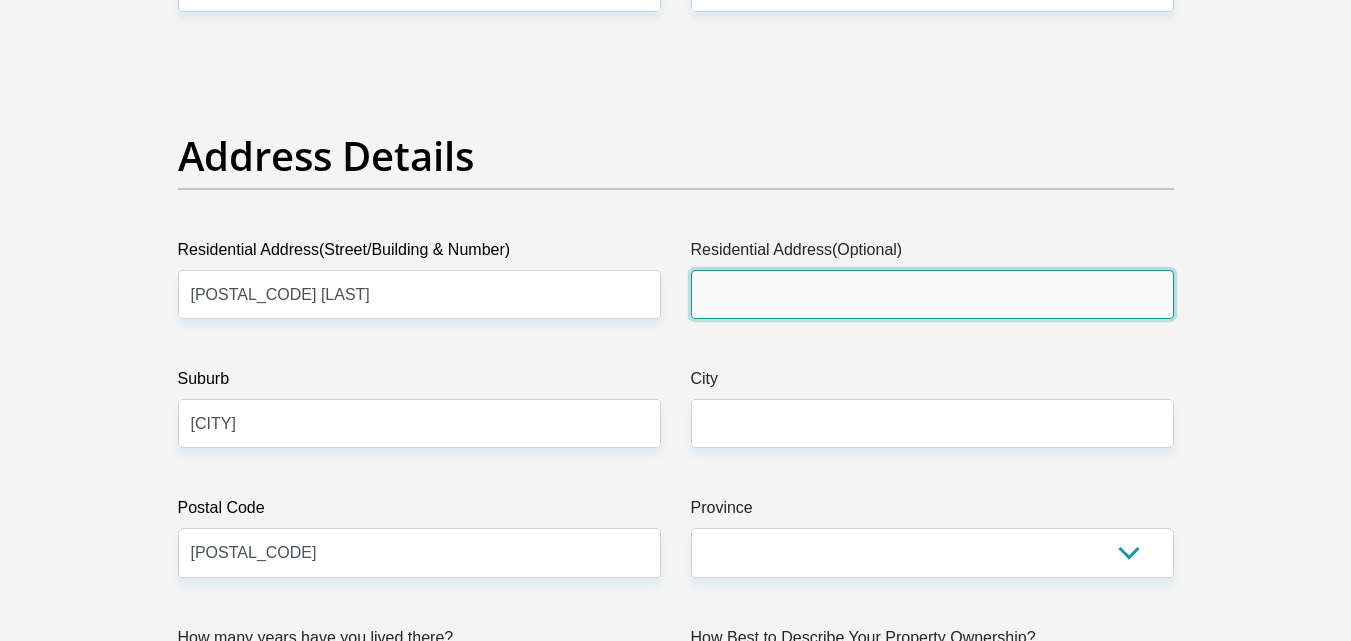 click on "Residential Address(Optional)" at bounding box center [932, 294] 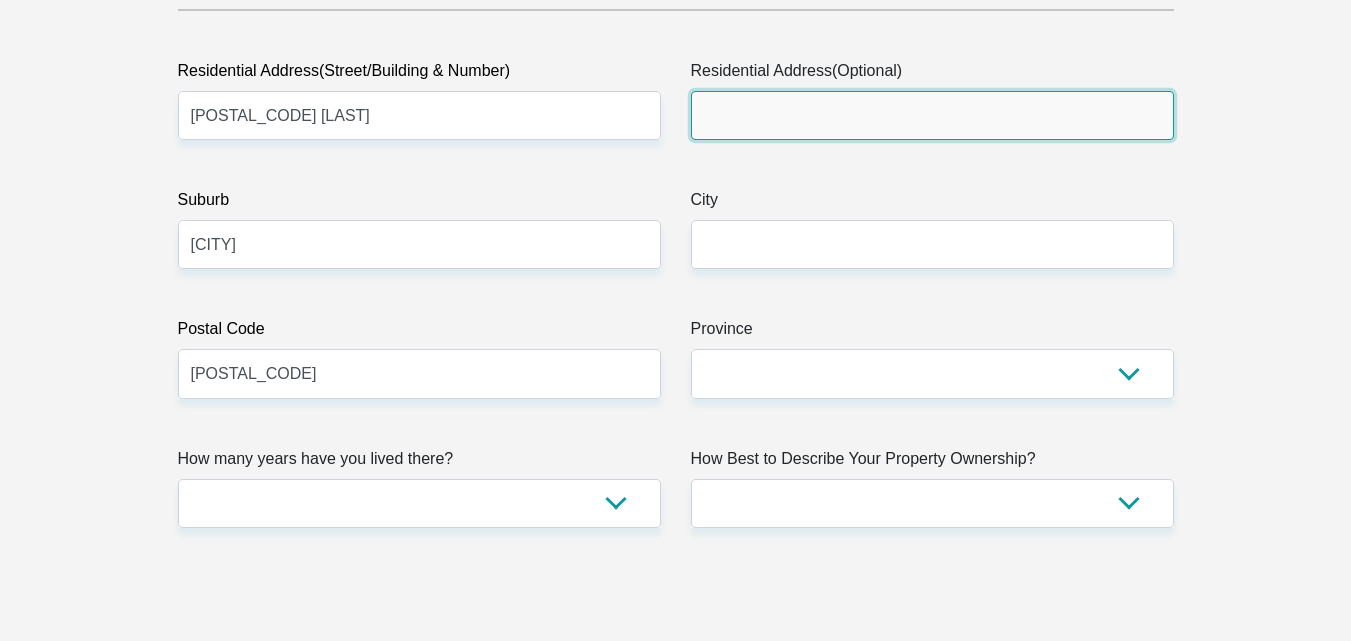 scroll, scrollTop: 1100, scrollLeft: 0, axis: vertical 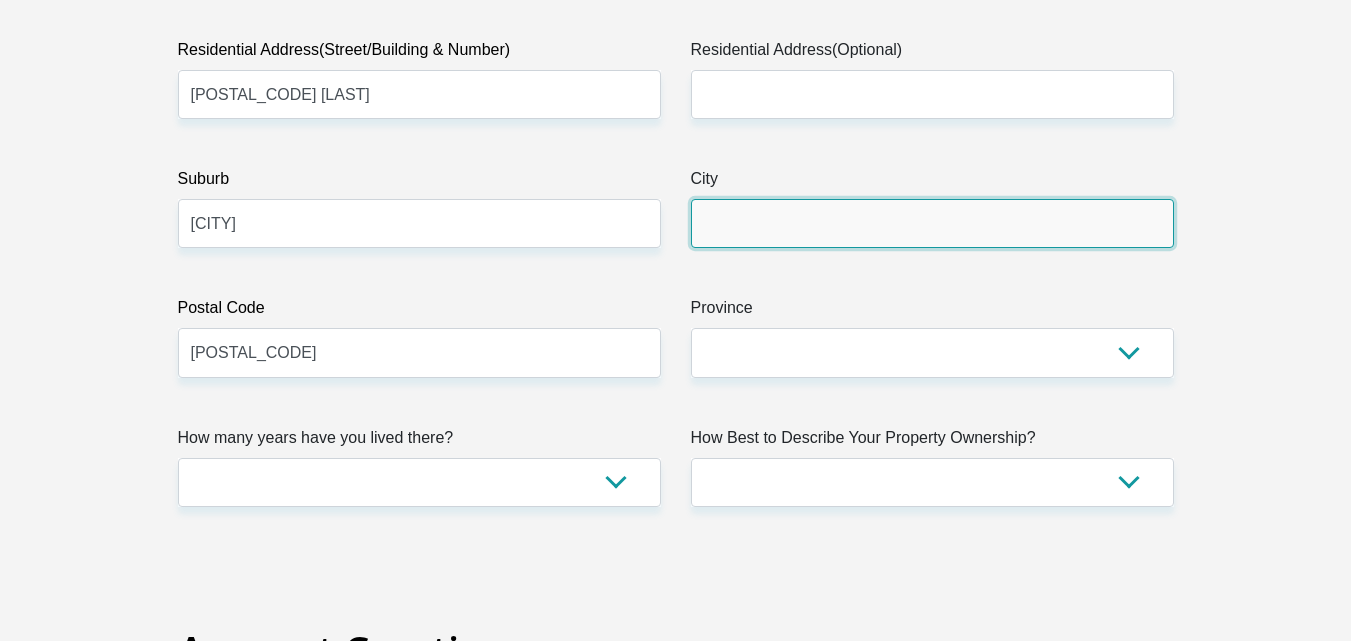 click on "City" at bounding box center (932, 223) 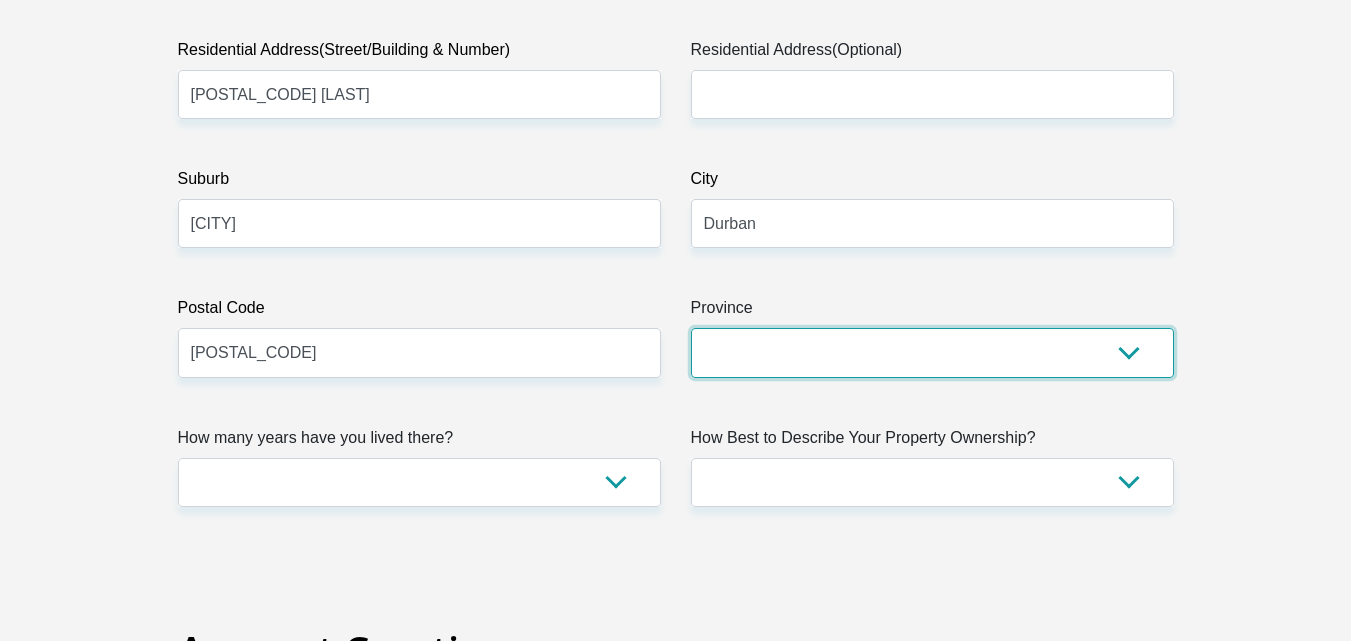 click on "Eastern Cape
Free State
Gauteng
KwaZulu-Natal
Limpopo
Mpumalanga
Northern Cape
North West
Western Cape" at bounding box center [932, 352] 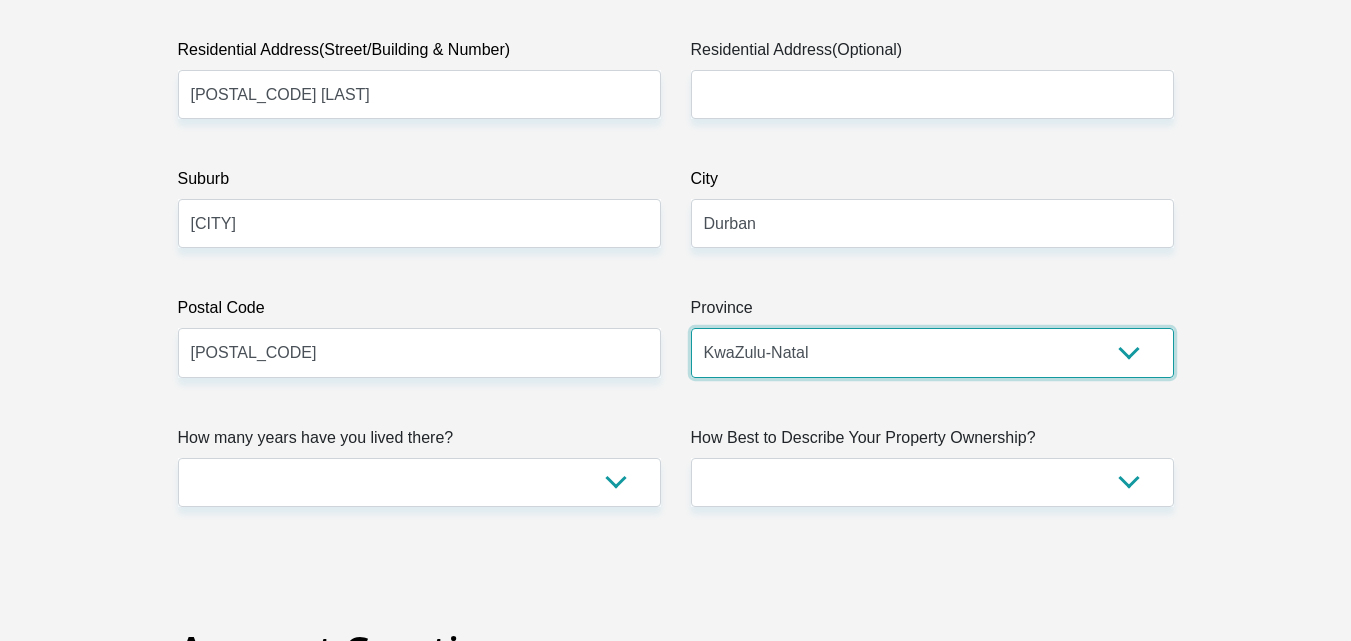 click on "Eastern Cape
Free State
Gauteng
KwaZulu-Natal
Limpopo
Mpumalanga
Northern Cape
North West
Western Cape" at bounding box center (932, 352) 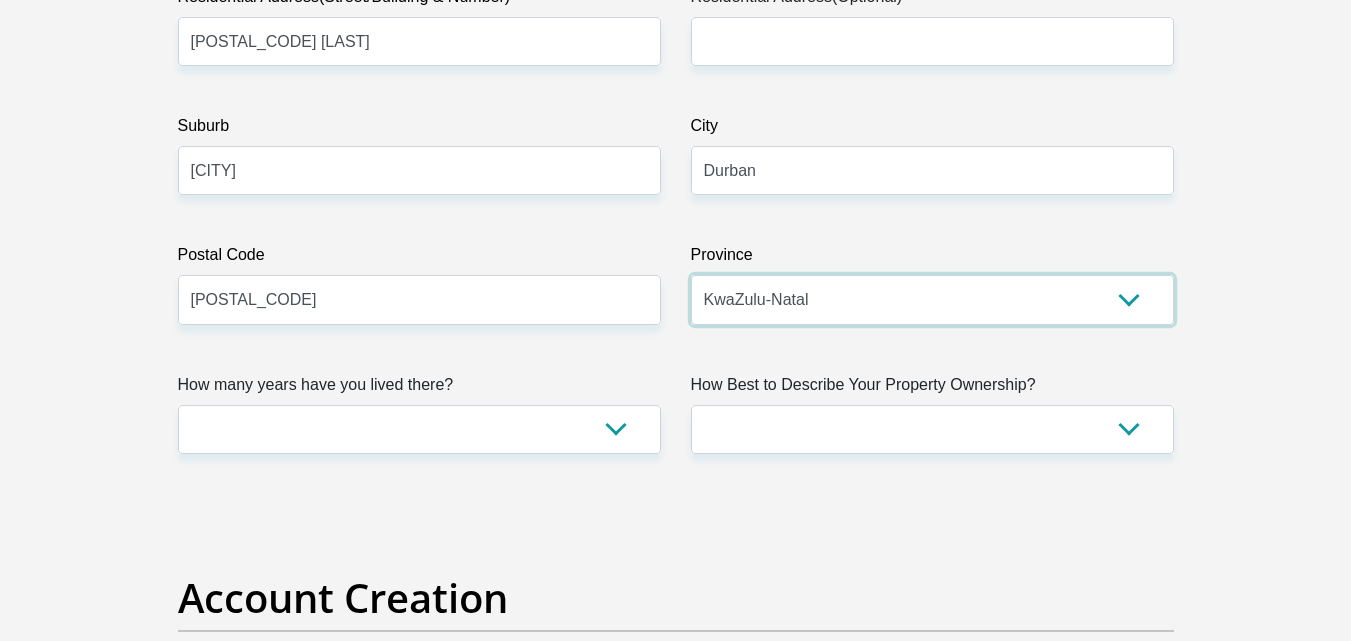 scroll, scrollTop: 1200, scrollLeft: 0, axis: vertical 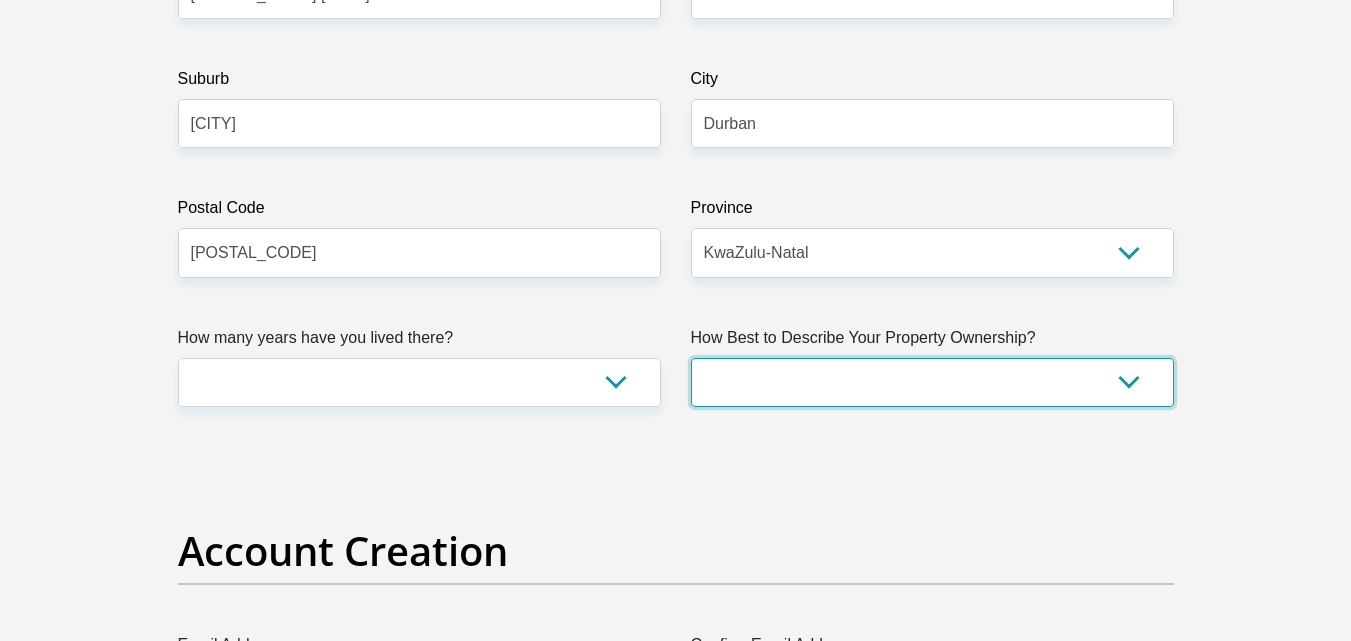 click on "Owned
Rented
Family Owned
Company Dwelling" at bounding box center (932, 382) 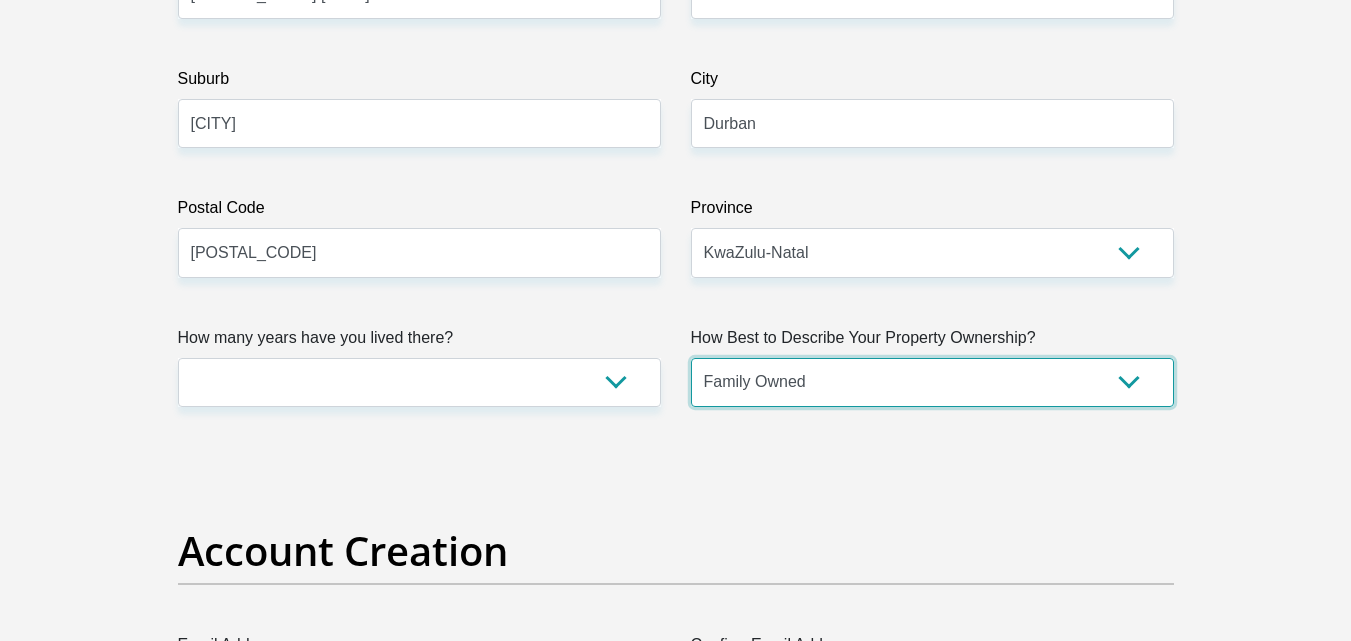 click on "Owned
Rented
Family Owned
Company Dwelling" at bounding box center [932, 382] 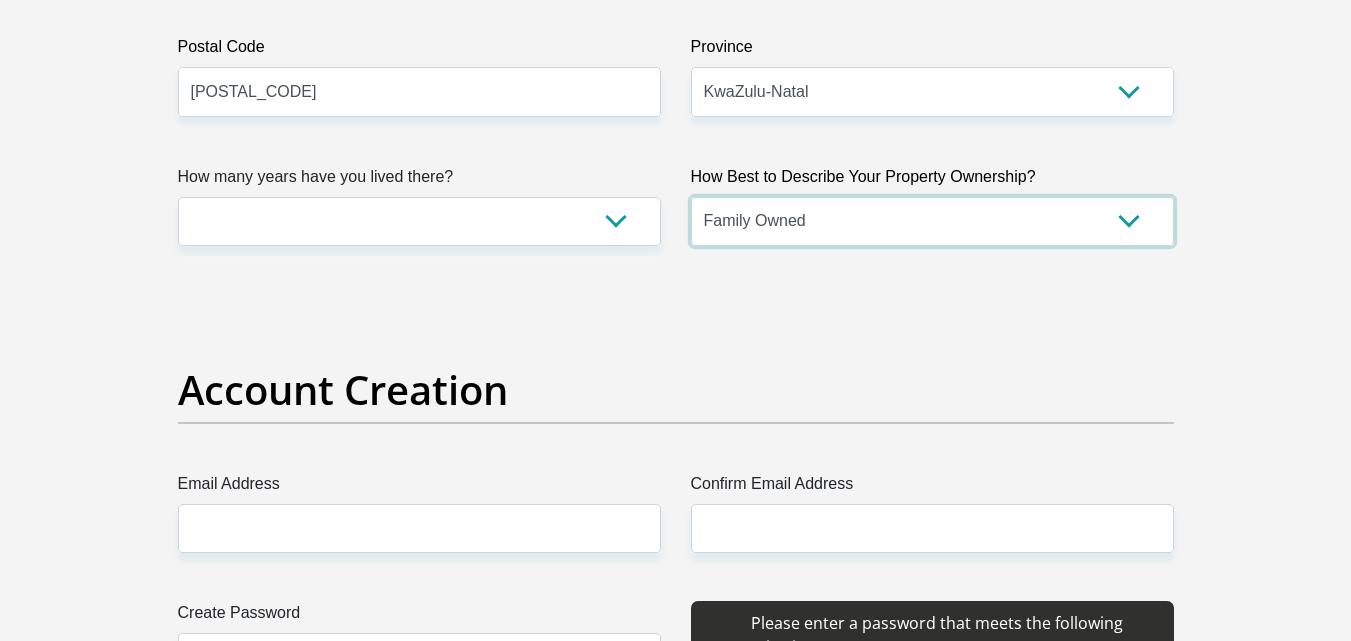 scroll, scrollTop: 1400, scrollLeft: 0, axis: vertical 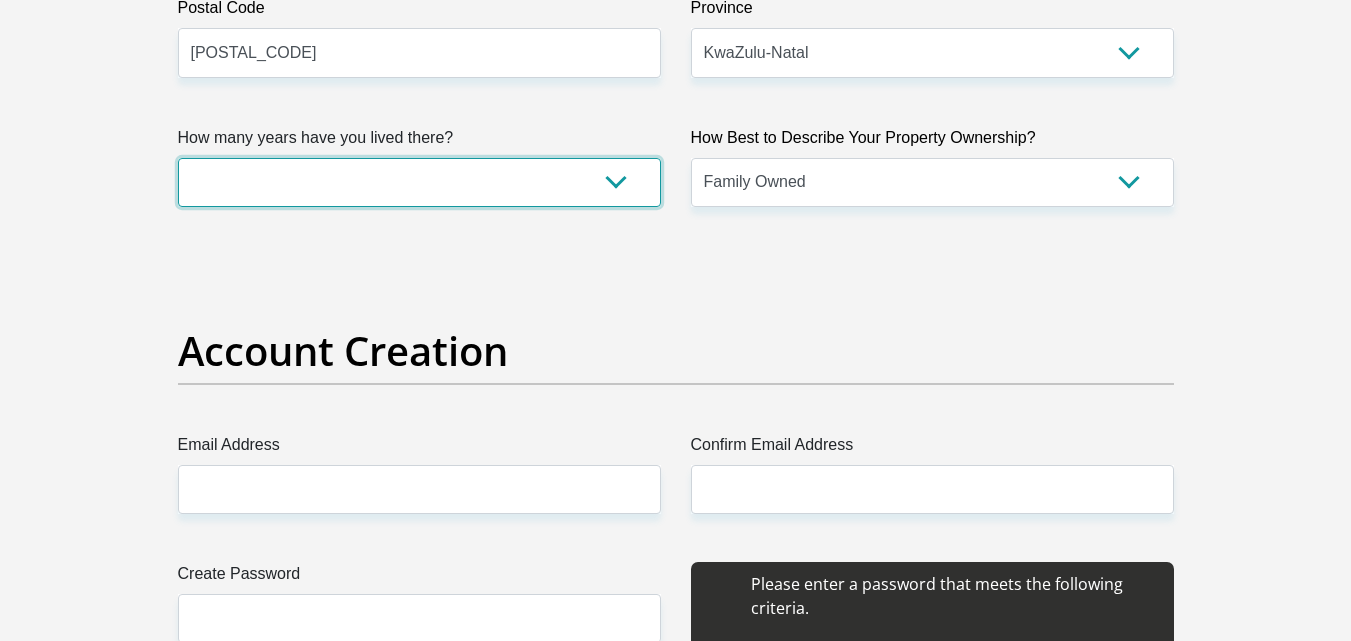 click on "less than 1 year
1-3 years
3-5 years
5+ years" at bounding box center (419, 182) 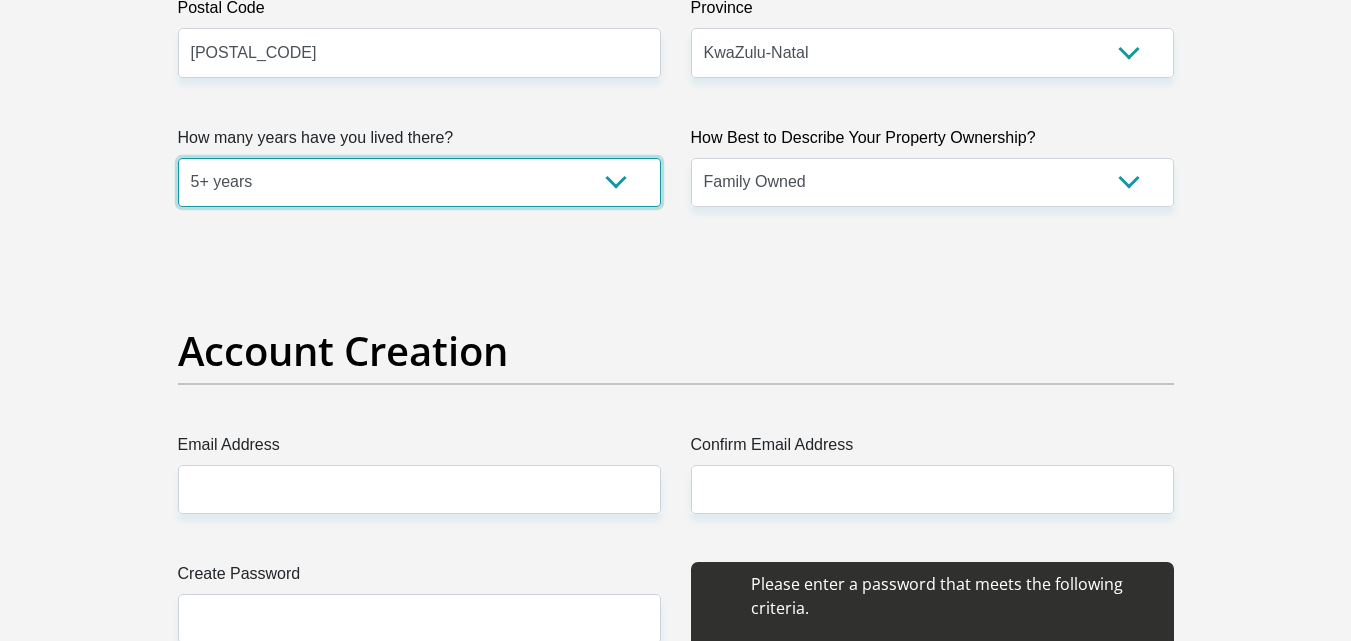 click on "less than 1 year
1-3 years
3-5 years
5+ years" at bounding box center (419, 182) 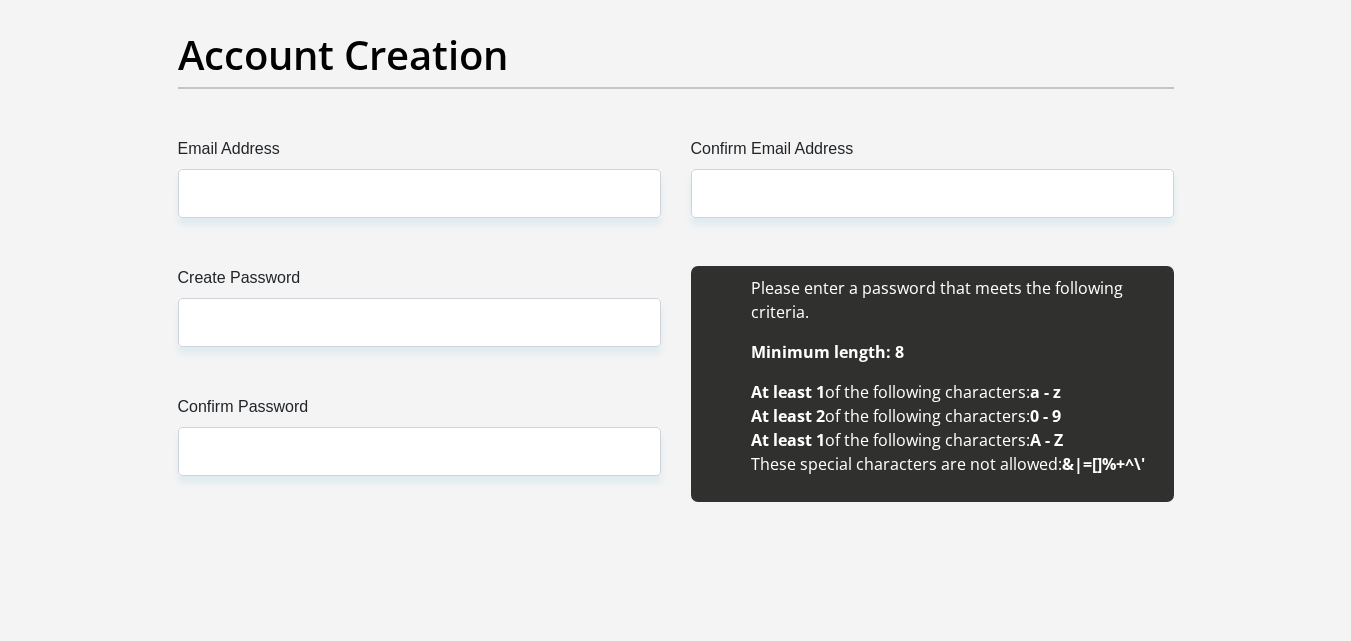 scroll, scrollTop: 1700, scrollLeft: 0, axis: vertical 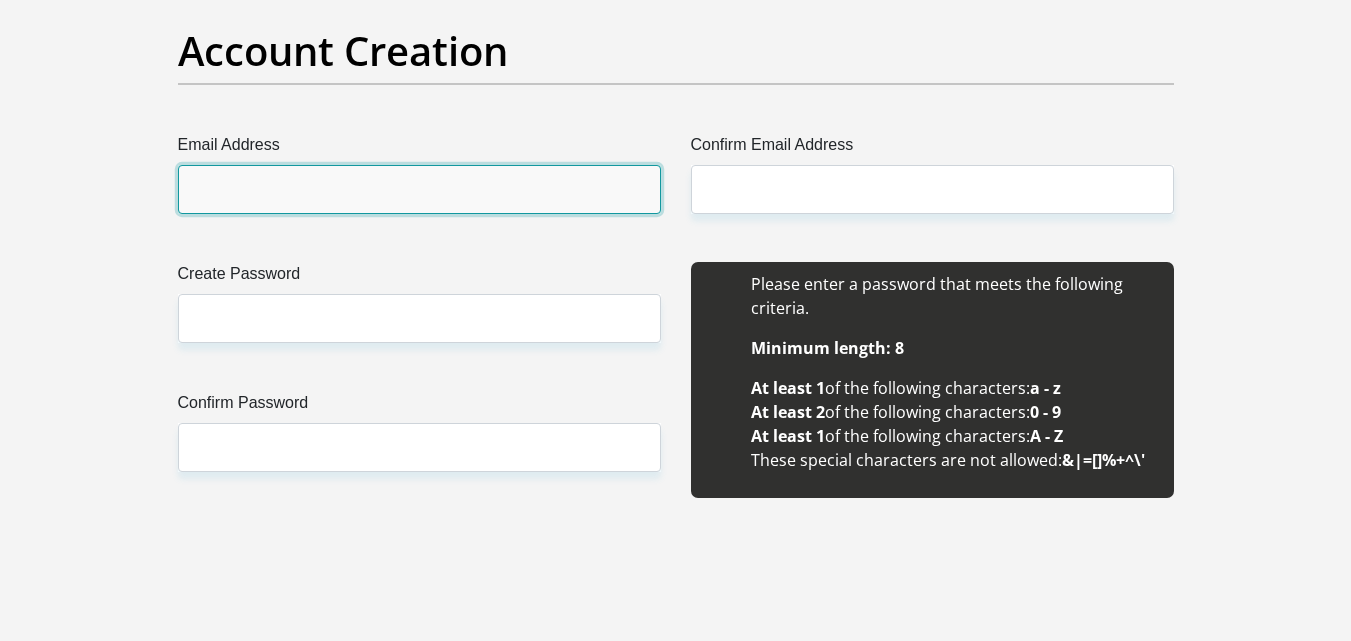 click on "Email Address" at bounding box center (419, 189) 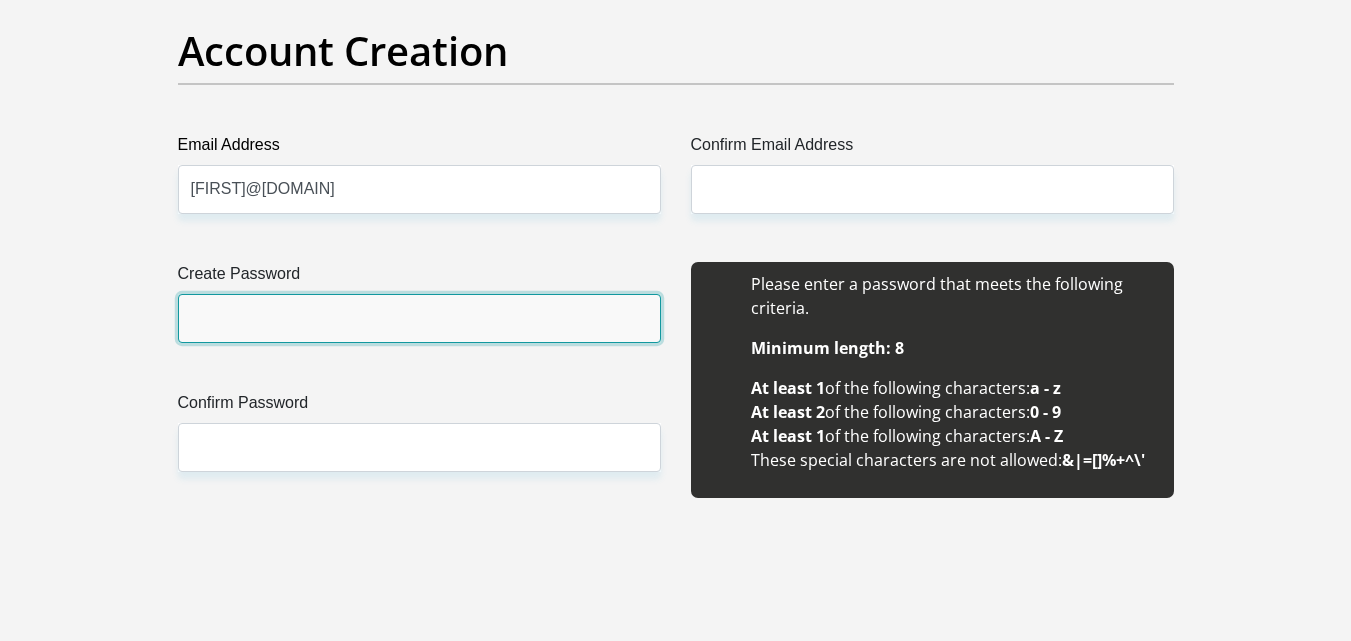 click on "Create Password" at bounding box center [419, 318] 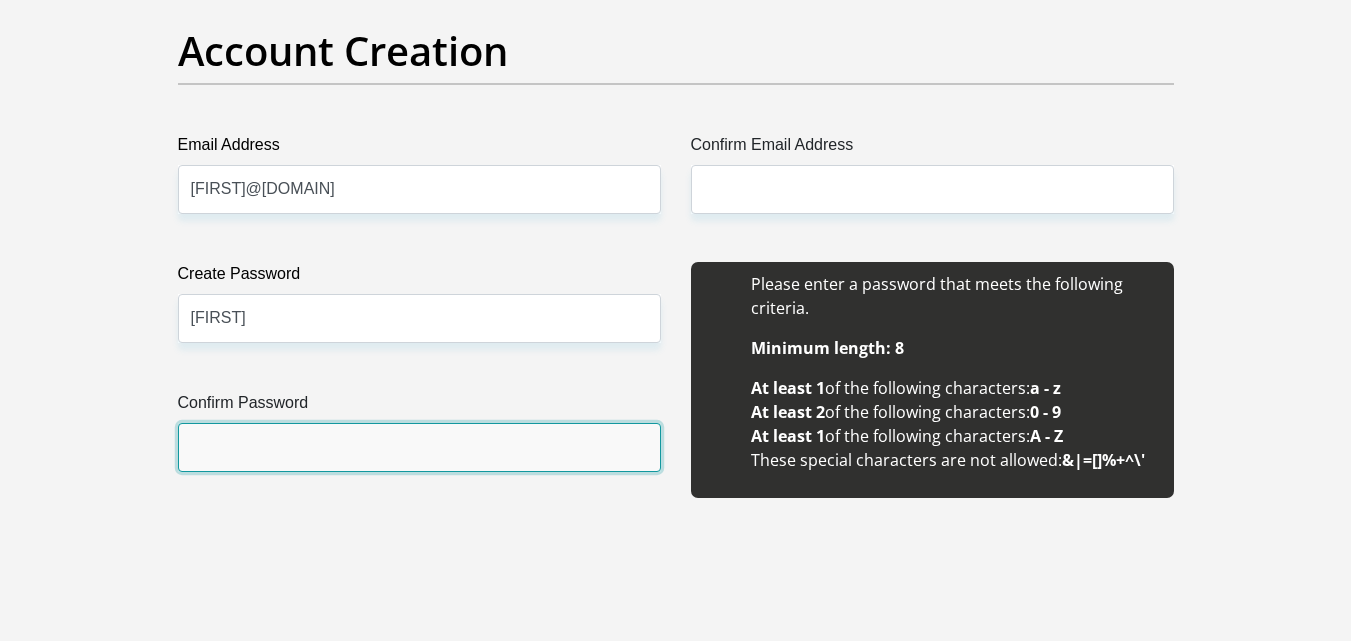 click on "Confirm Password" at bounding box center [419, 447] 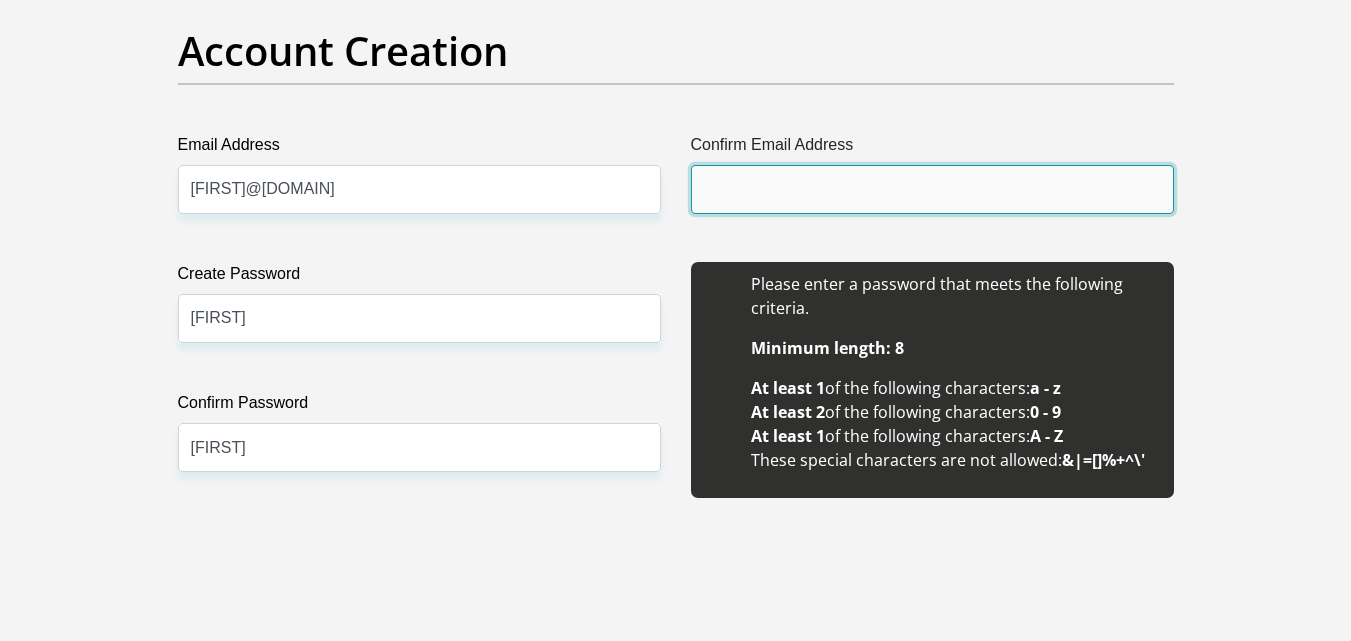 click on "Confirm Email Address" at bounding box center (932, 189) 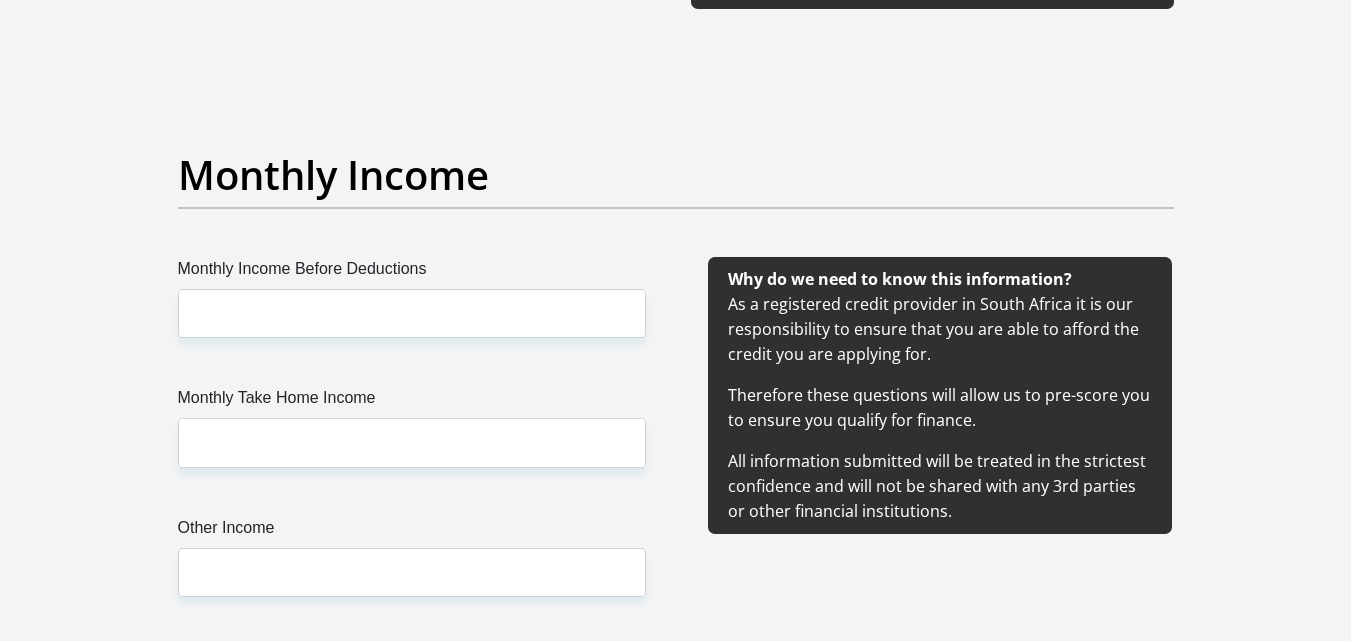 scroll, scrollTop: 2200, scrollLeft: 0, axis: vertical 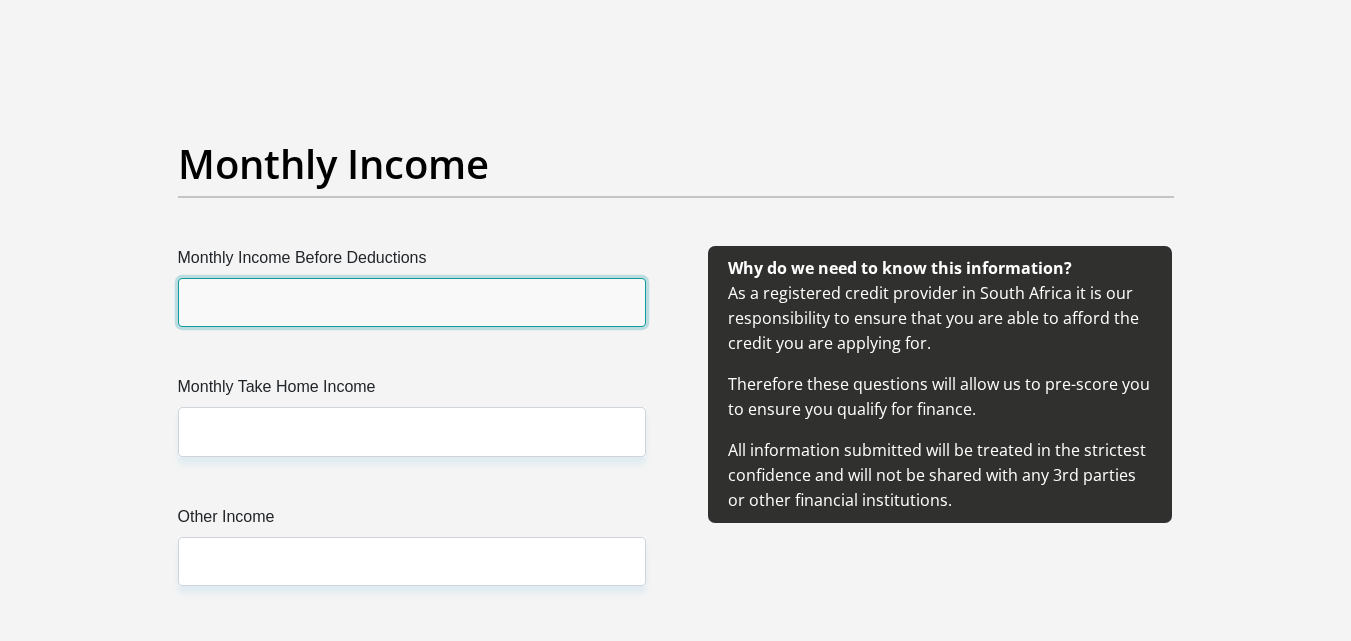 click on "Monthly Income Before Deductions" at bounding box center [412, 302] 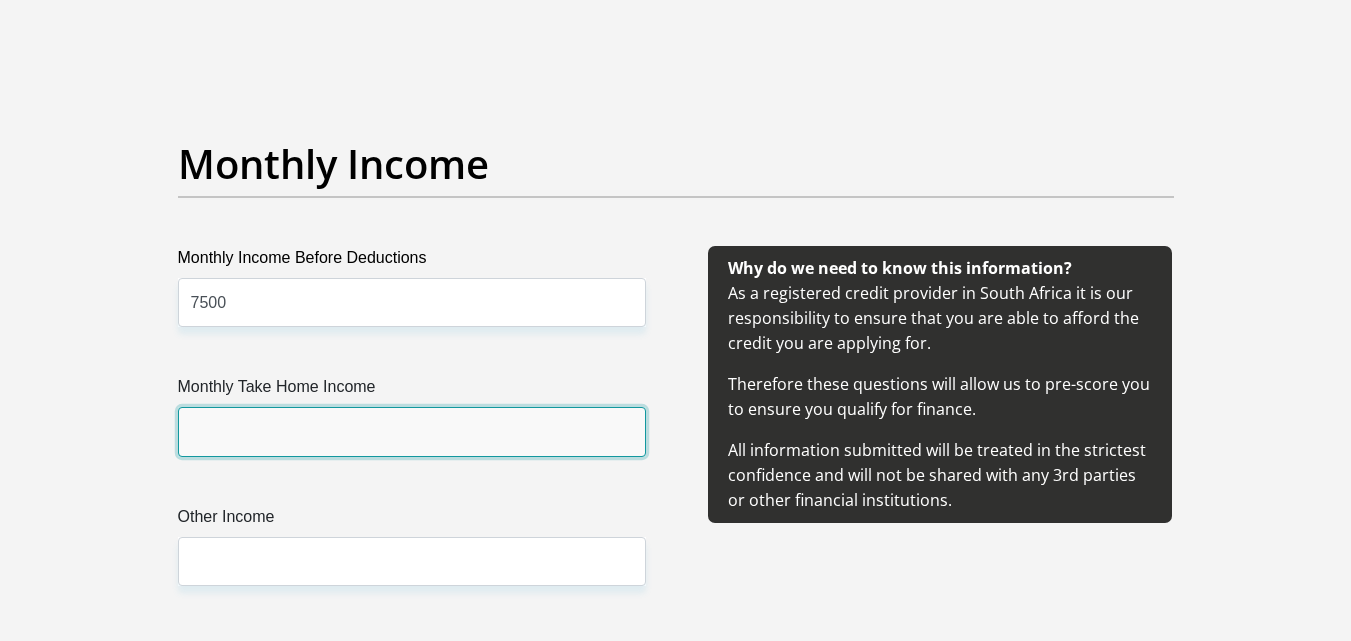 click on "Monthly Take Home Income" at bounding box center (412, 431) 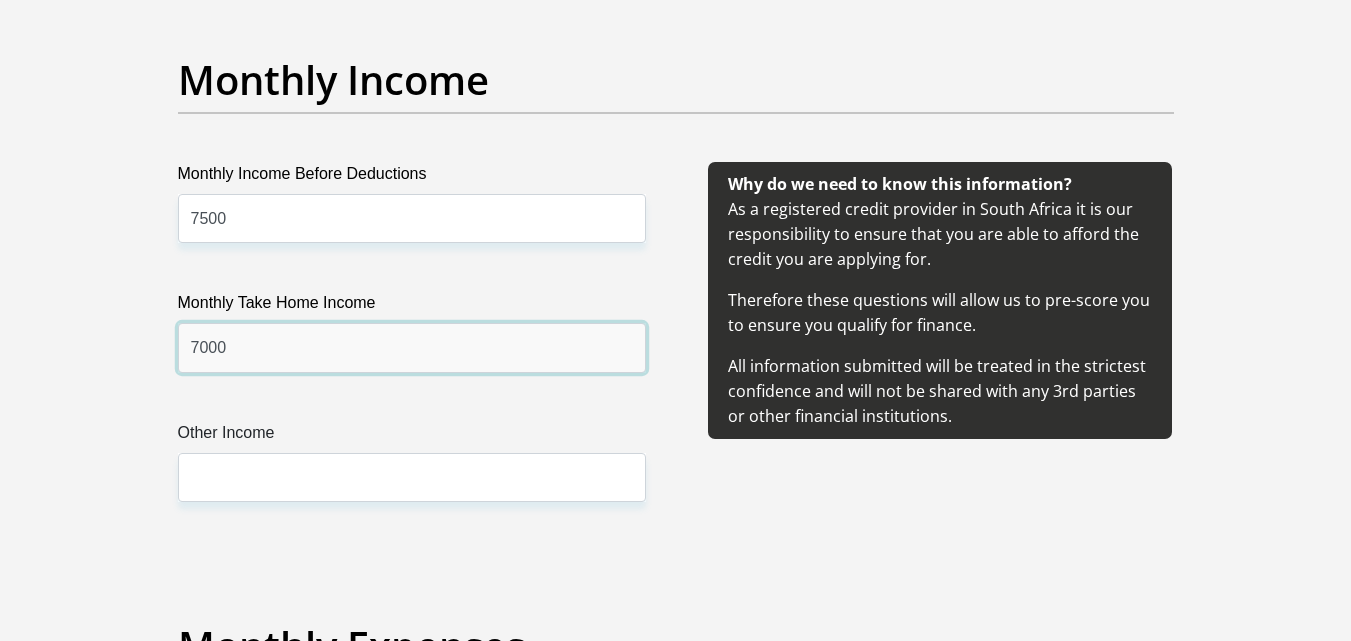 scroll, scrollTop: 2400, scrollLeft: 0, axis: vertical 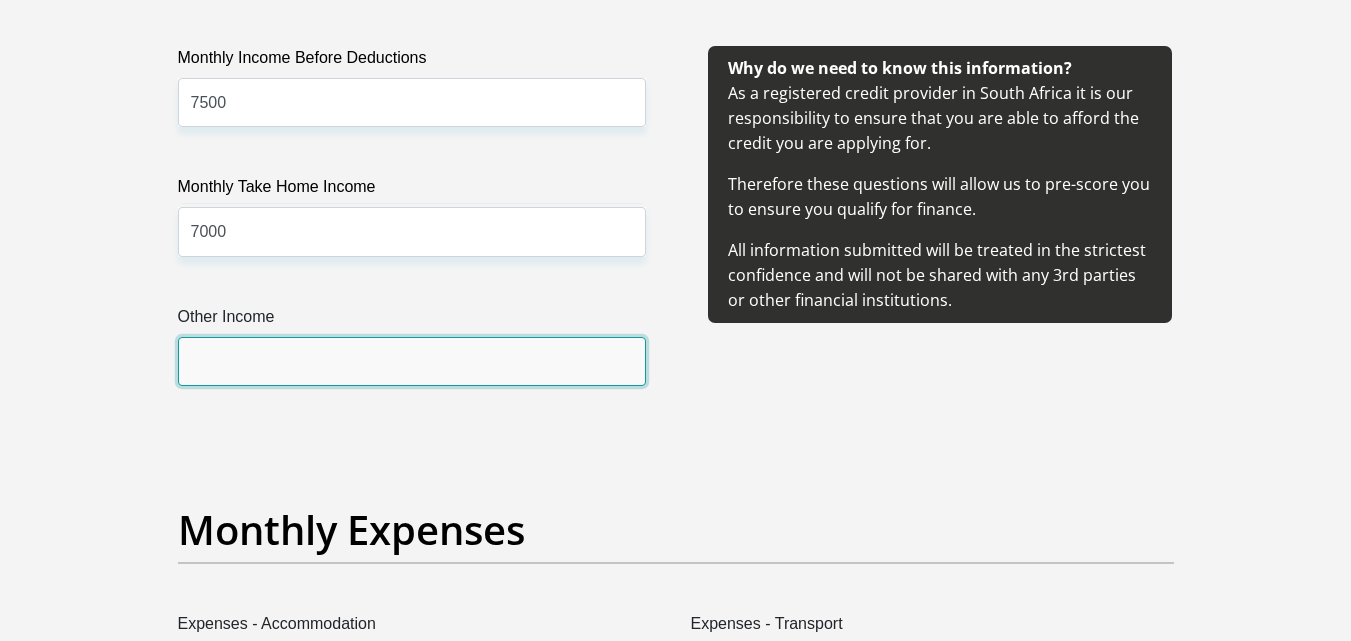 click on "Other Income" at bounding box center (412, 361) 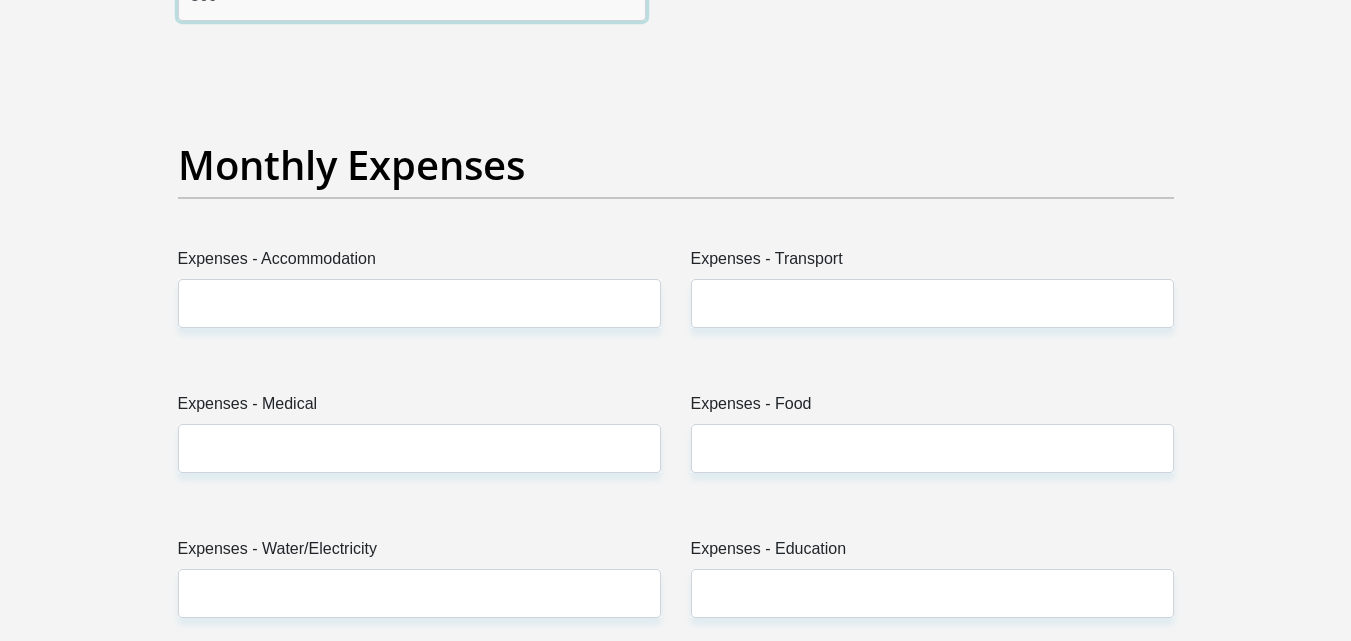 scroll, scrollTop: 2800, scrollLeft: 0, axis: vertical 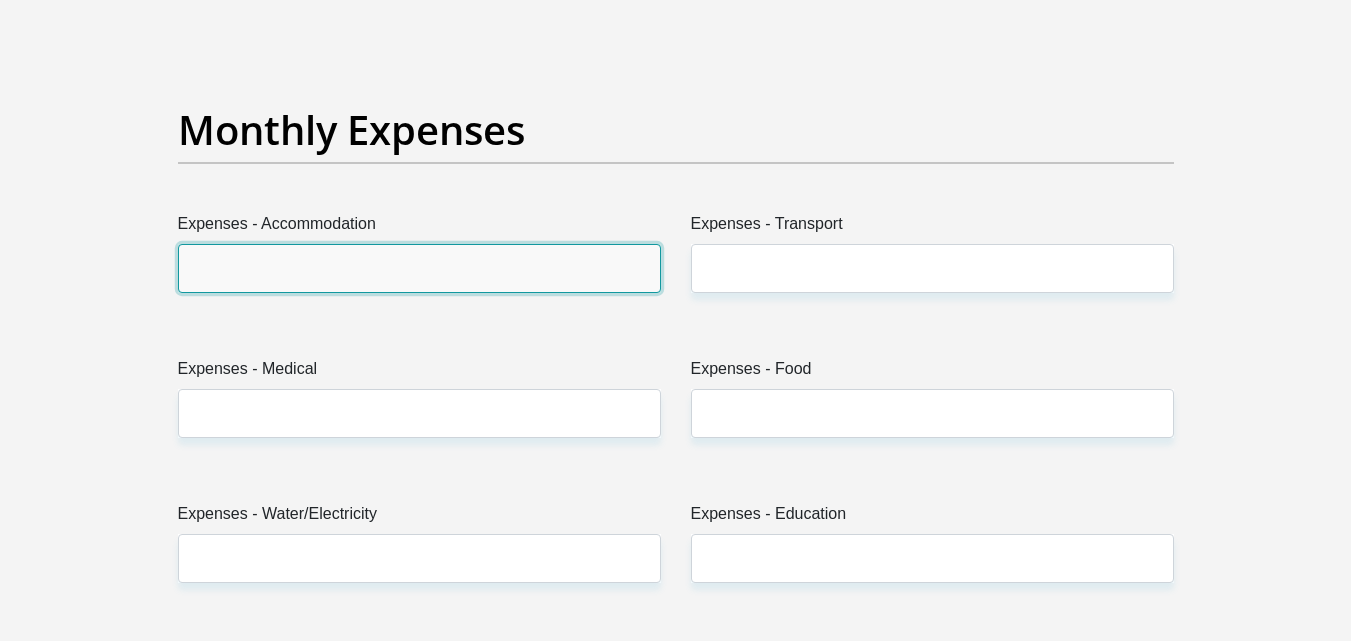 click on "Expenses - Accommodation" at bounding box center (419, 268) 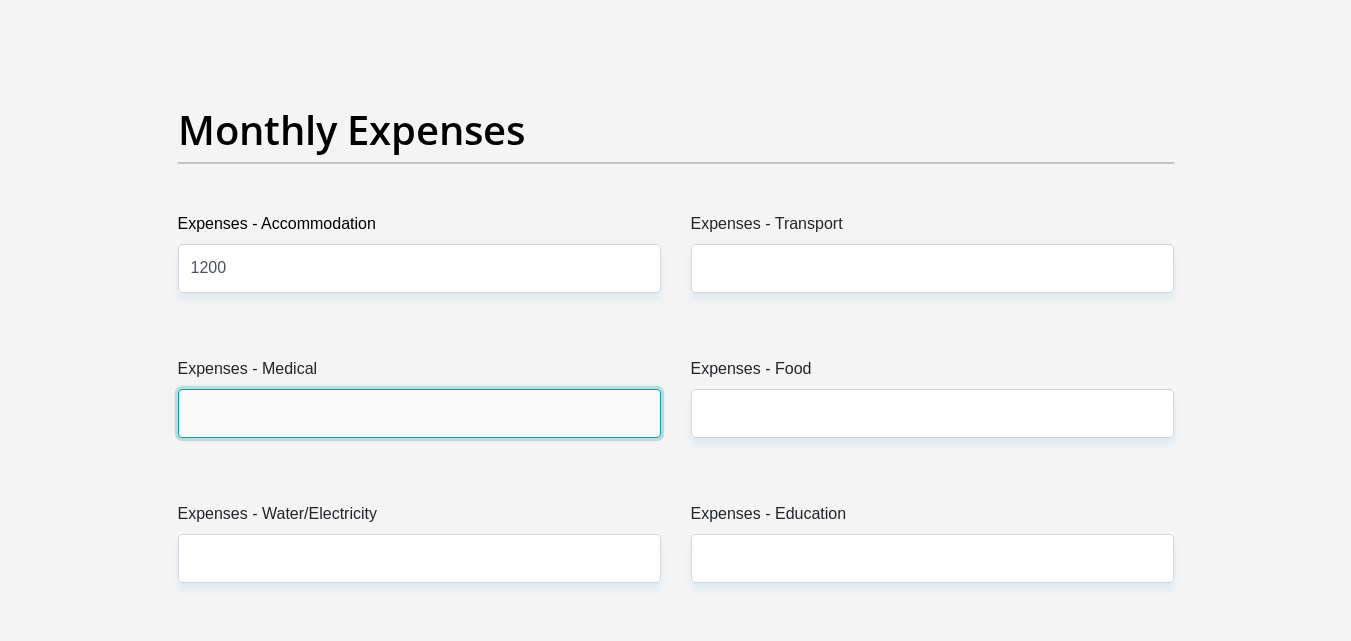 click on "Expenses - Medical" at bounding box center (419, 413) 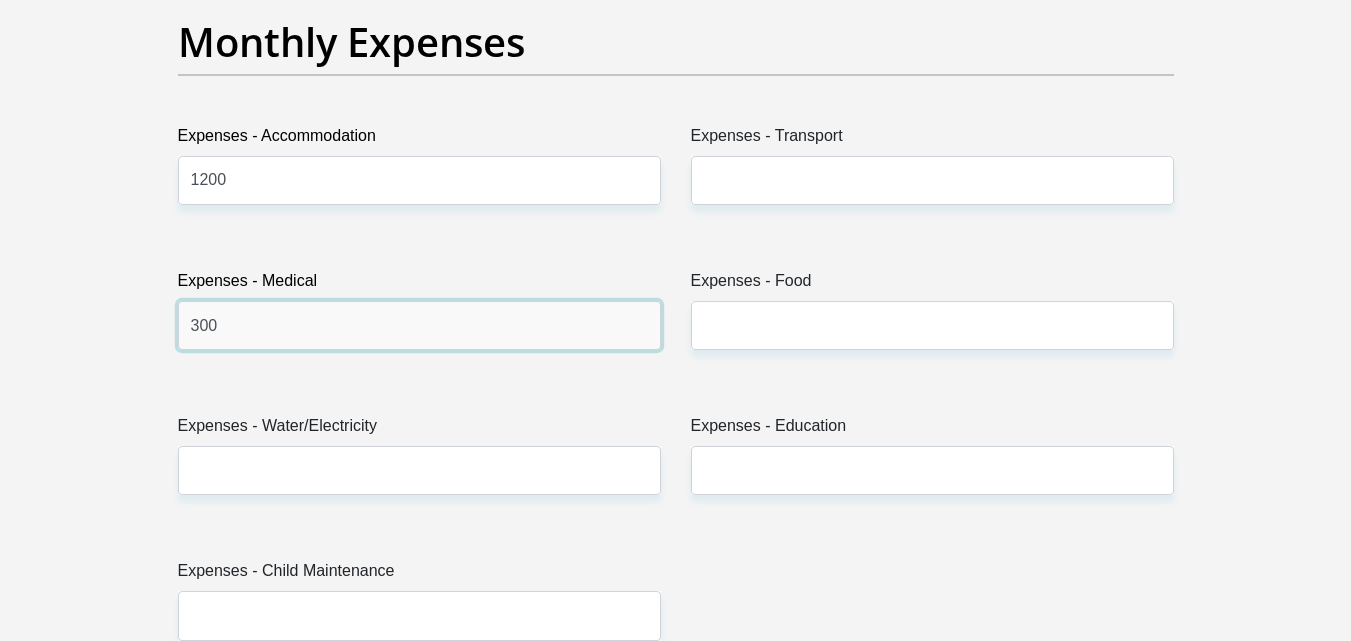 scroll, scrollTop: 3000, scrollLeft: 0, axis: vertical 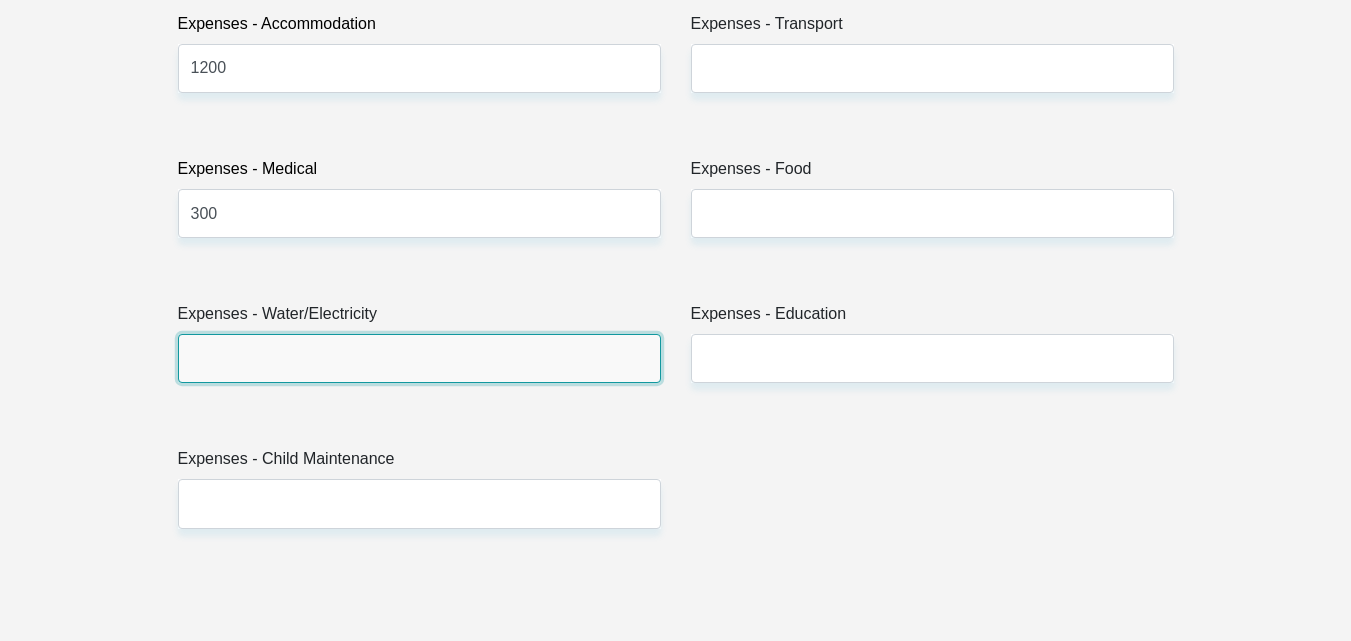 click on "Expenses - Water/Electricity" at bounding box center [419, 358] 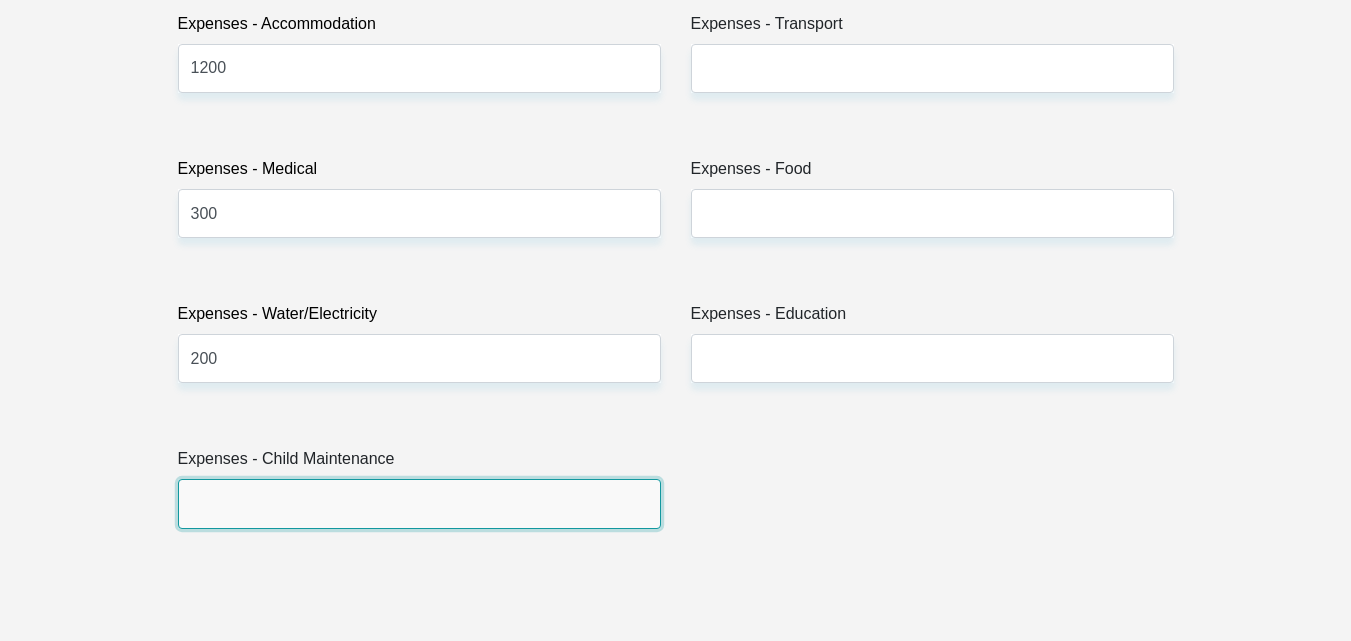 click on "Expenses - Child Maintenance" at bounding box center [419, 503] 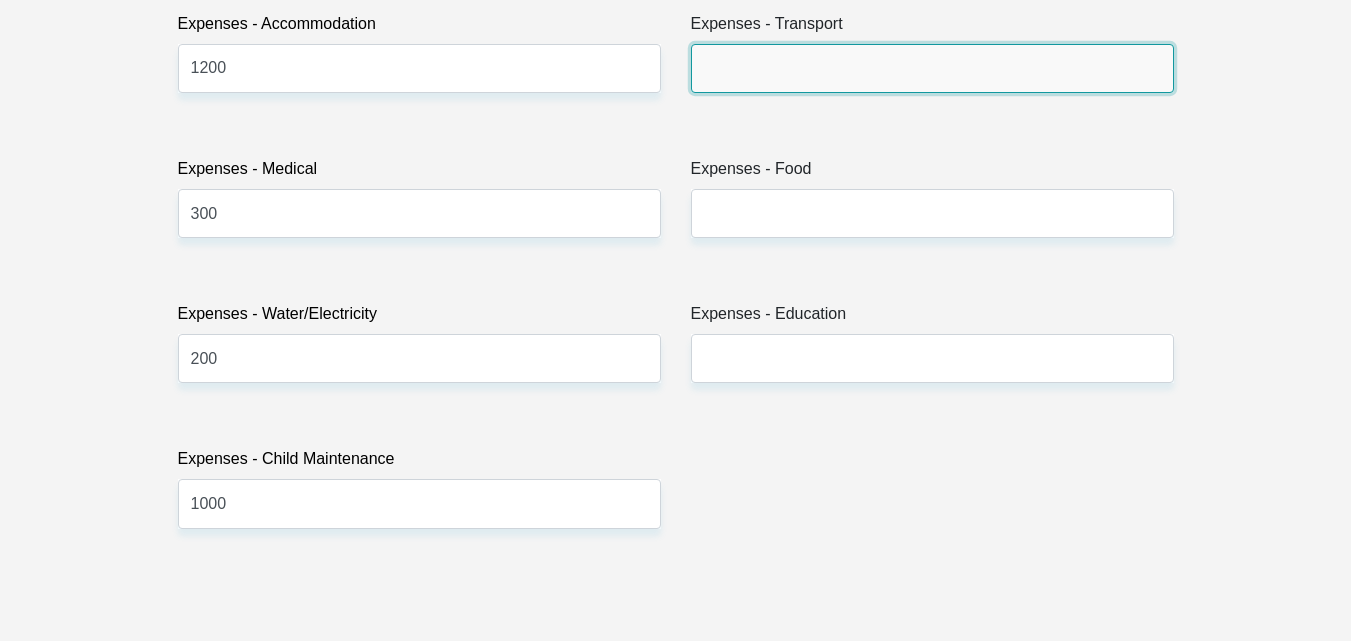click on "Expenses - Transport" at bounding box center [932, 68] 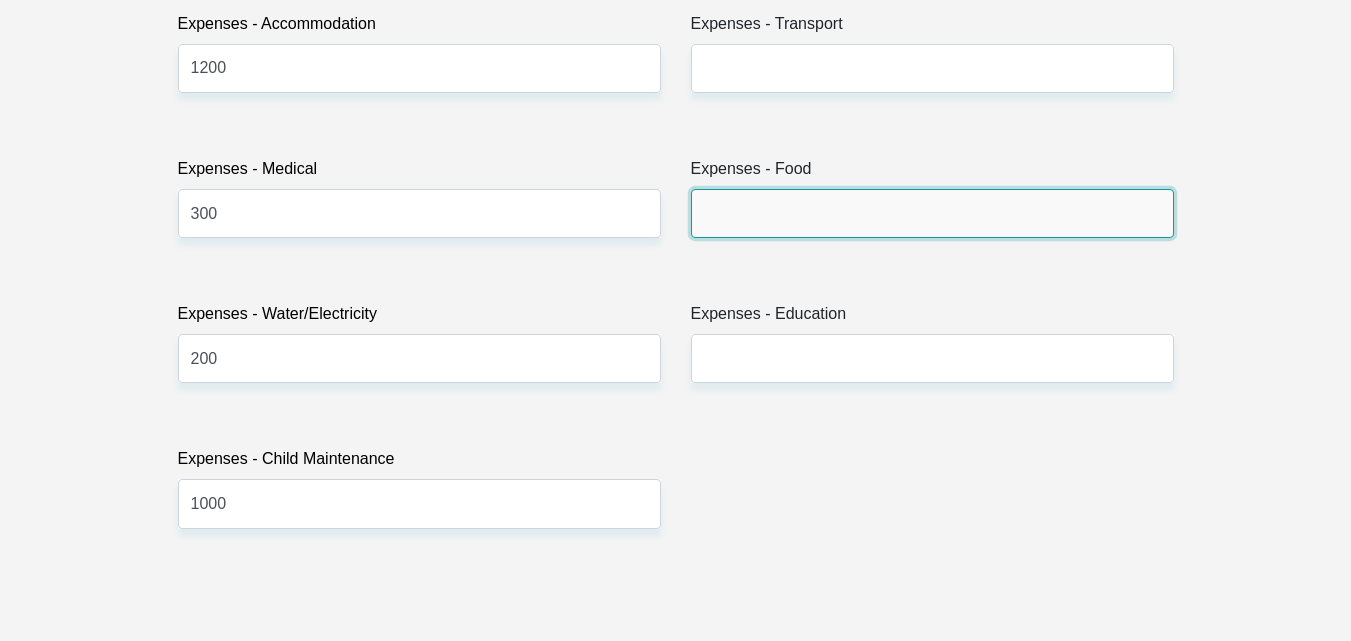click on "Expenses - Food" at bounding box center [932, 213] 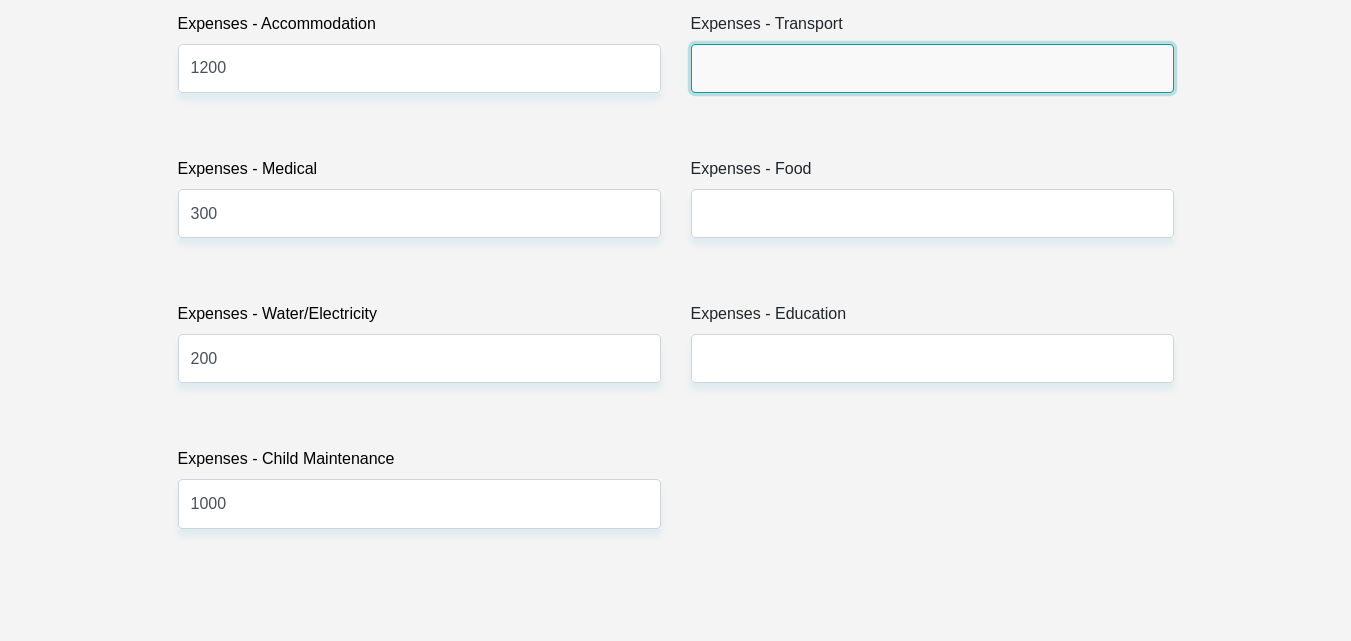 click on "Expenses - Transport" at bounding box center (932, 68) 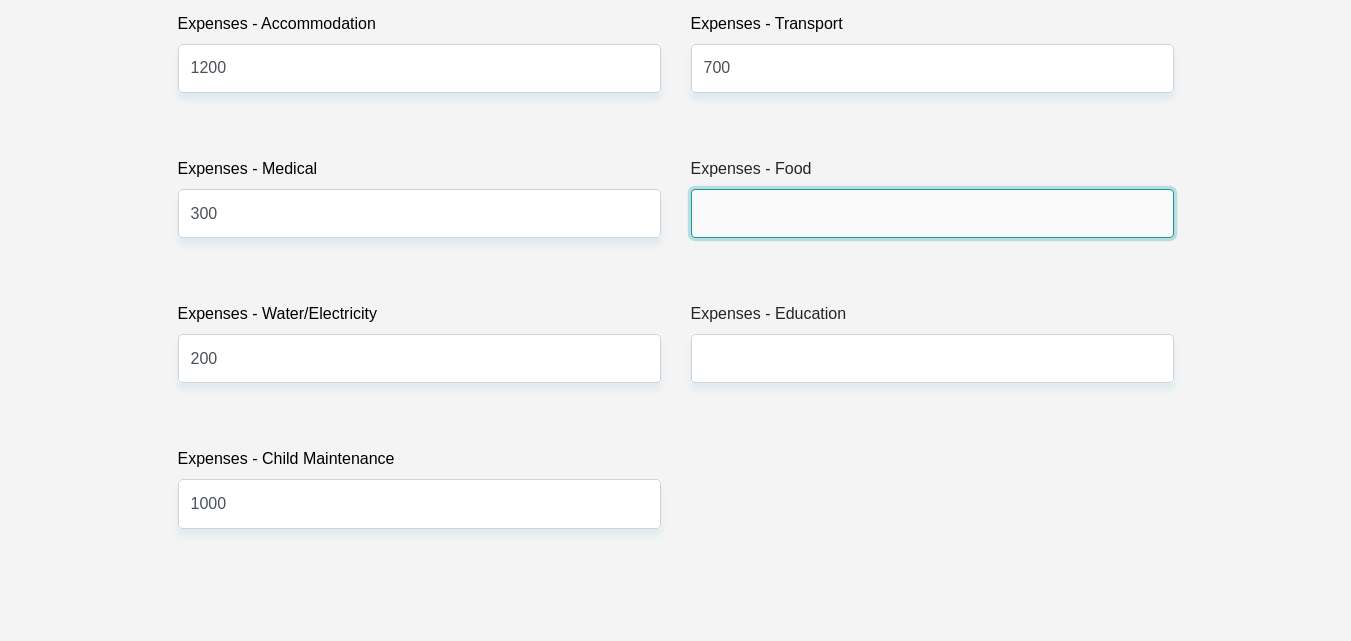 click on "Expenses - Food" at bounding box center [932, 213] 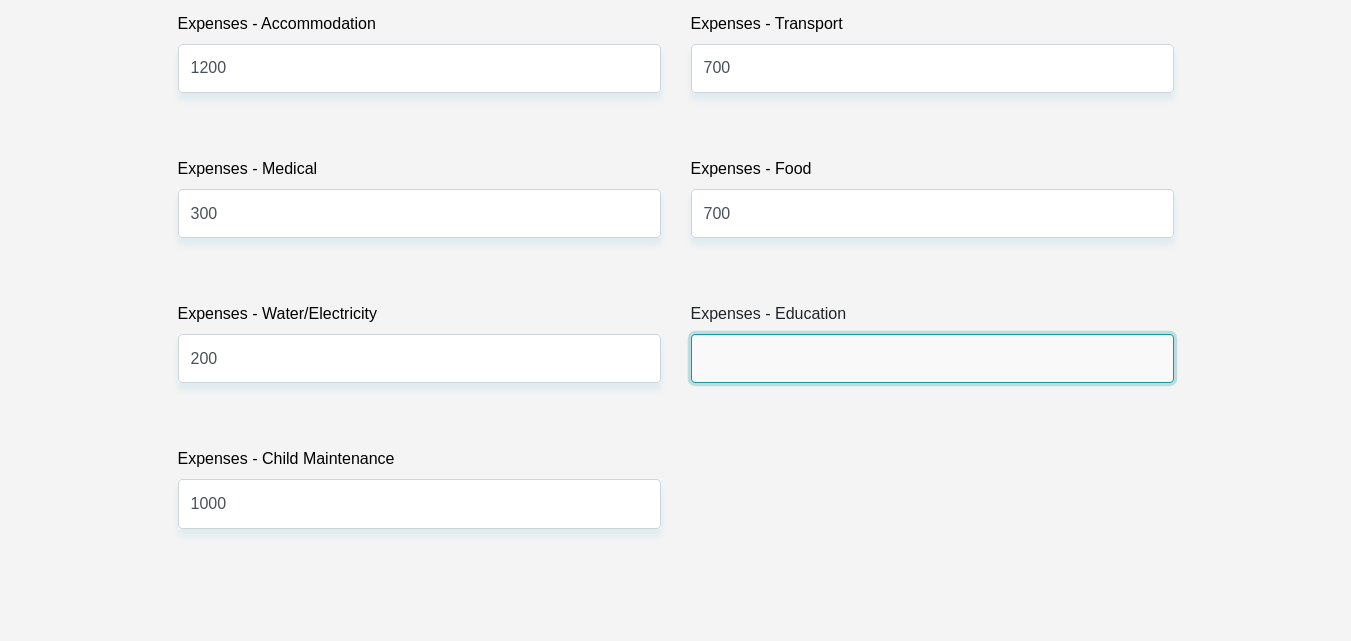 click on "Expenses - Education" at bounding box center (932, 358) 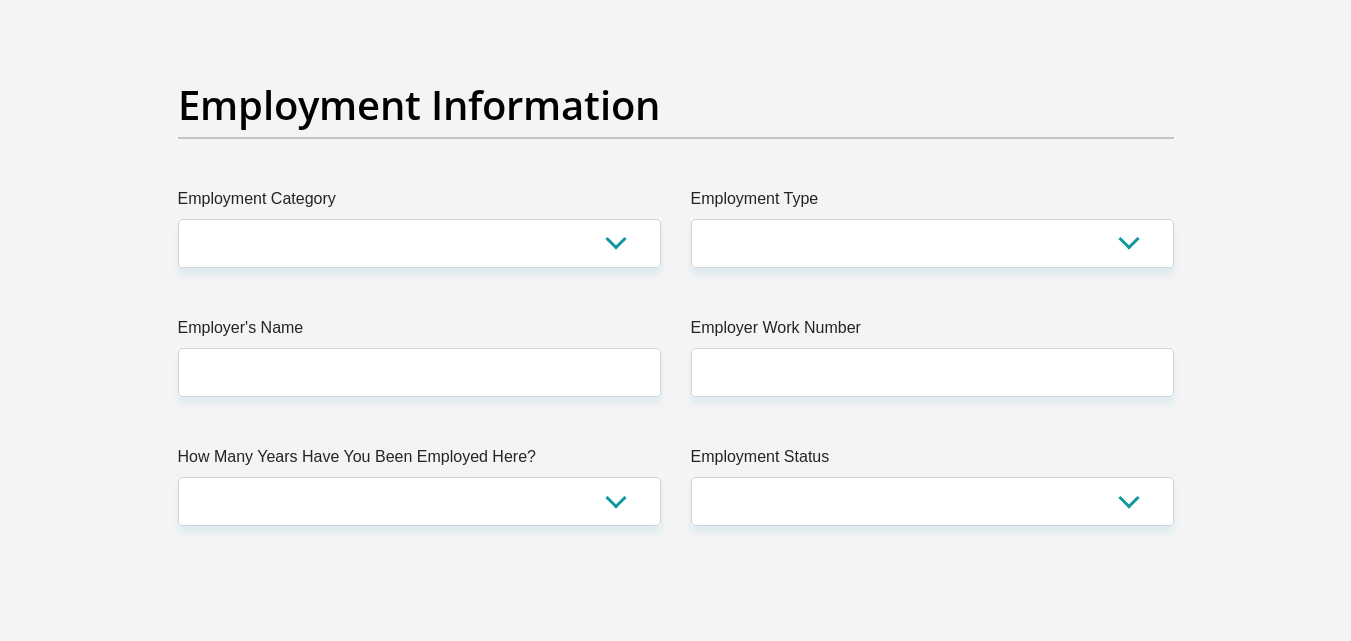 scroll, scrollTop: 3600, scrollLeft: 0, axis: vertical 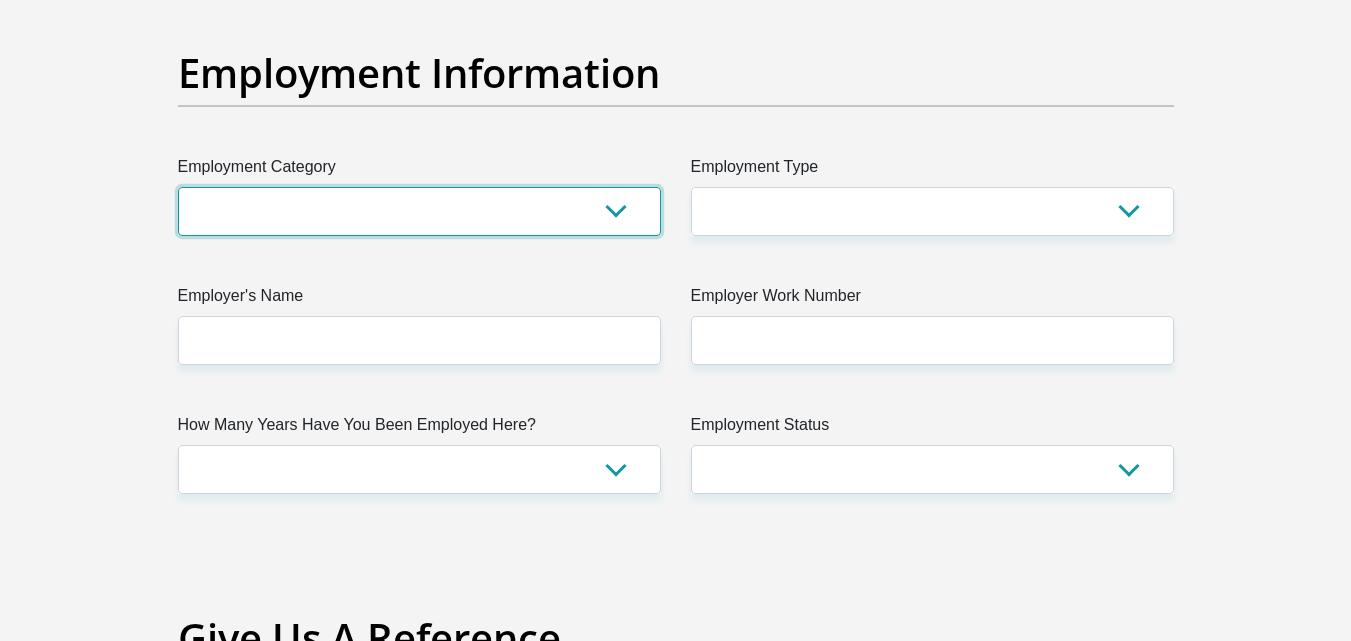 click on "AGRICULTURE
ALCOHOL & TOBACCO
CONSTRUCTION MATERIALS
METALLURGY
EQUIPMENT FOR RENEWABLE ENERGY
SPECIALIZED CONTRACTORS
CAR
GAMING (INCL. INTERNET
OTHER WHOLESALE
UNLICENSED PHARMACEUTICALS
CURRENCY EXCHANGE HOUSES
OTHER FINANCIAL INSTITUTIONS & INSURANCE
REAL ESTATE AGENTS
OIL & GAS
OTHER MATERIALS (E.G. IRON ORE)
PRECIOUS STONES & PRECIOUS METALS
POLITICAL ORGANIZATIONS
RELIGIOUS ORGANIZATIONS(NOT SECTS)
ACTI. HAVING BUSINESS DEAL WITH PUBLIC ADMINISTRATION
LAUNDROMATS" at bounding box center [419, 211] 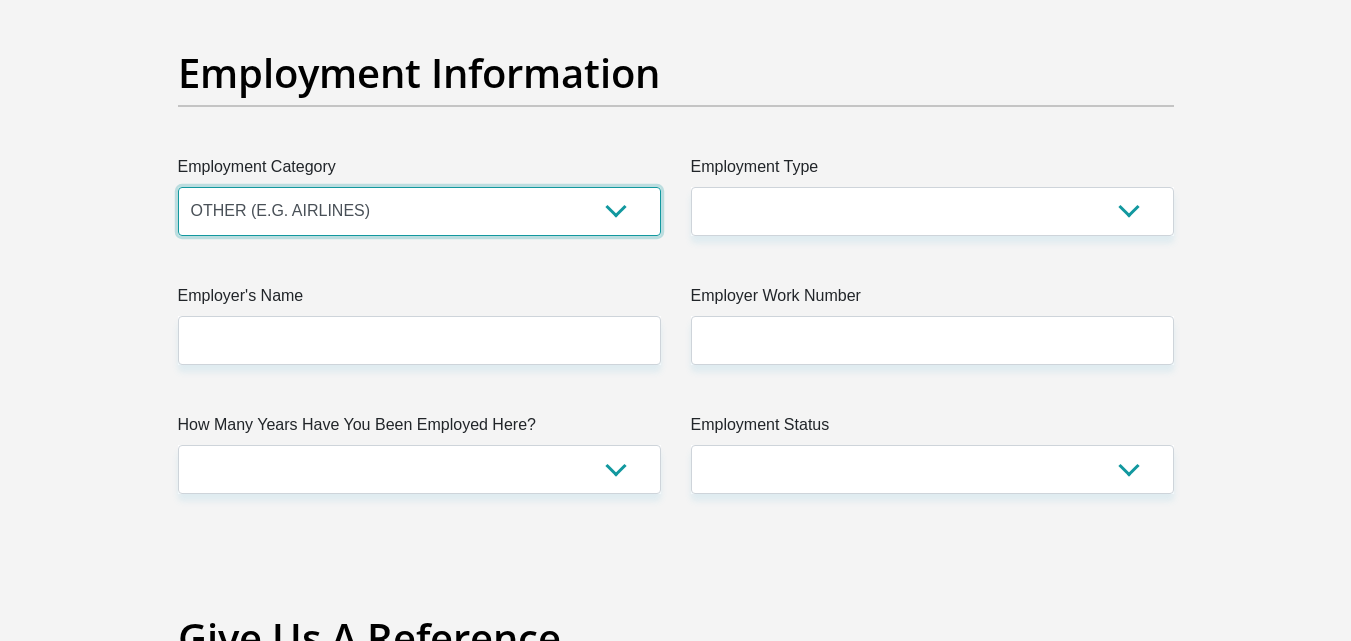 click on "AGRICULTURE
ALCOHOL & TOBACCO
CONSTRUCTION MATERIALS
METALLURGY
EQUIPMENT FOR RENEWABLE ENERGY
SPECIALIZED CONTRACTORS
CAR
GAMING (INCL. INTERNET
OTHER WHOLESALE
UNLICENSED PHARMACEUTICALS
CURRENCY EXCHANGE HOUSES
OTHER FINANCIAL INSTITUTIONS & INSURANCE
REAL ESTATE AGENTS
OIL & GAS
OTHER MATERIALS (E.G. IRON ORE)
PRECIOUS STONES & PRECIOUS METALS
POLITICAL ORGANIZATIONS
RELIGIOUS ORGANIZATIONS(NOT SECTS)
ACTI. HAVING BUSINESS DEAL WITH PUBLIC ADMINISTRATION
LAUNDROMATS" at bounding box center [419, 211] 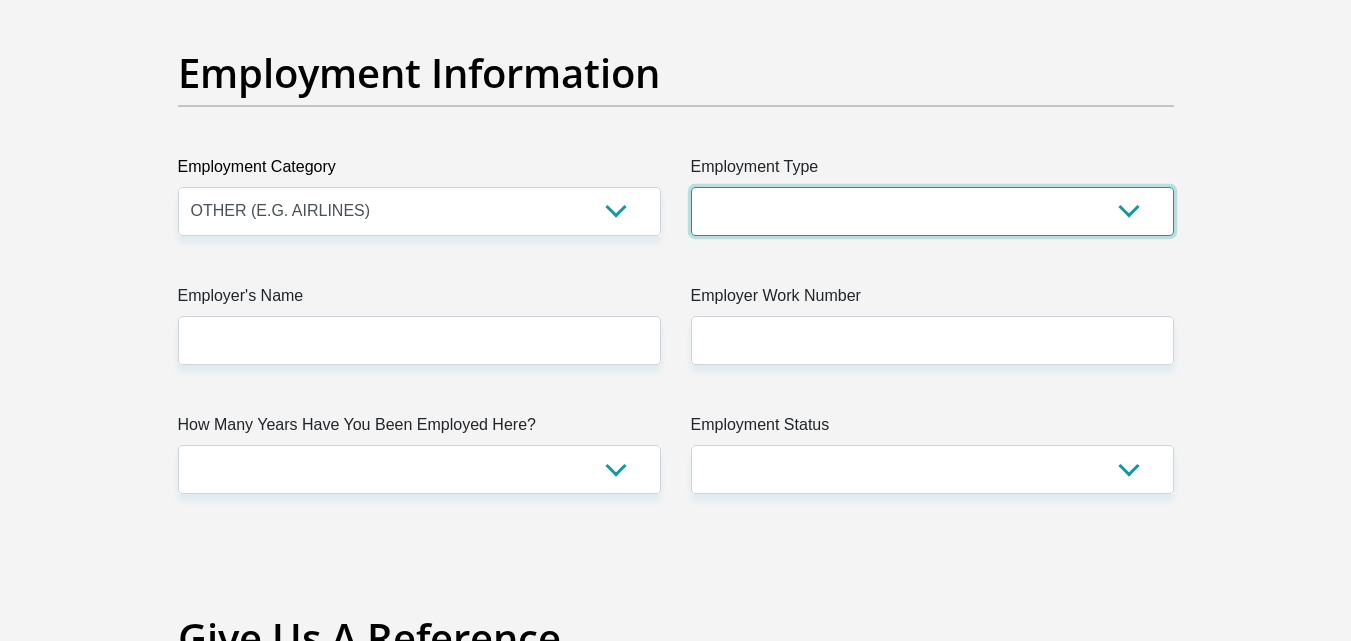 click on "College/Lecturer
Craft Seller
Creative
Driver
Executive
Farmer
Forces - Non Commissioned
Forces - Officer
Hawker
Housewife
Labourer
Licenced Professional
Manager
Miner
Non Licenced Professional
Office Staff/Clerk
Outside Worker
Pensioner
Permanent Teacher
Production/Manufacturing
Sales
Self-Employed
Semi-Professional Worker
Service Industry  Social Worker  Student" at bounding box center (932, 211) 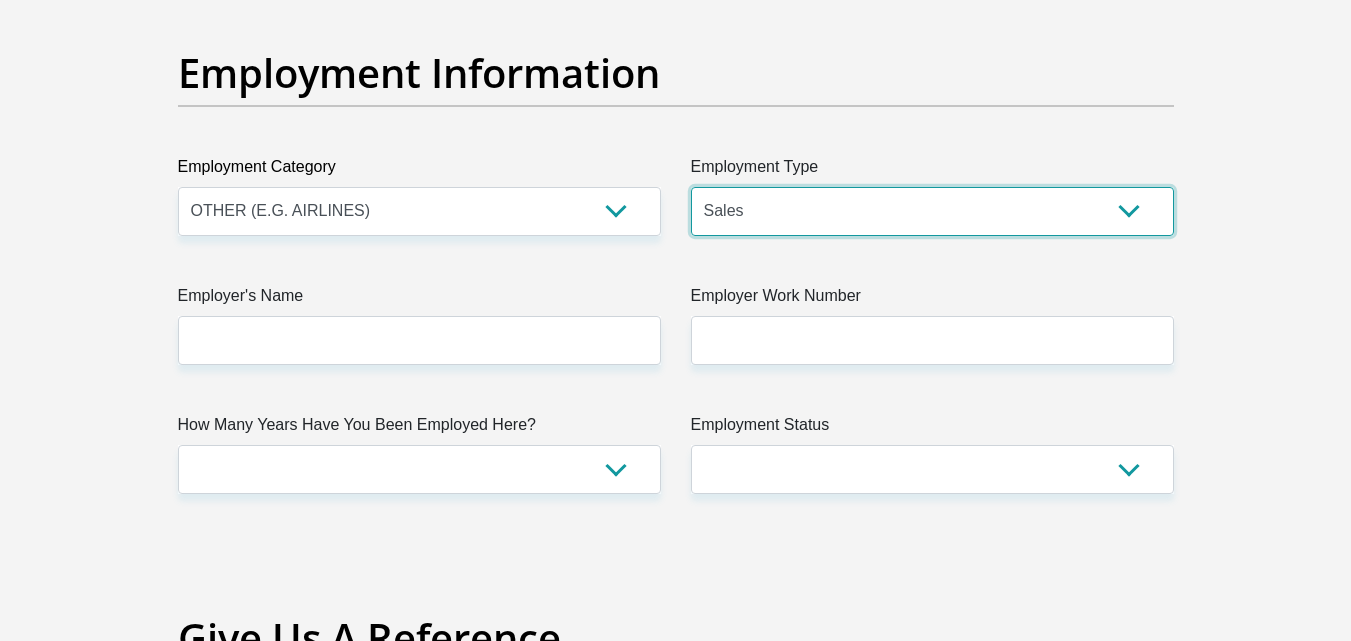 click on "College/Lecturer
Craft Seller
Creative
Driver
Executive
Farmer
Forces - Non Commissioned
Forces - Officer
Hawker
Housewife
Labourer
Licenced Professional
Manager
Miner
Non Licenced Professional
Office Staff/Clerk
Outside Worker
Pensioner
Permanent Teacher
Production/Manufacturing
Sales
Self-Employed
Semi-Professional Worker
Service Industry  Social Worker  Student" at bounding box center (932, 211) 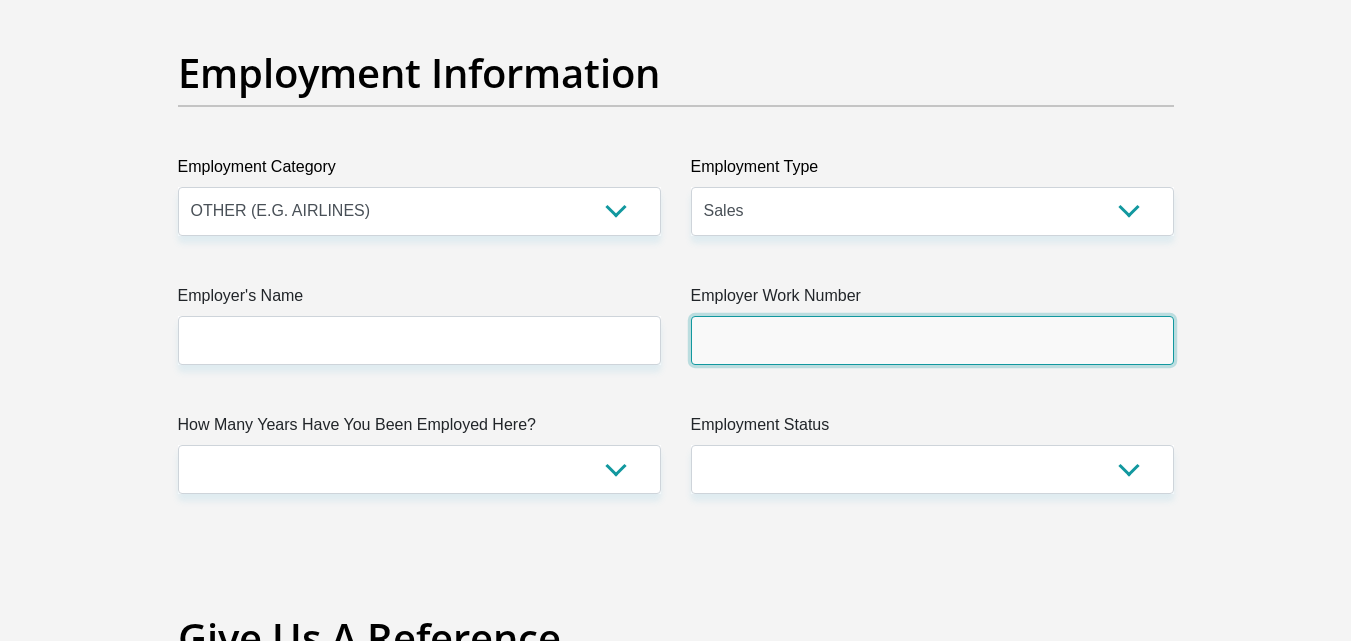 click on "Employer Work Number" at bounding box center [932, 340] 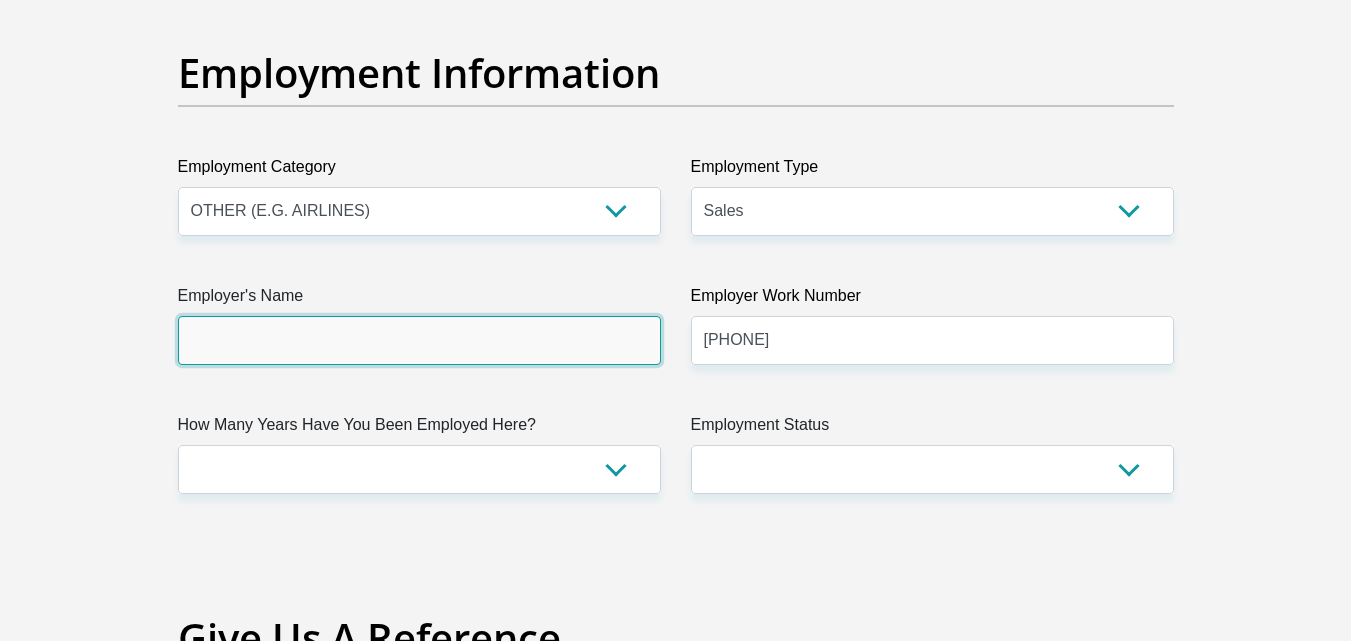click on "Employer's Name" at bounding box center [419, 340] 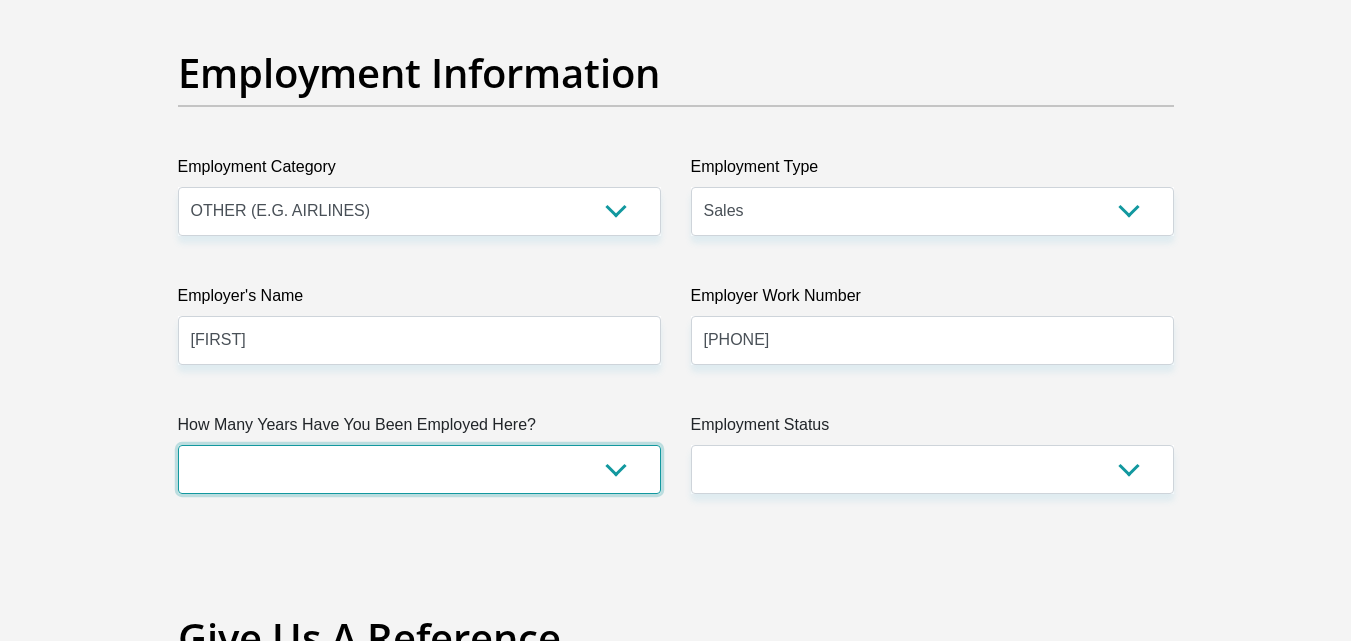 click on "less than 1 year
1-3 years
3-5 years
5+ years" at bounding box center (419, 469) 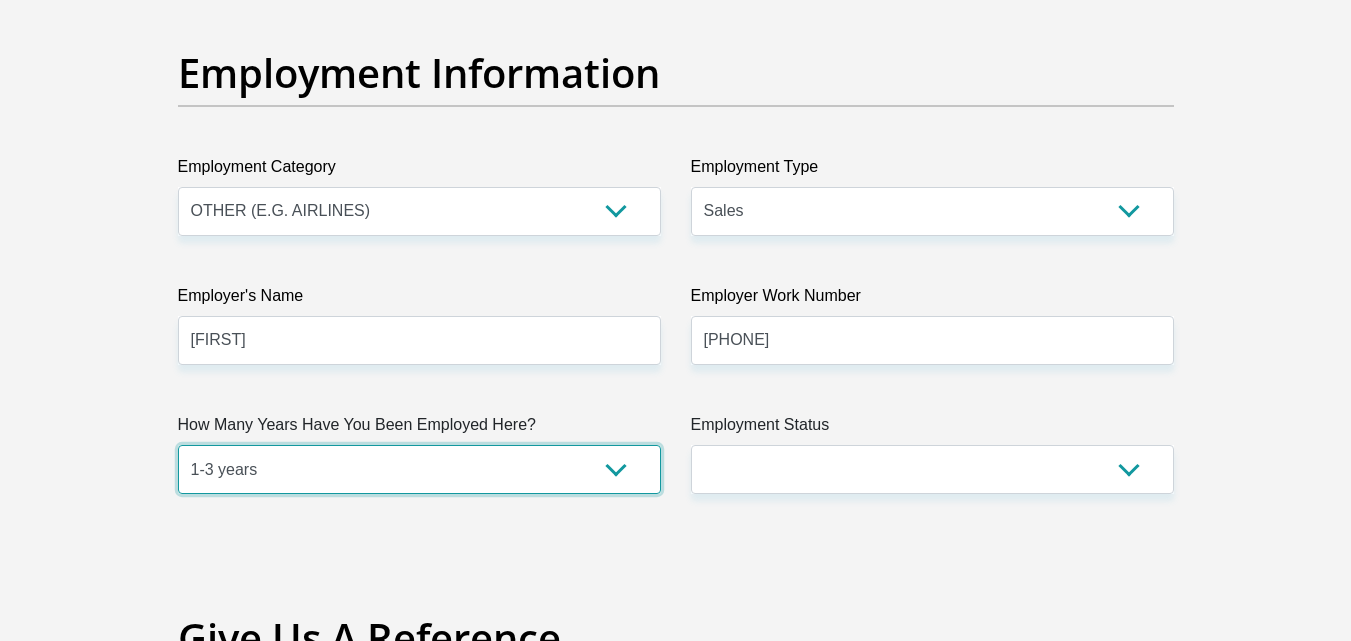 click on "less than 1 year
1-3 years
3-5 years
5+ years" at bounding box center (419, 469) 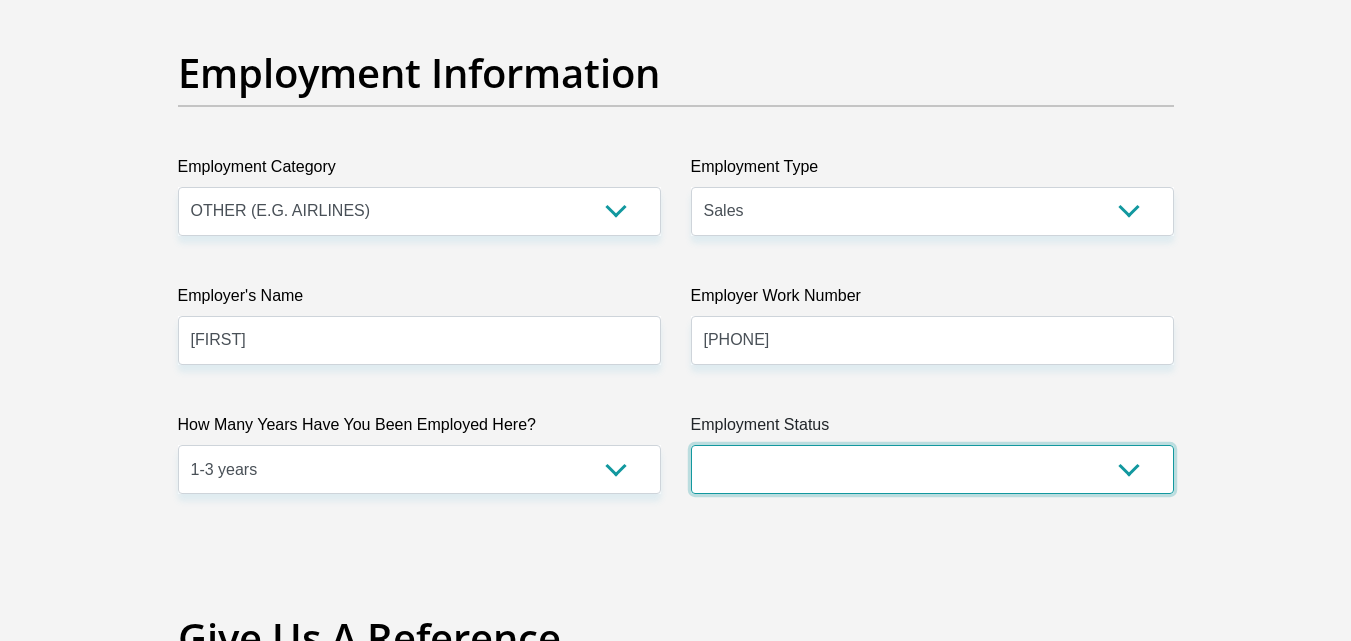 click on "Permanent/Full-time
Part-time/Casual
Contract Worker
Self-Employed
Housewife
Retired
Student
Medically Boarded
Disability
Unemployed" at bounding box center (932, 469) 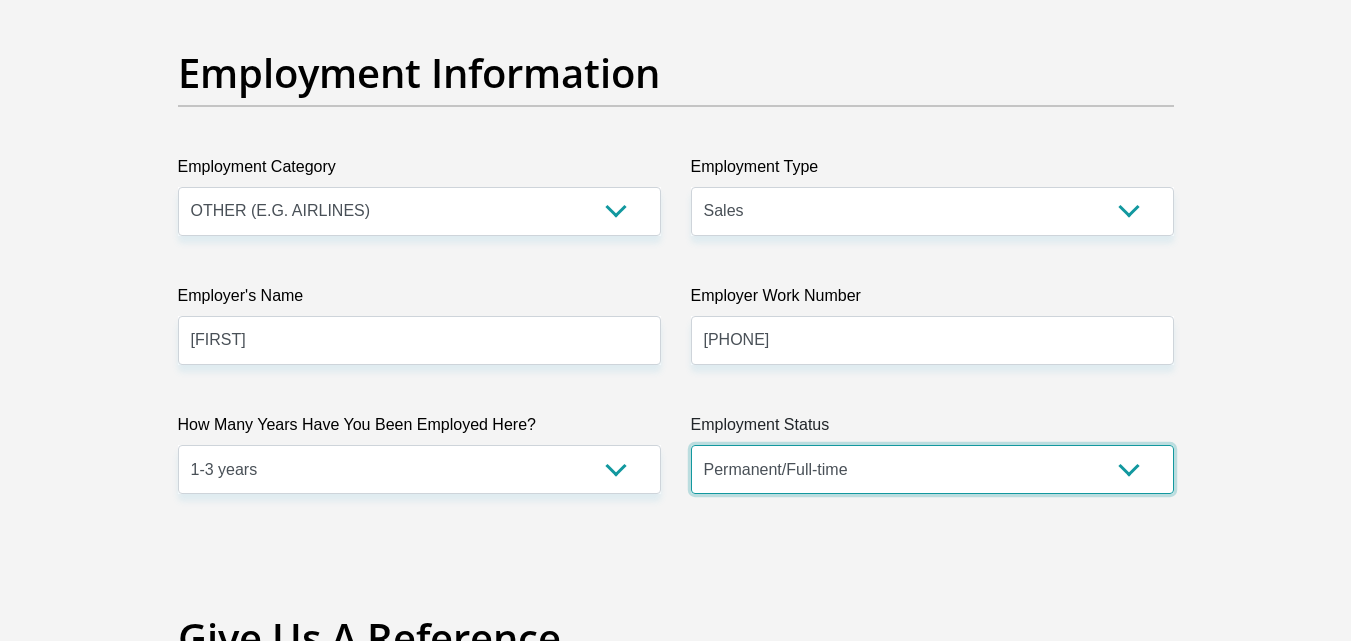 click on "Permanent/Full-time
Part-time/Casual
Contract Worker
Self-Employed
Housewife
Retired
Student
Medically Boarded
Disability
Unemployed" at bounding box center (932, 469) 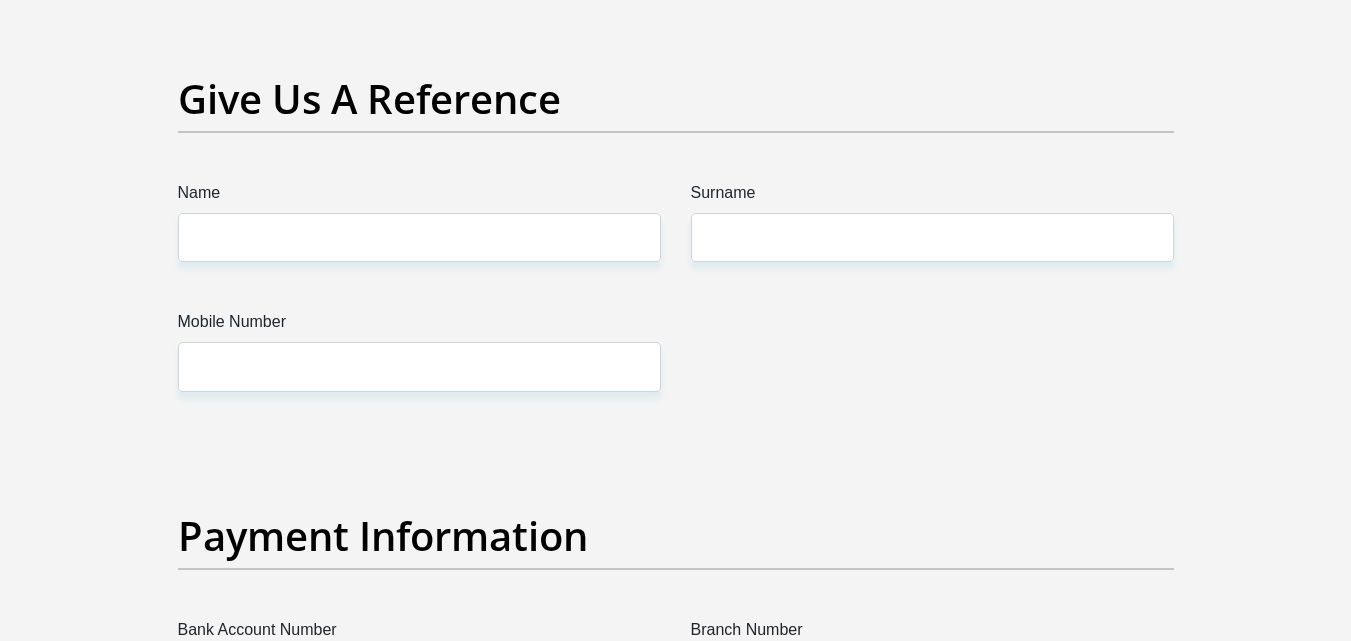 scroll, scrollTop: 4200, scrollLeft: 0, axis: vertical 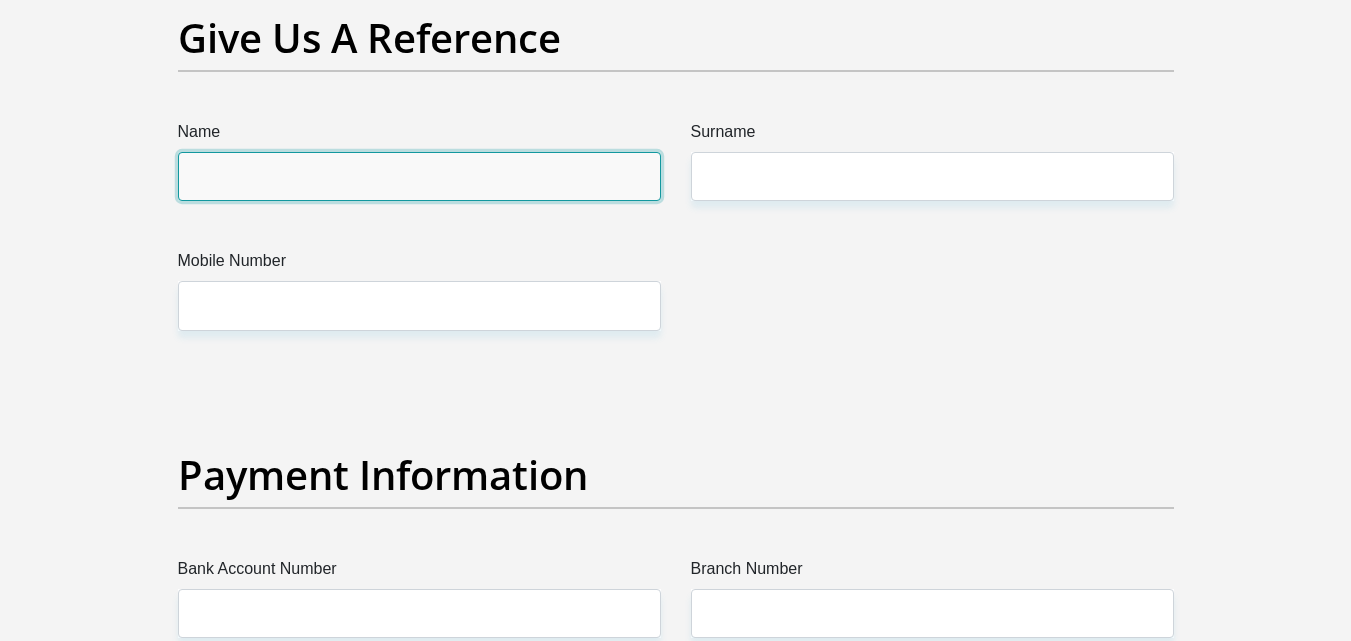 click on "Name" at bounding box center (419, 176) 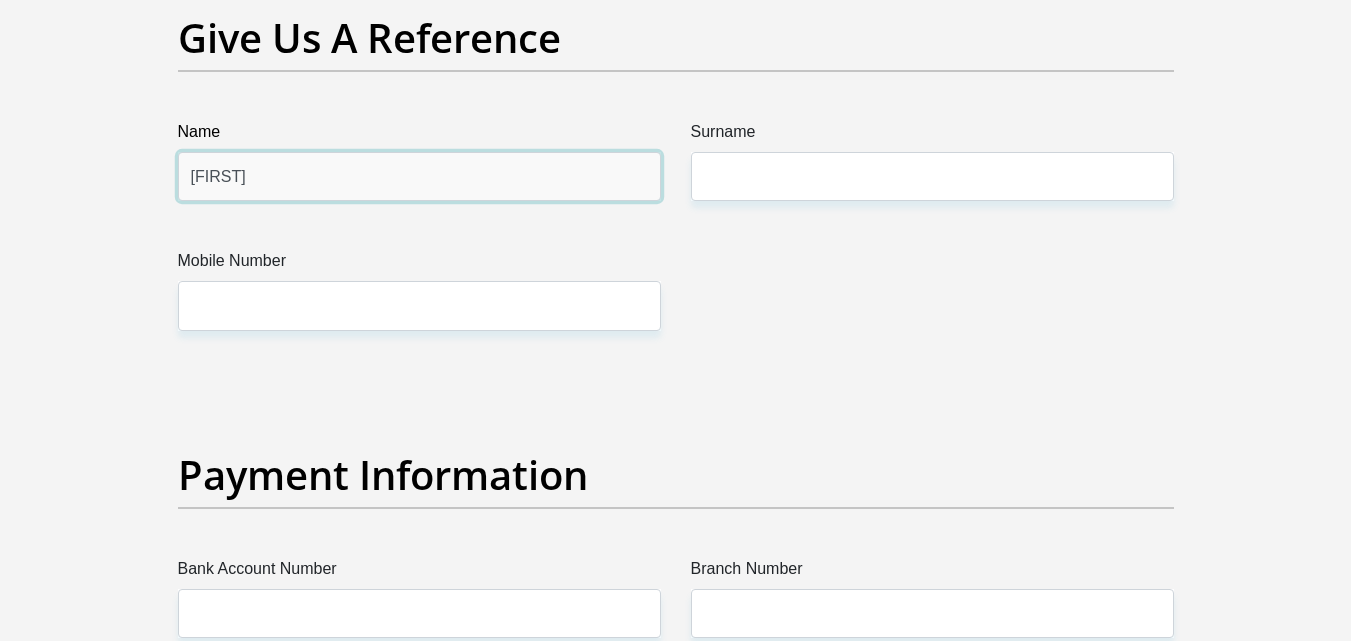 type on "Samukelisiswe" 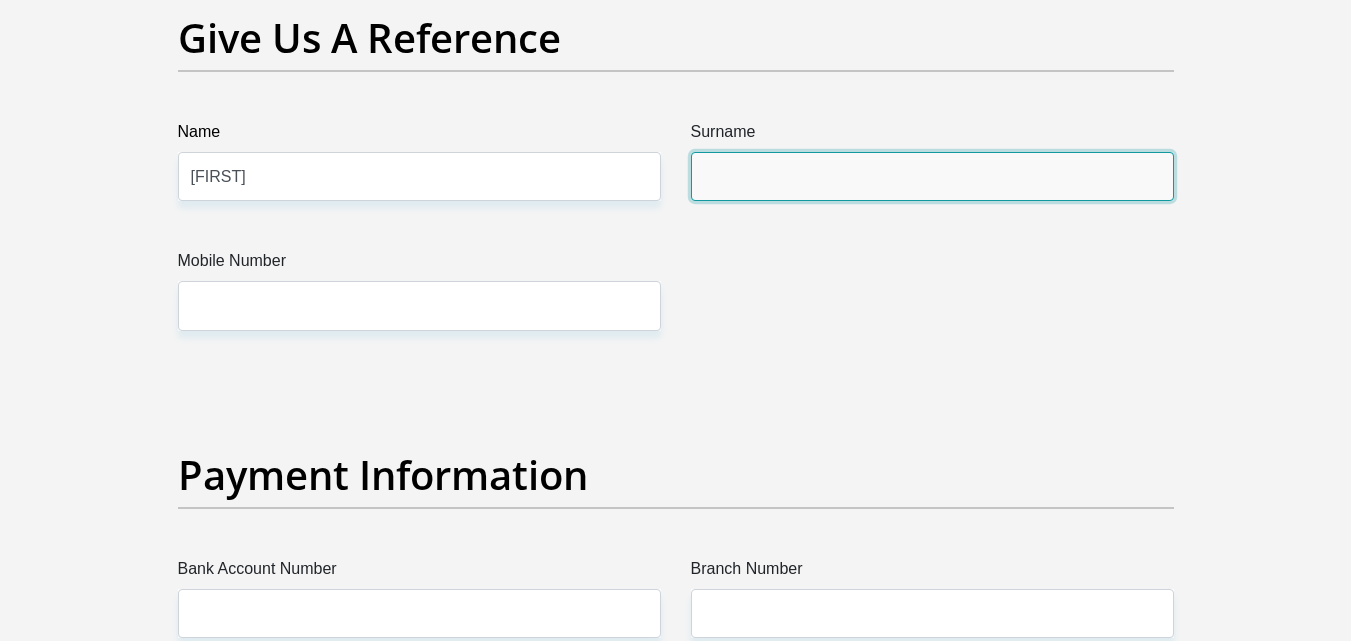 drag, startPoint x: 804, startPoint y: 164, endPoint x: 822, endPoint y: 202, distance: 42.047592 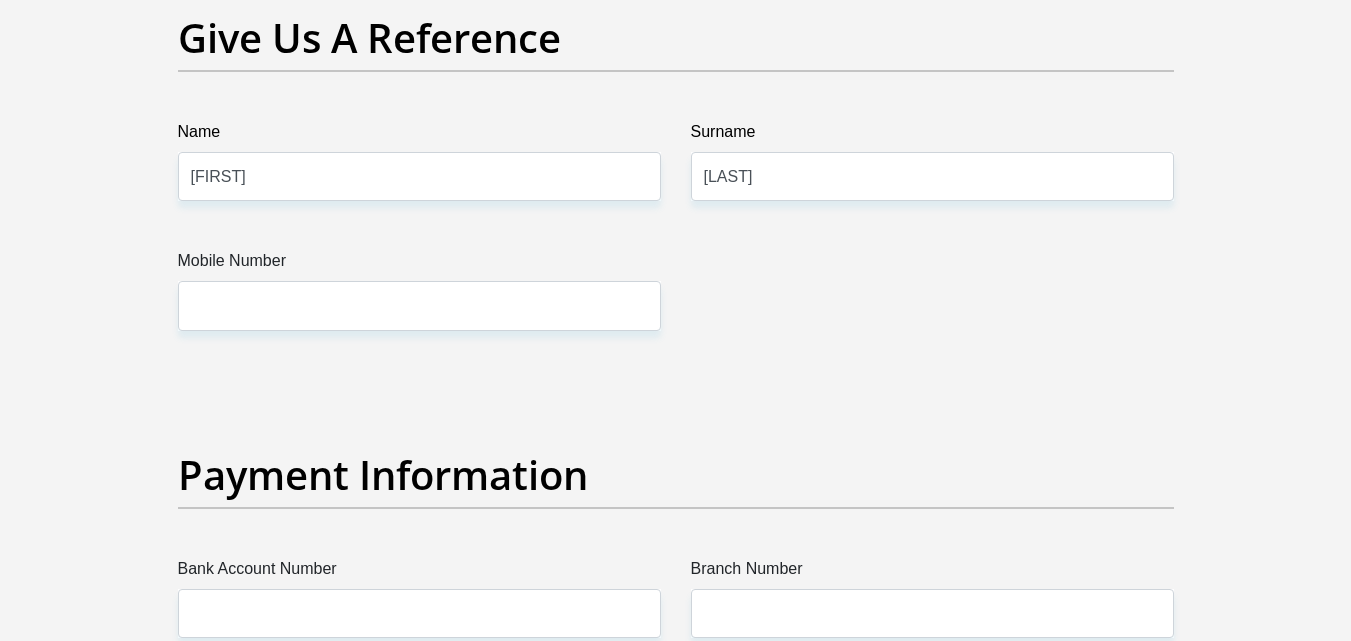click on "Mobile Number" at bounding box center [419, 289] 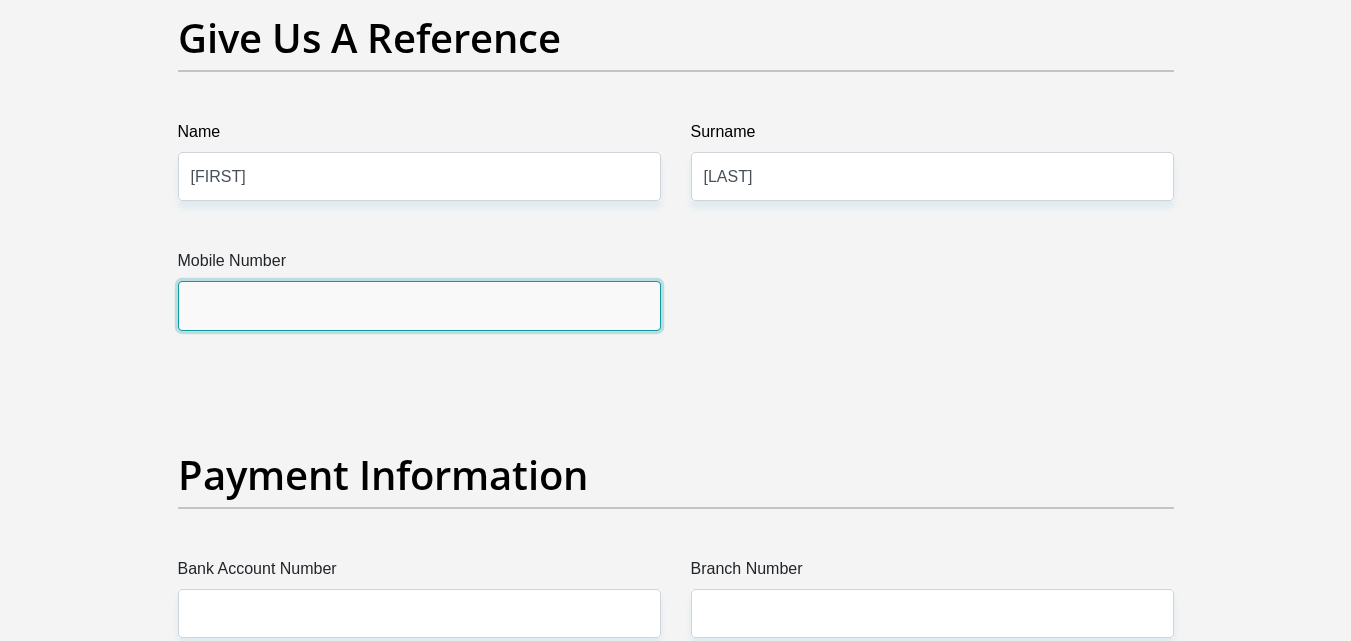 click on "Mobile Number" at bounding box center (419, 305) 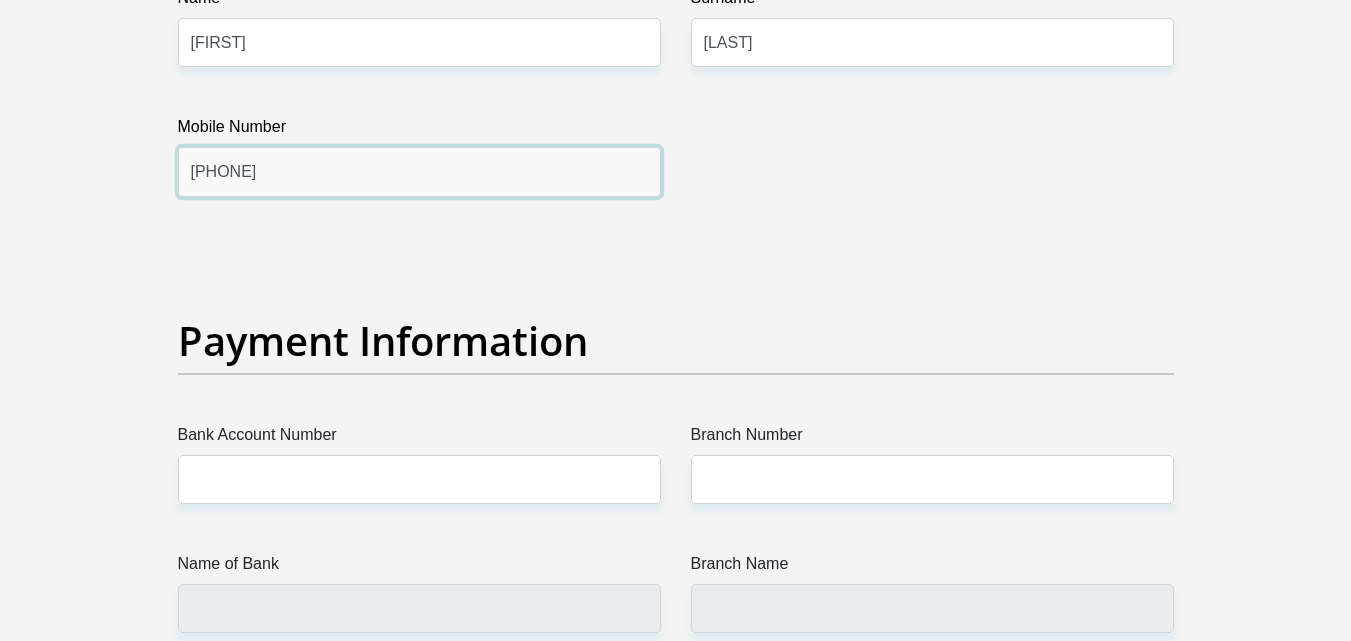 scroll, scrollTop: 4500, scrollLeft: 0, axis: vertical 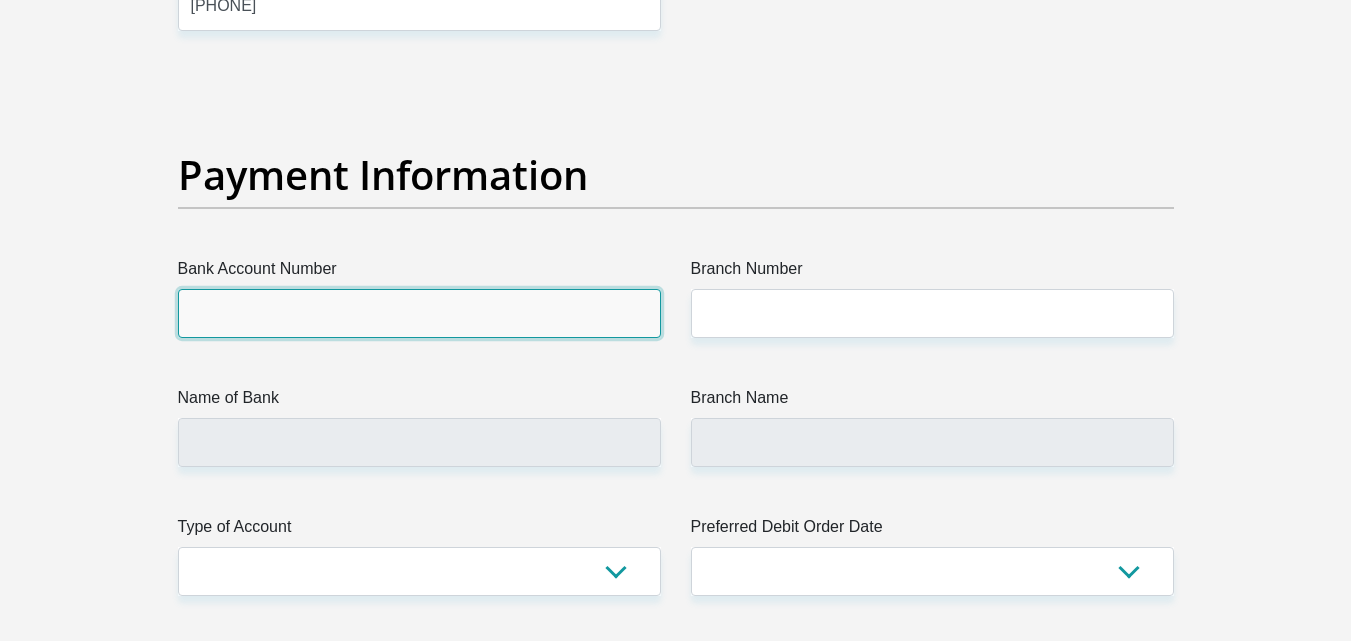 click on "Bank Account Number" at bounding box center (419, 313) 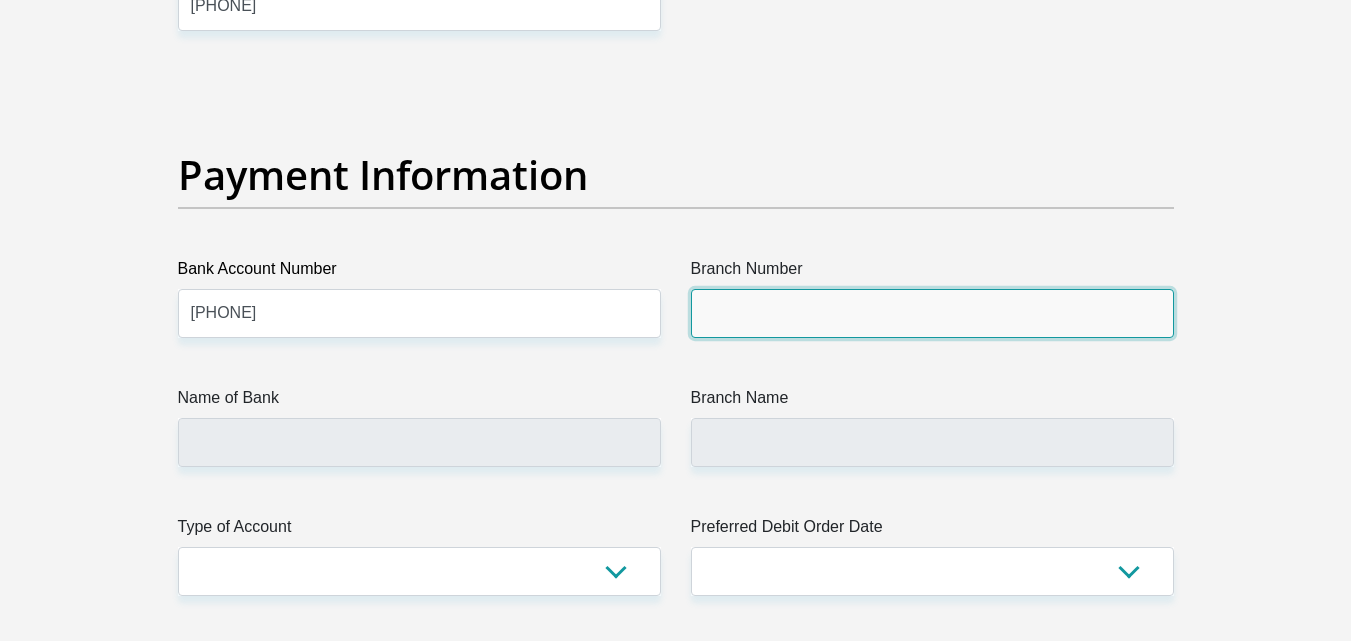 click on "Branch Number" at bounding box center (932, 313) 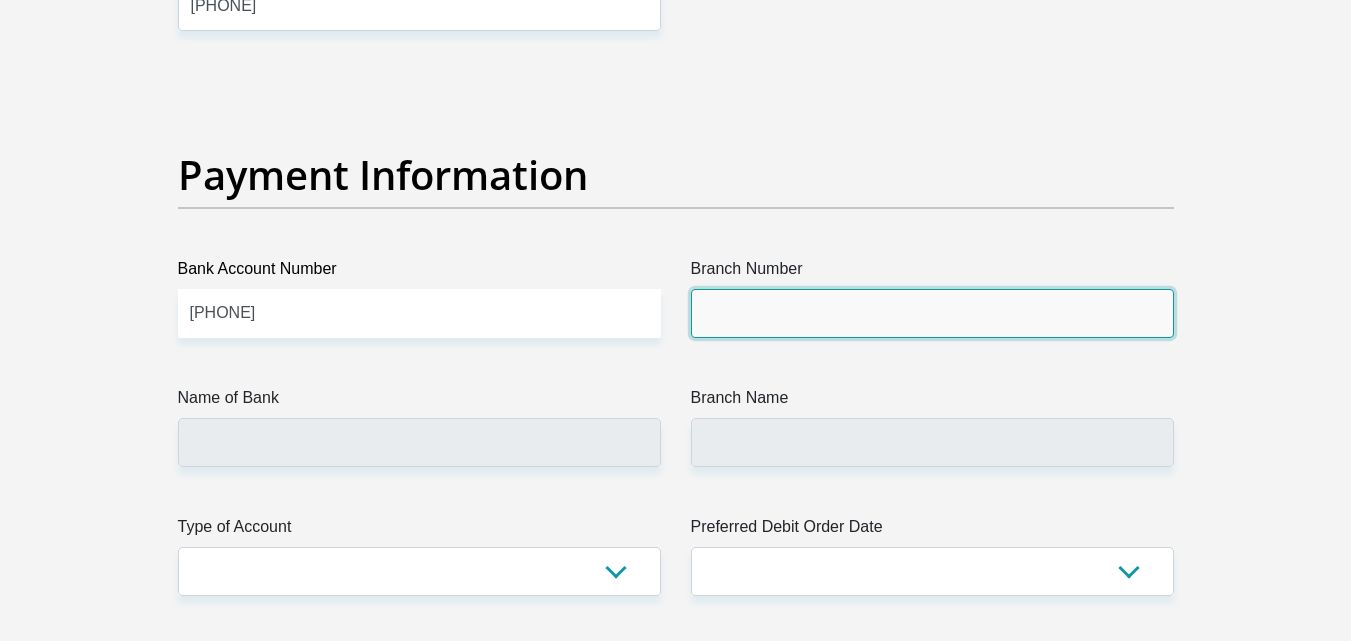 type on "148905" 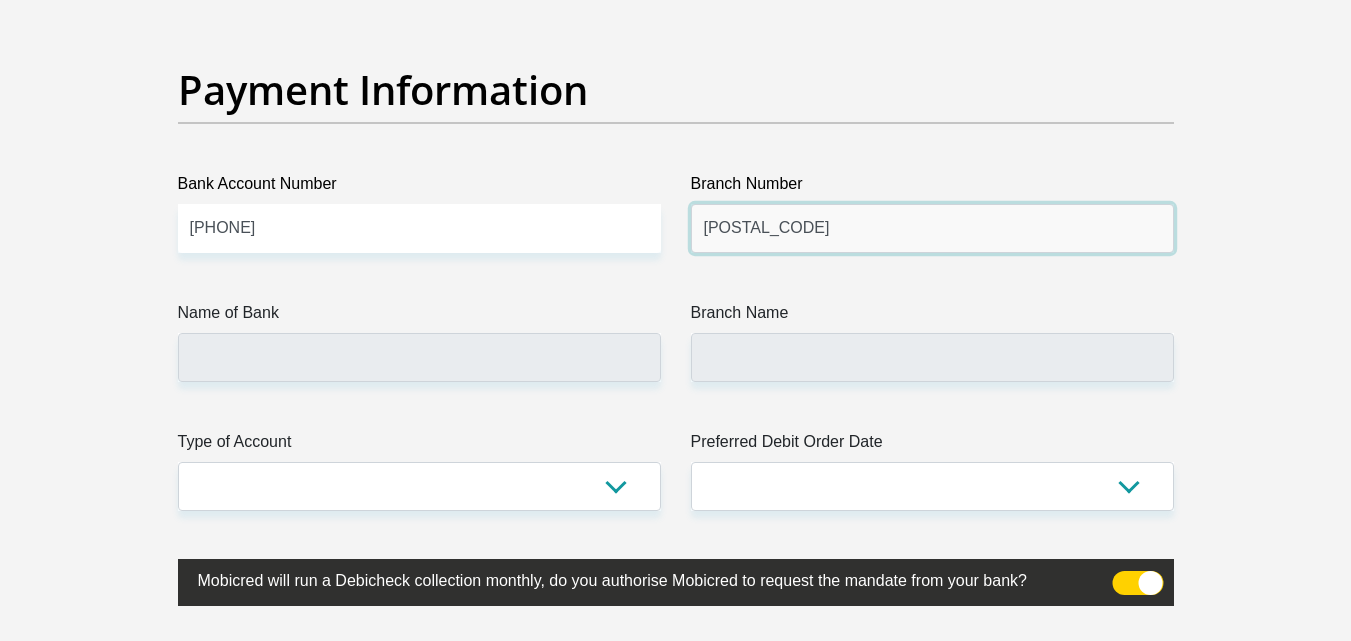 scroll, scrollTop: 4700, scrollLeft: 0, axis: vertical 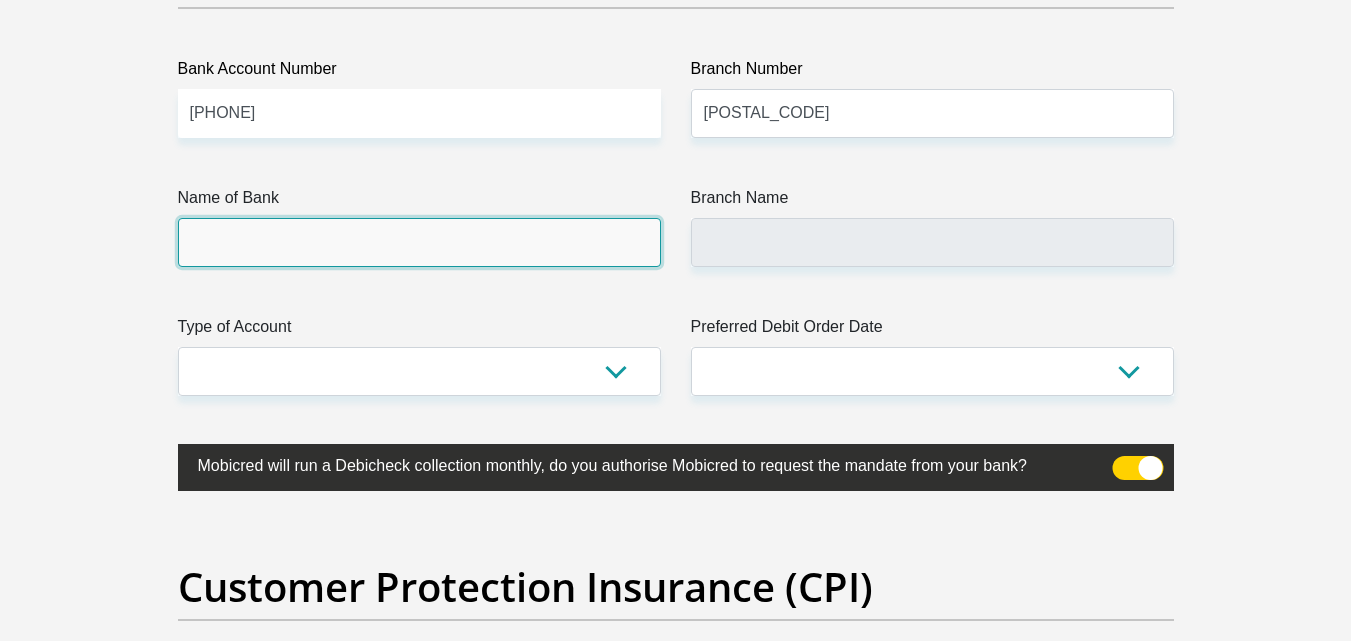 click on "Name of Bank" at bounding box center (419, 242) 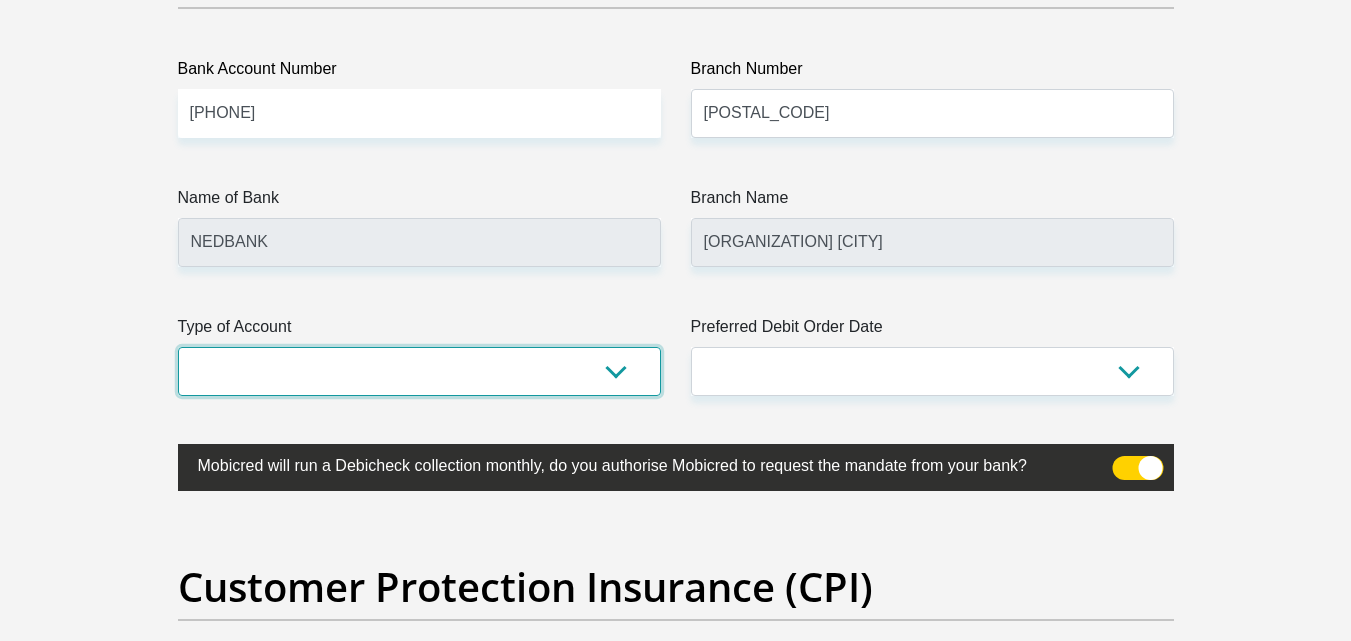 click on "Cheque
Savings" at bounding box center [419, 371] 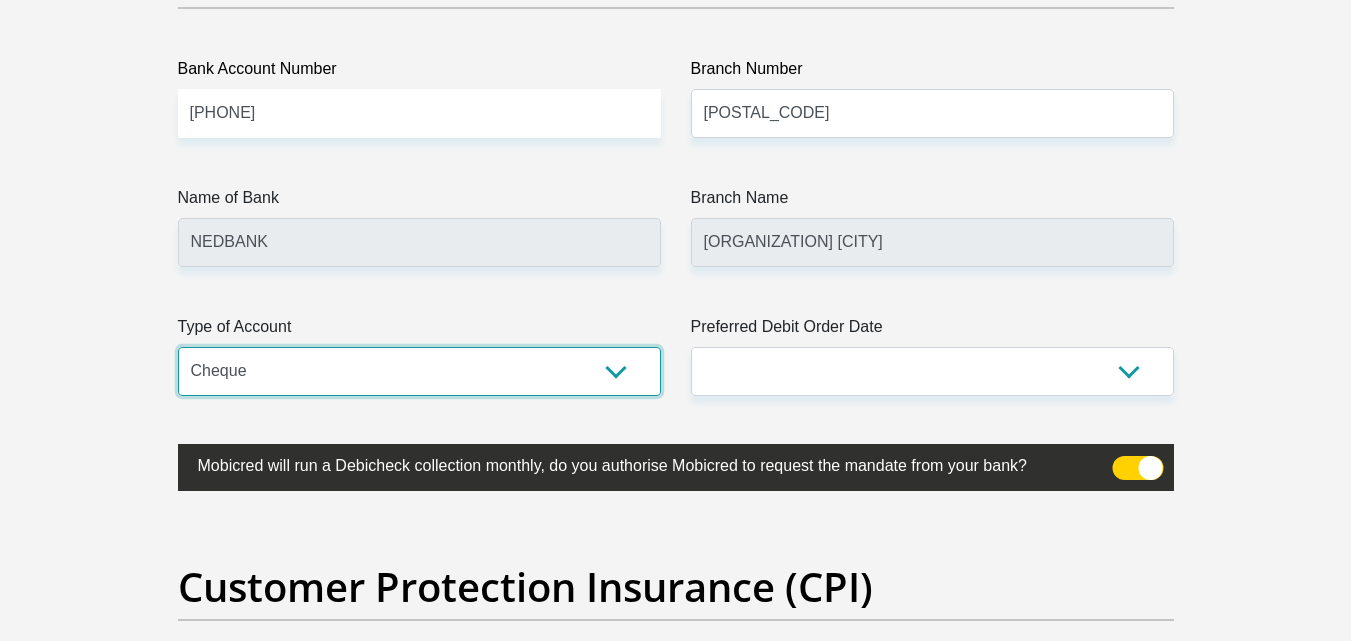 click on "Cheque
Savings" at bounding box center [419, 371] 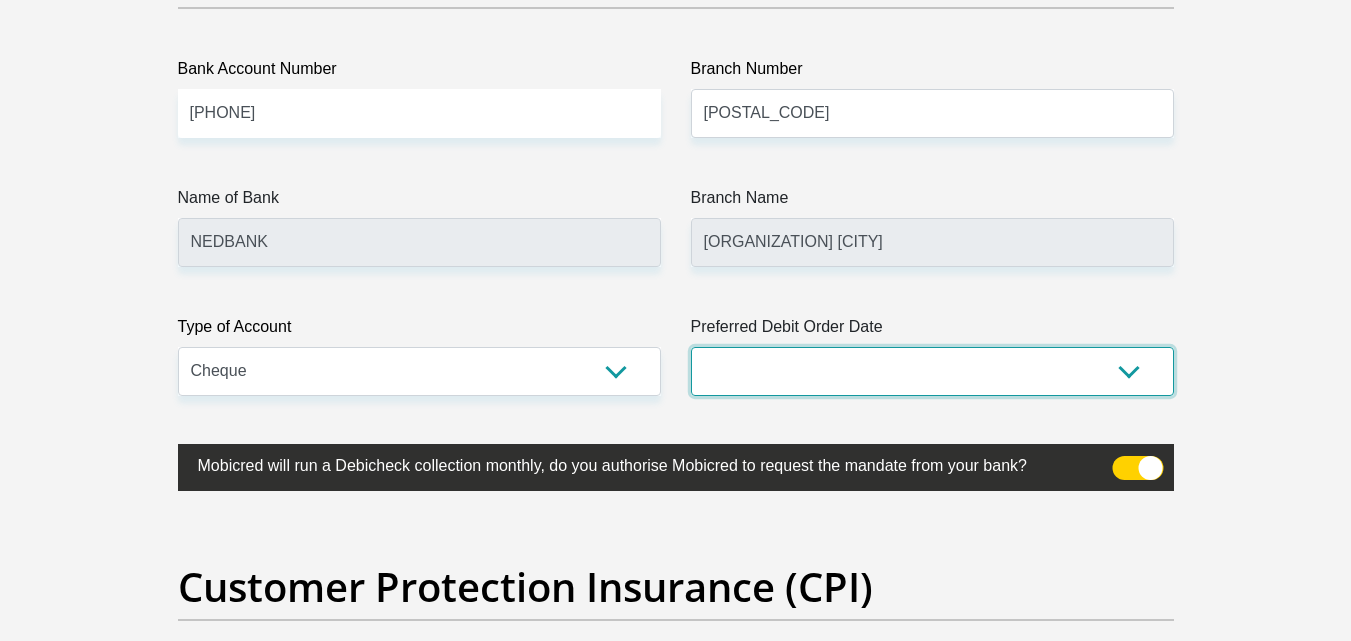 click on "1st
2nd
3rd
4th
5th
7th
18th
19th
20th
21st
22nd
23rd
24th
25th
26th
27th
28th
29th
30th" at bounding box center [932, 371] 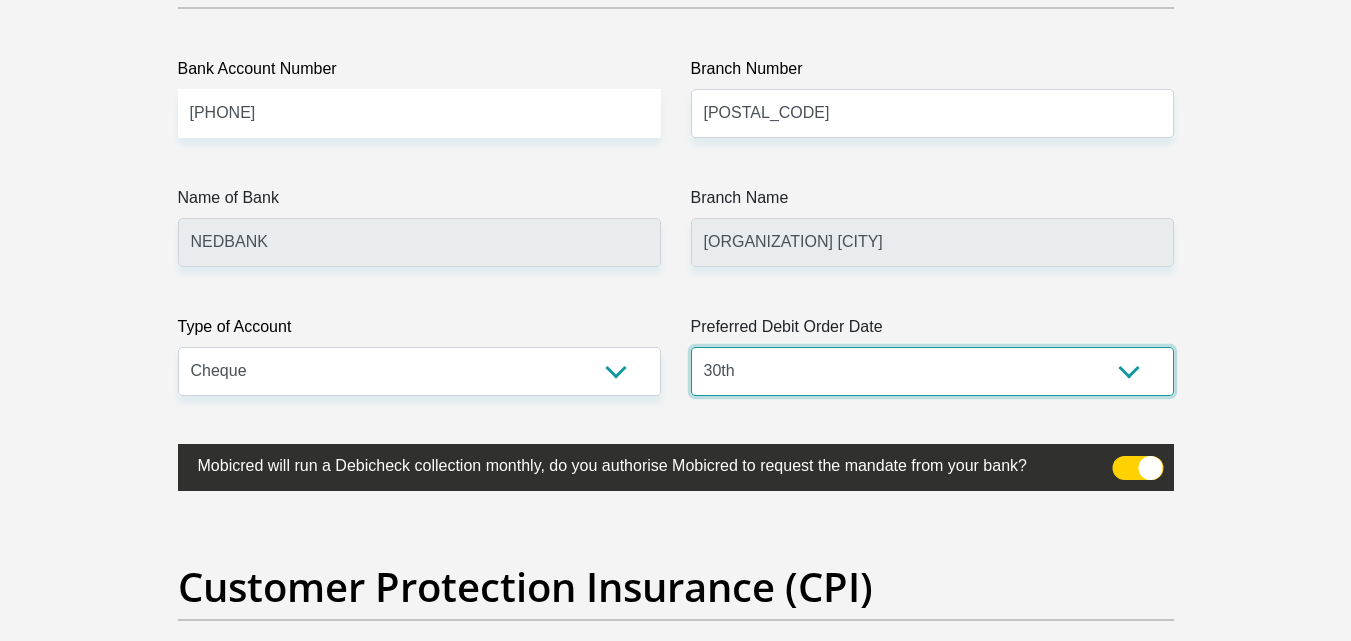 click on "1st
2nd
3rd
4th
5th
7th
18th
19th
20th
21st
22nd
23rd
24th
25th
26th
27th
28th
29th
30th" at bounding box center [932, 371] 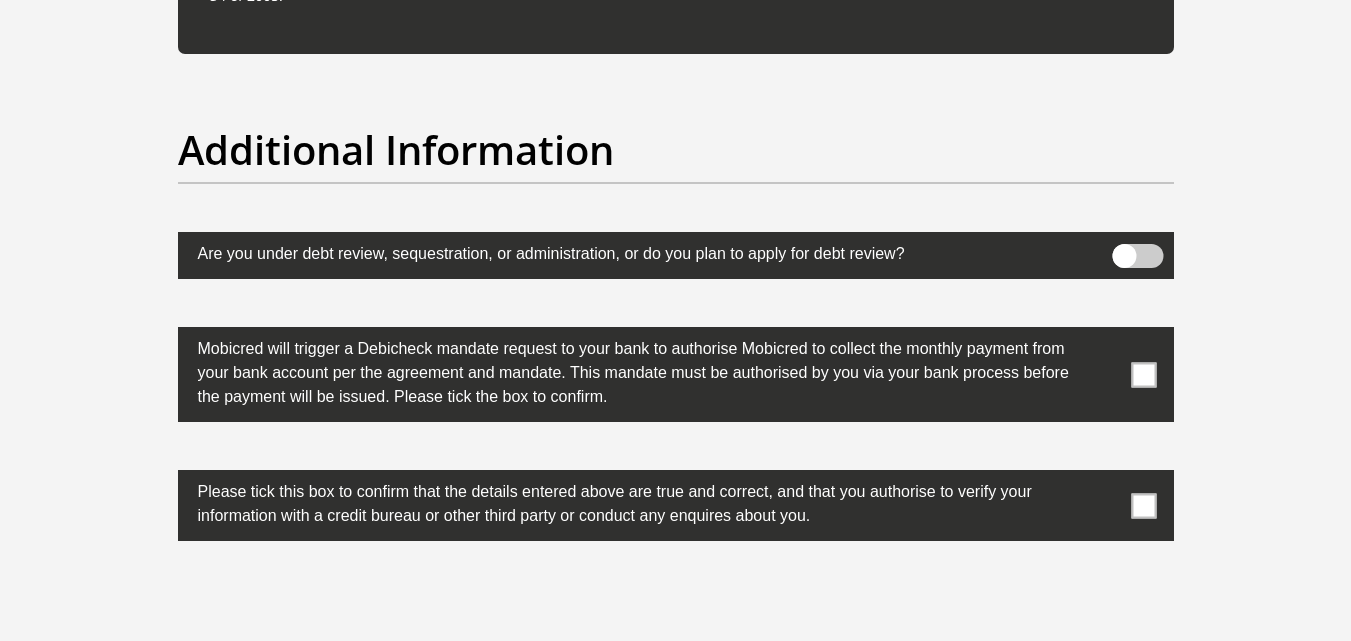 scroll, scrollTop: 6200, scrollLeft: 0, axis: vertical 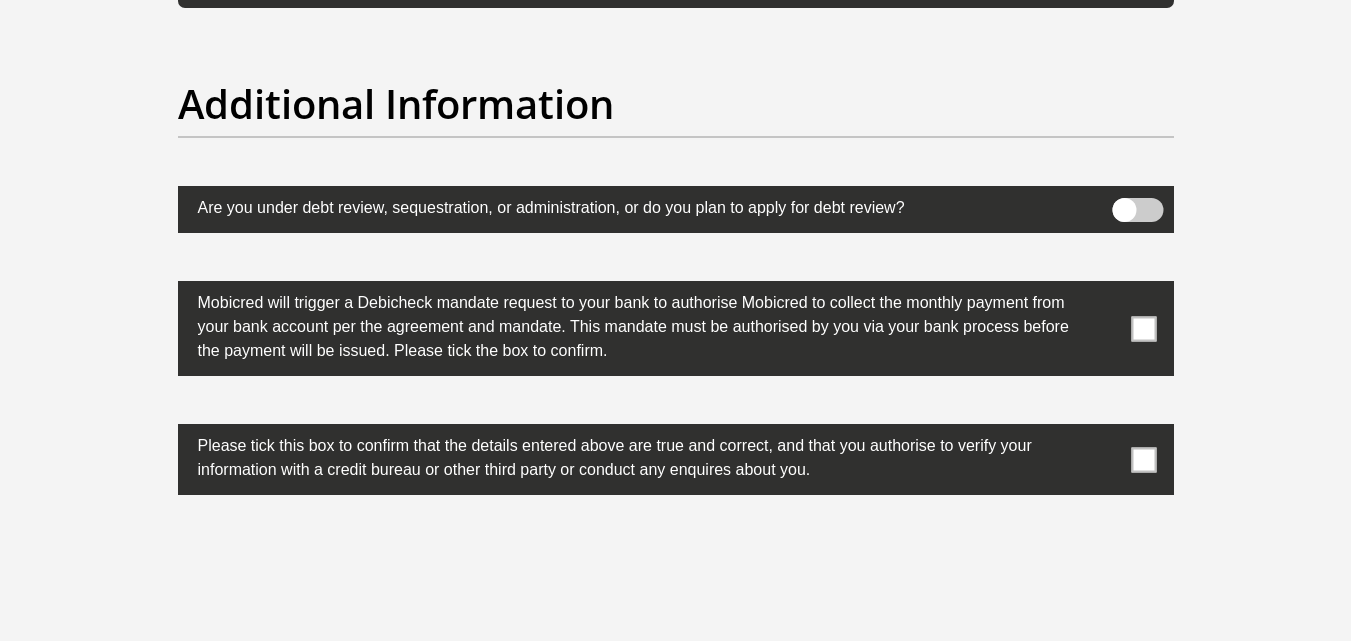 click at bounding box center [1143, 328] 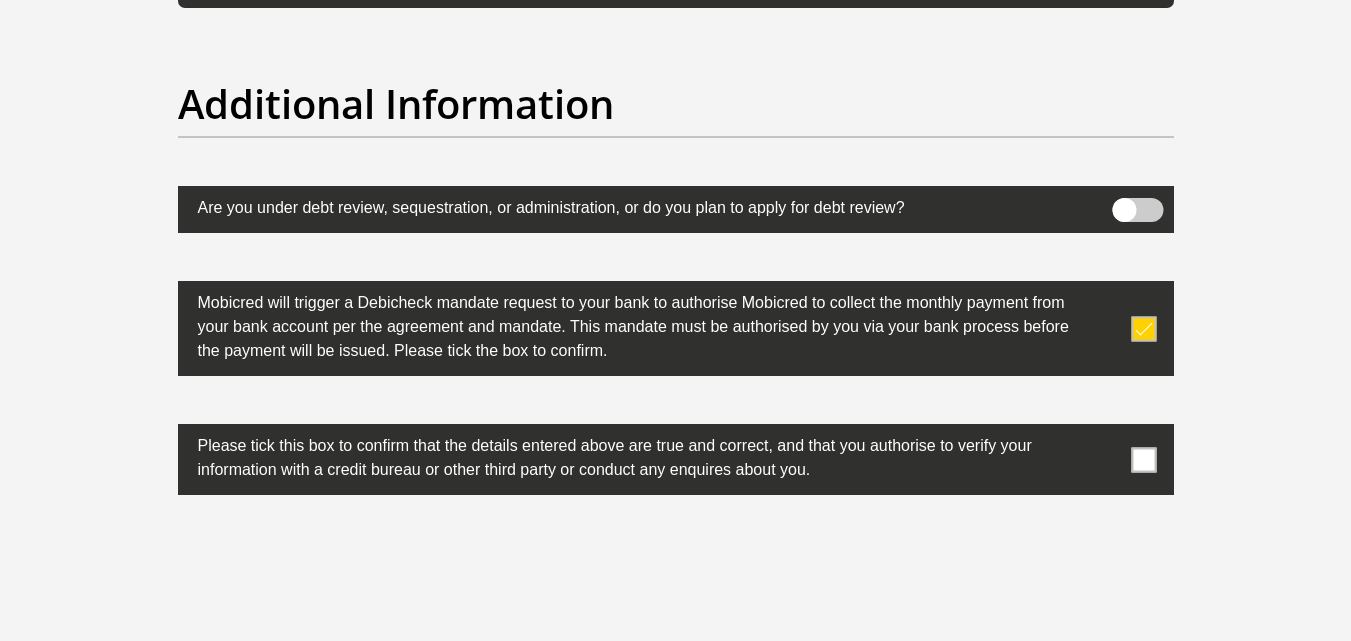 click at bounding box center (1143, 459) 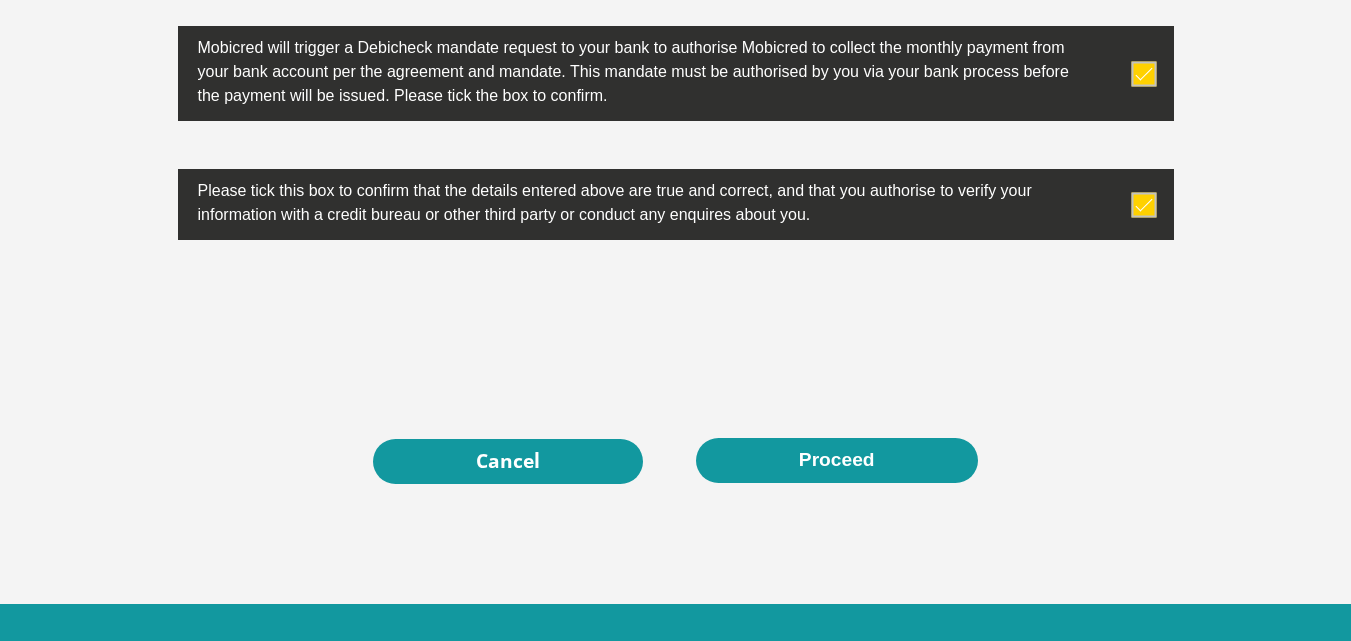 scroll, scrollTop: 6500, scrollLeft: 0, axis: vertical 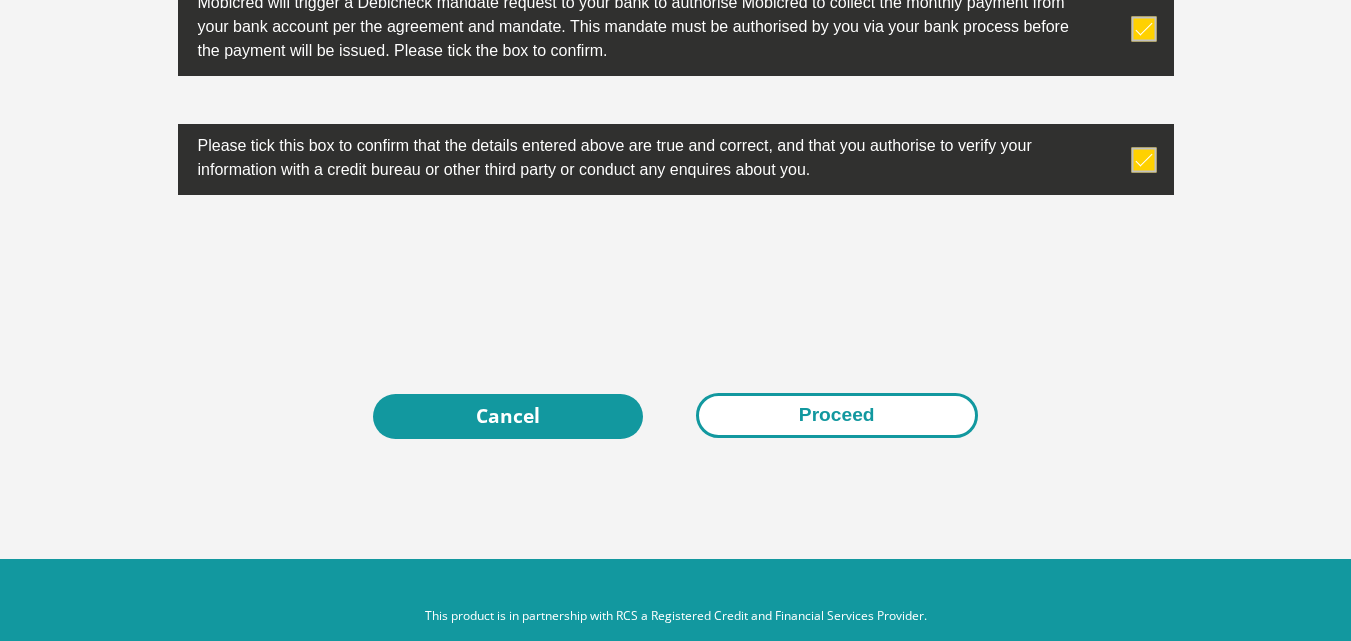 click on "Proceed" at bounding box center (837, 415) 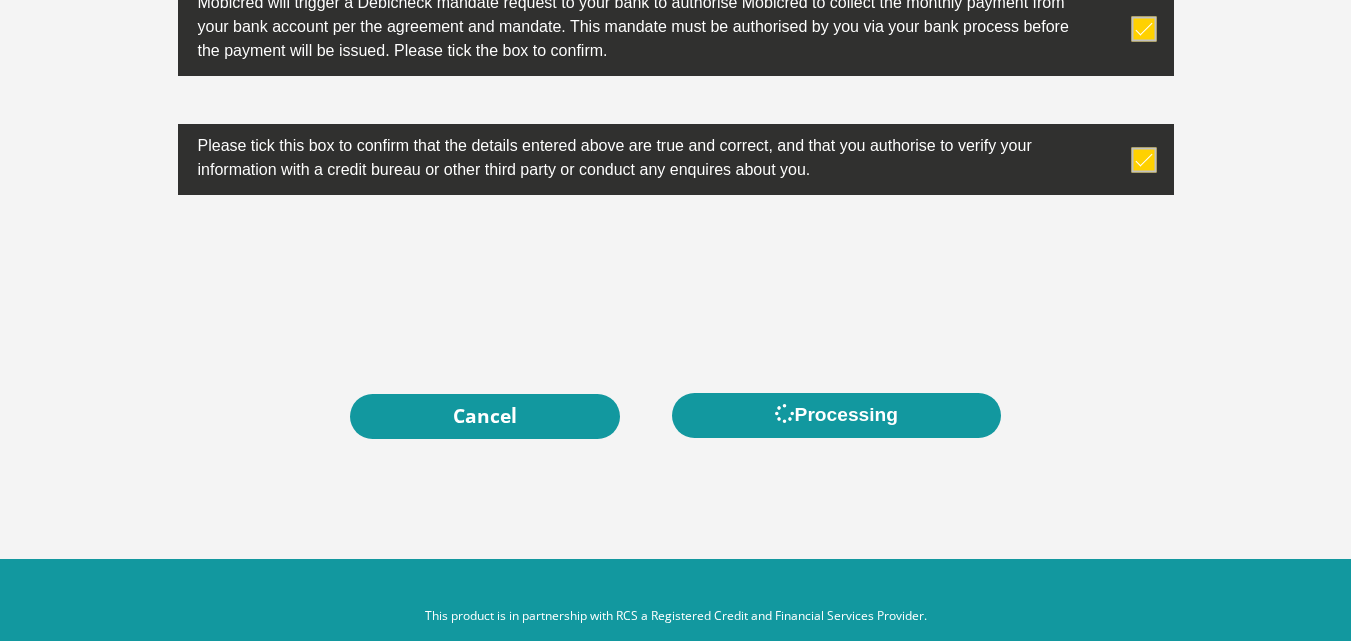 scroll, scrollTop: 0, scrollLeft: 0, axis: both 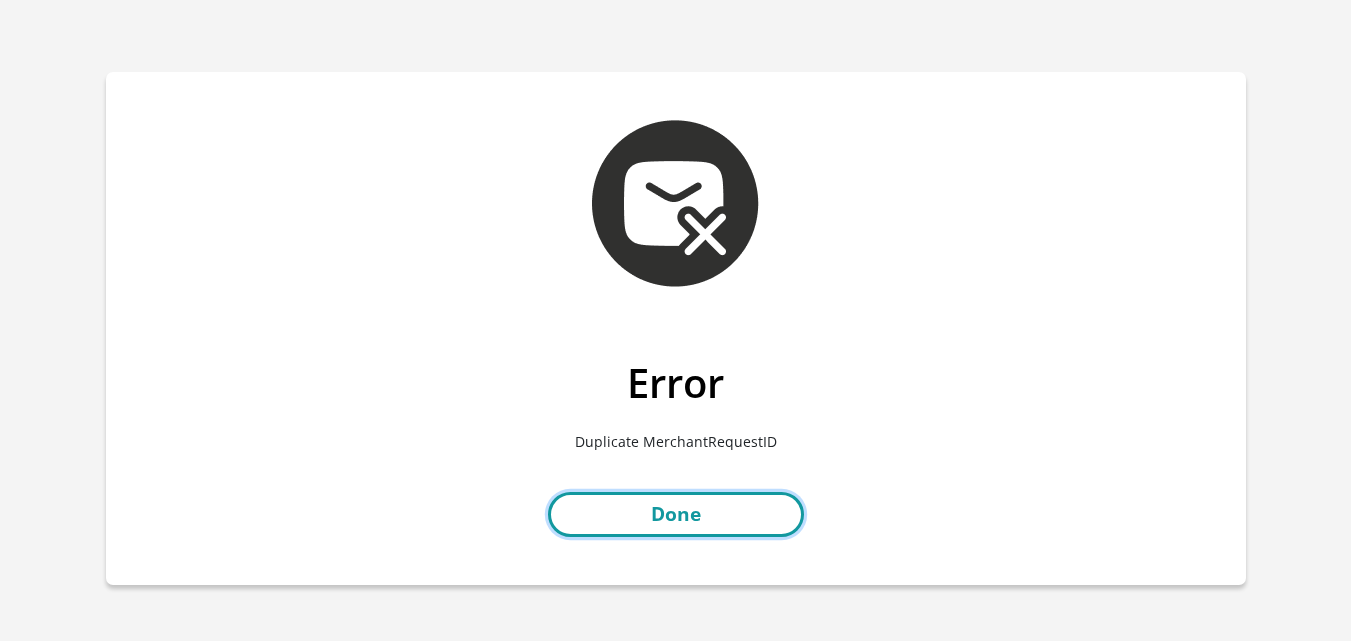 click on "Done" at bounding box center [676, 514] 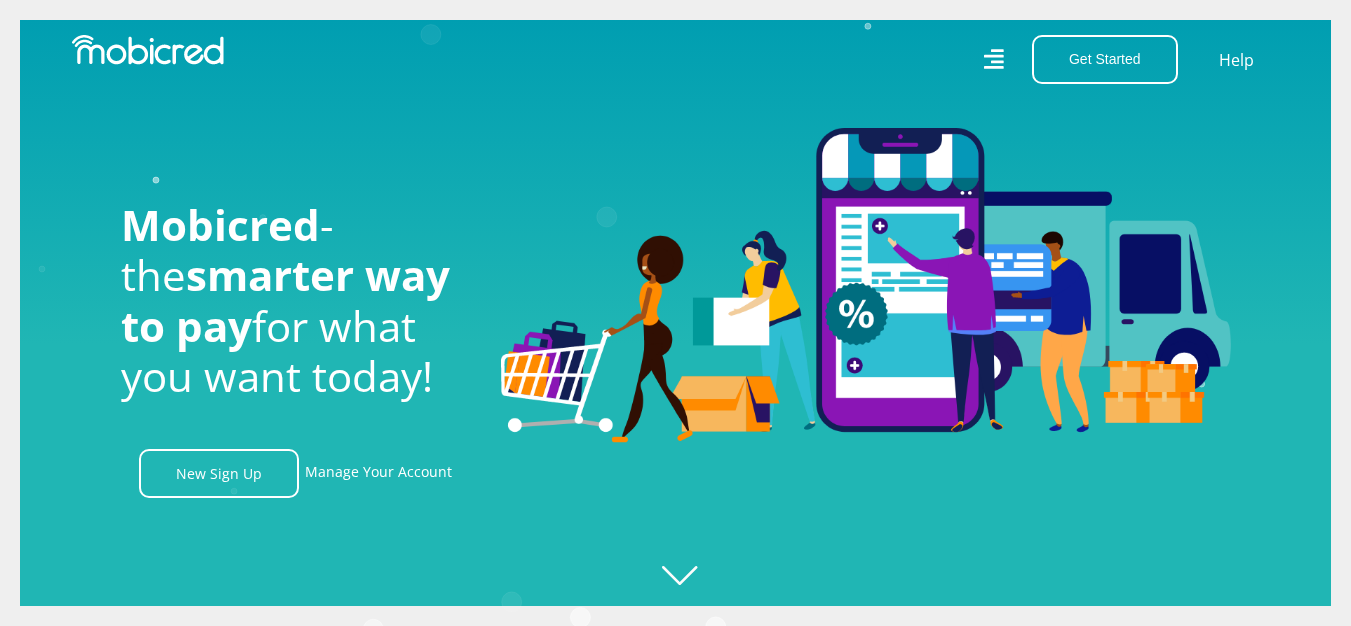 scroll, scrollTop: 0, scrollLeft: 0, axis: both 